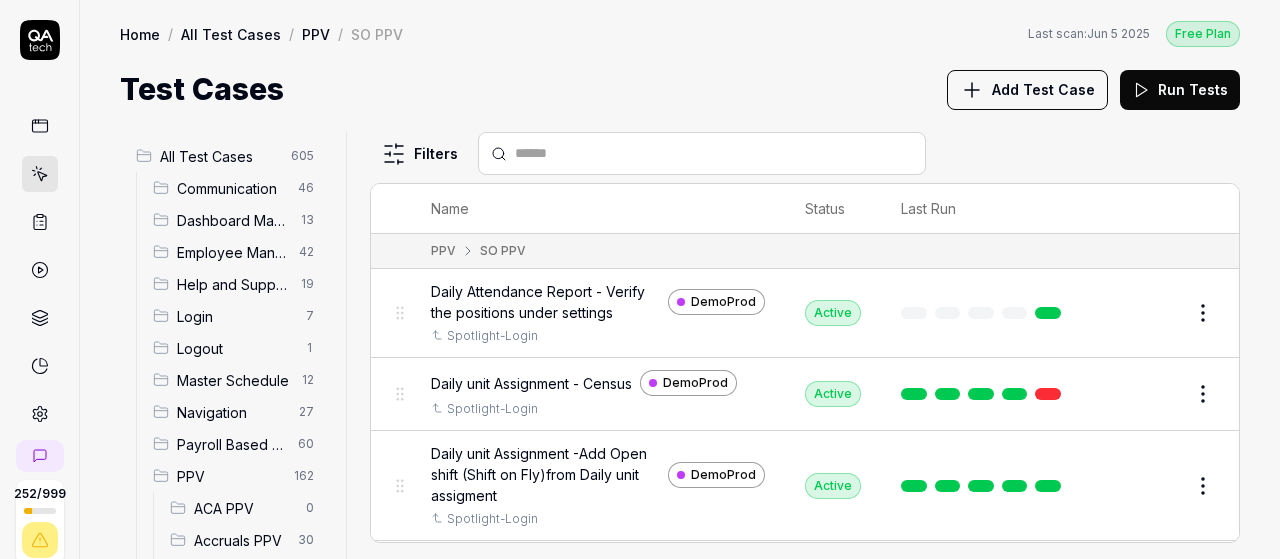 scroll, scrollTop: 0, scrollLeft: 0, axis: both 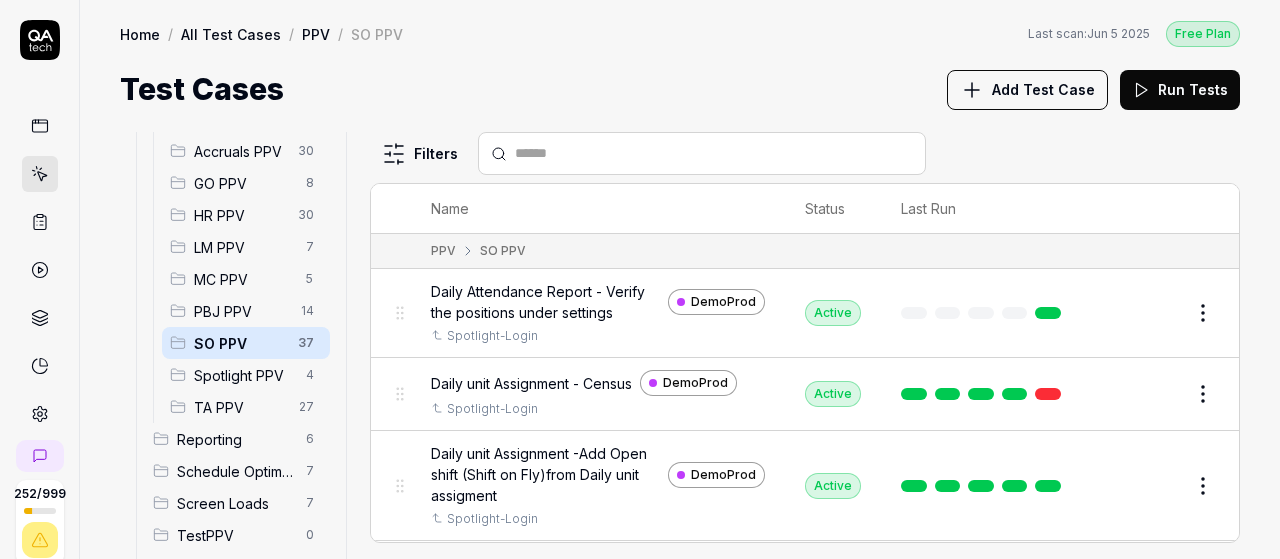 click on "SO PPV" at bounding box center [240, 343] 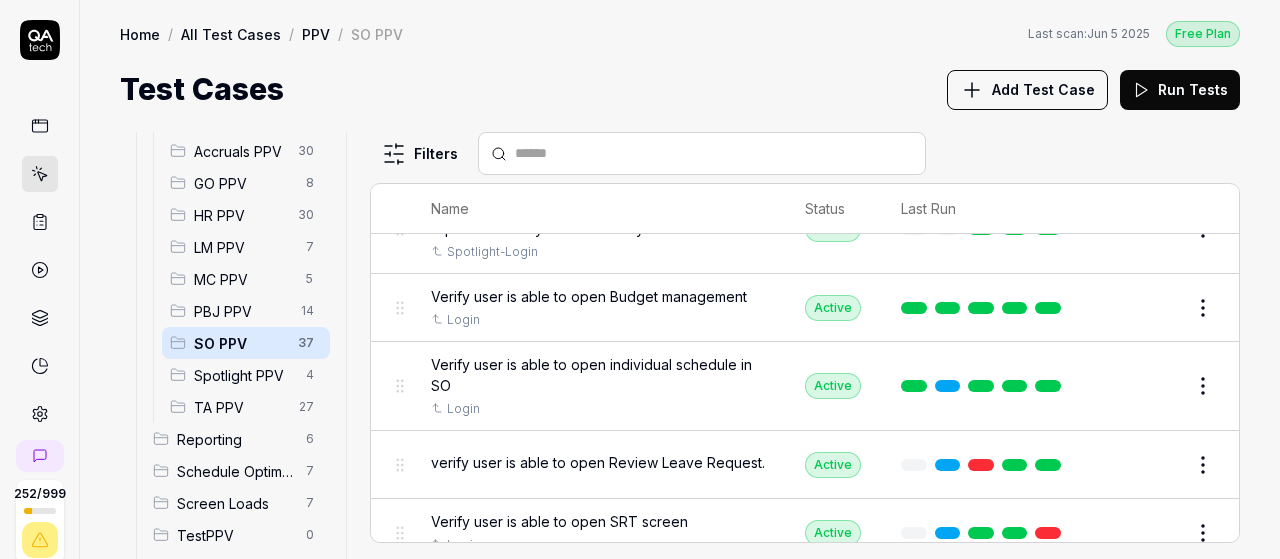 scroll, scrollTop: 2728, scrollLeft: 0, axis: vertical 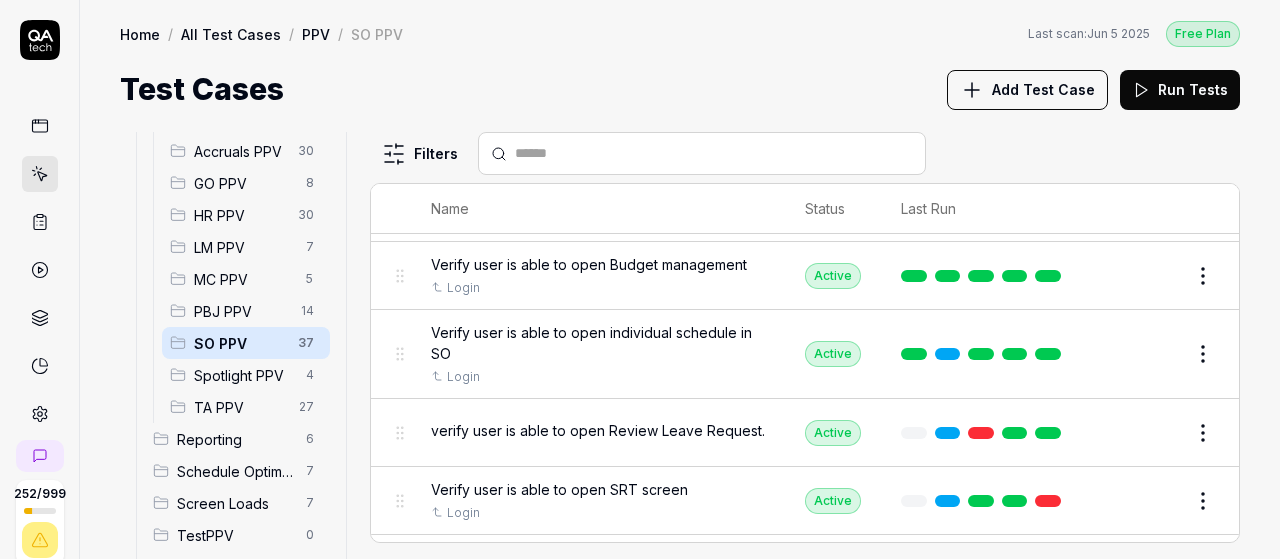 click on "Add Test Case" at bounding box center (1043, 89) 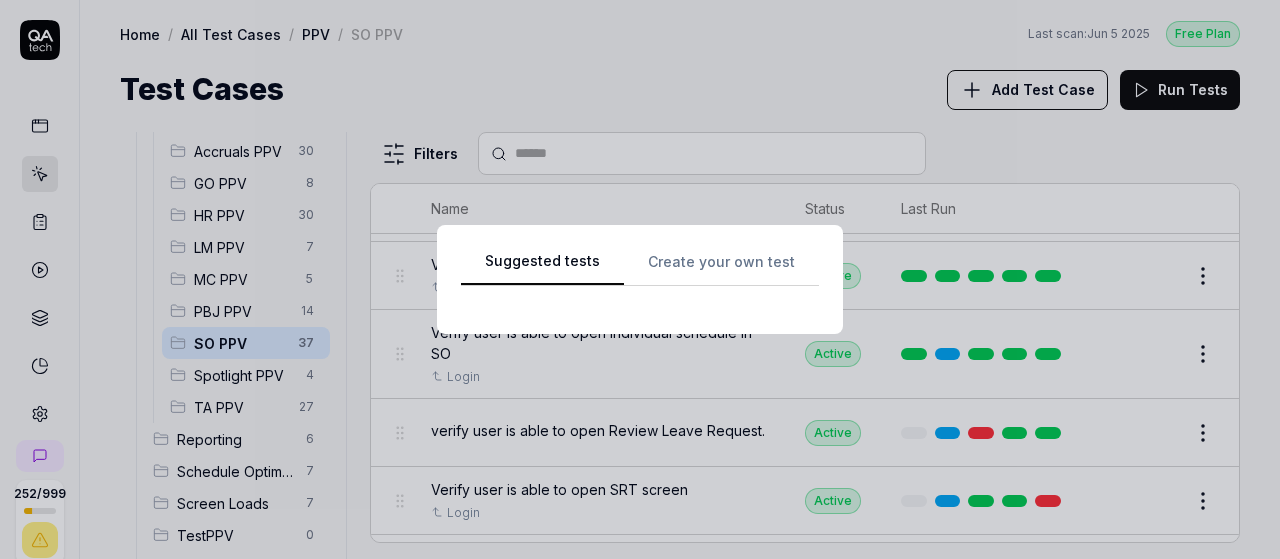scroll, scrollTop: 0, scrollLeft: 0, axis: both 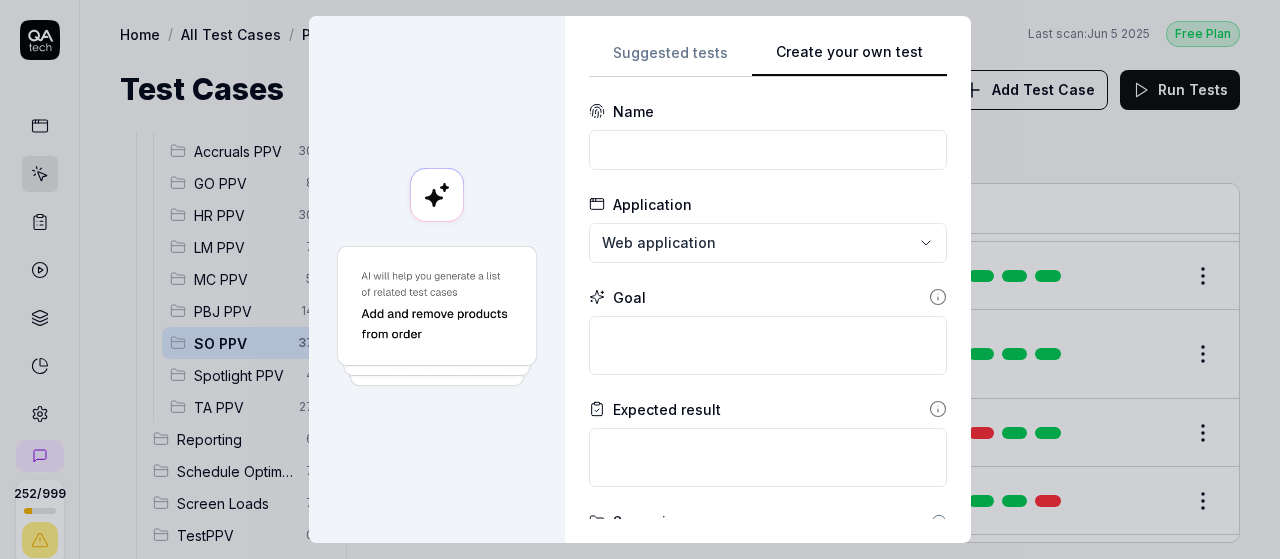 click on "Create your own test" at bounding box center (849, 59) 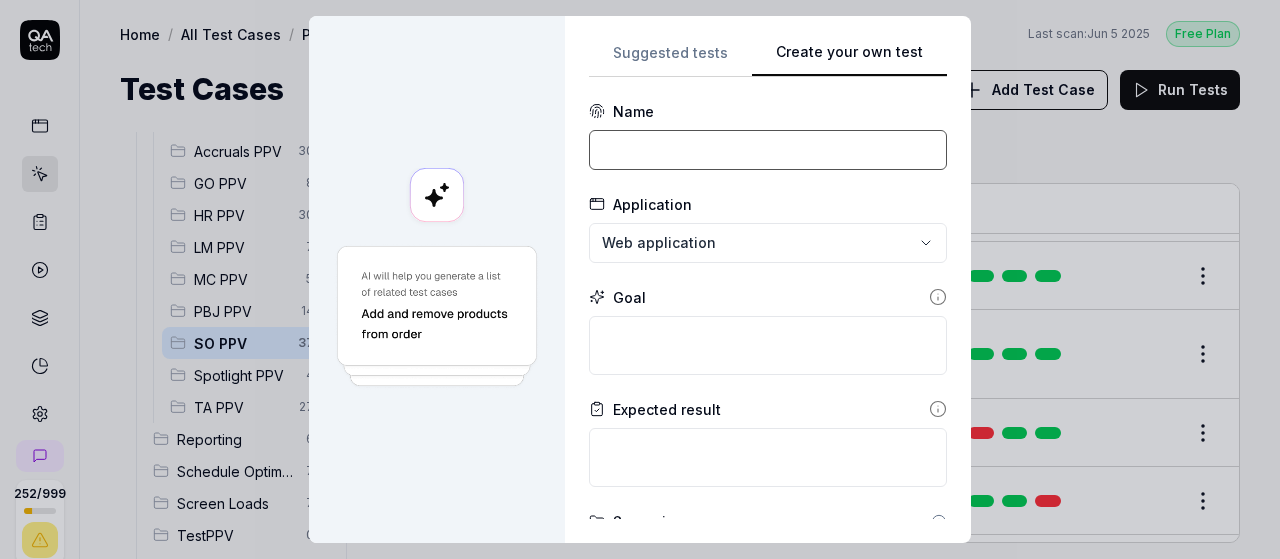 click at bounding box center (768, 150) 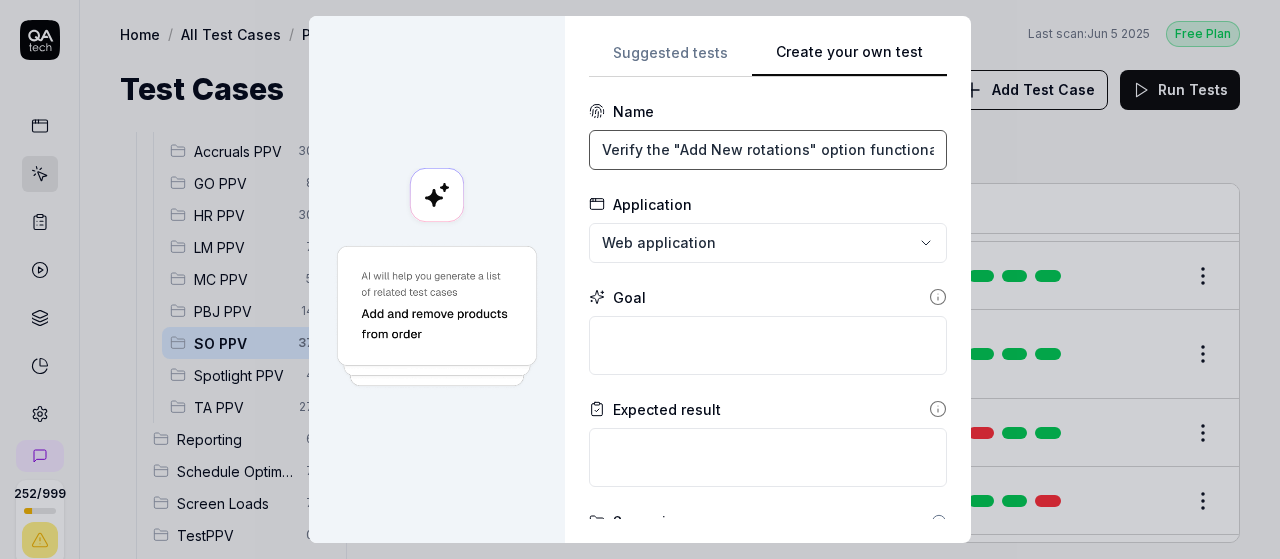 scroll, scrollTop: 0, scrollLeft: 66, axis: horizontal 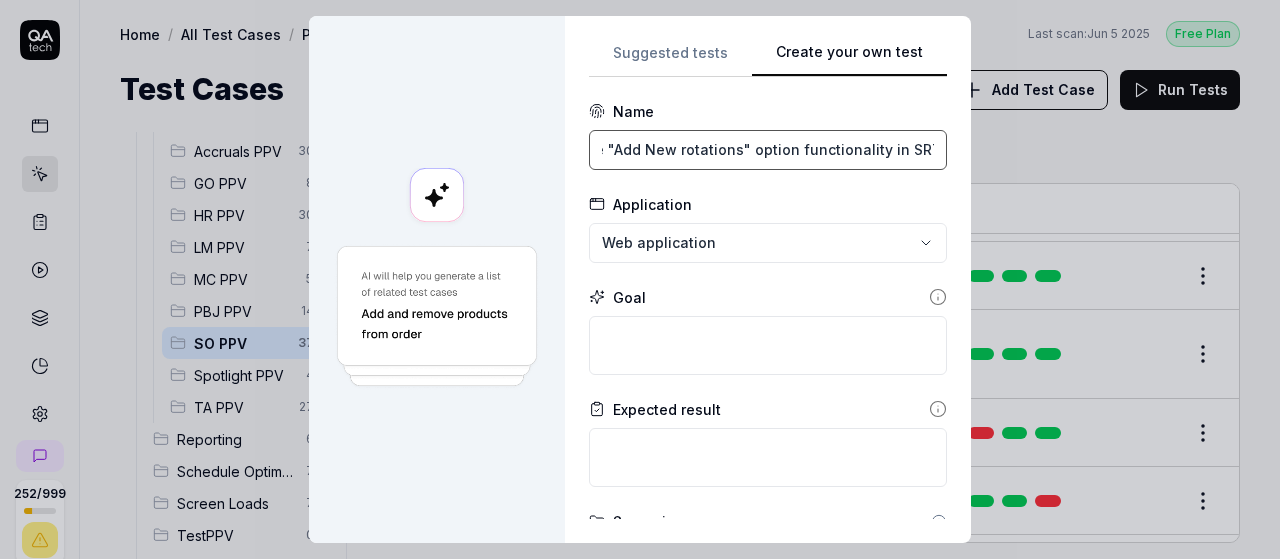 type on "Verify the "Add New rotations" option functionality in SRT" 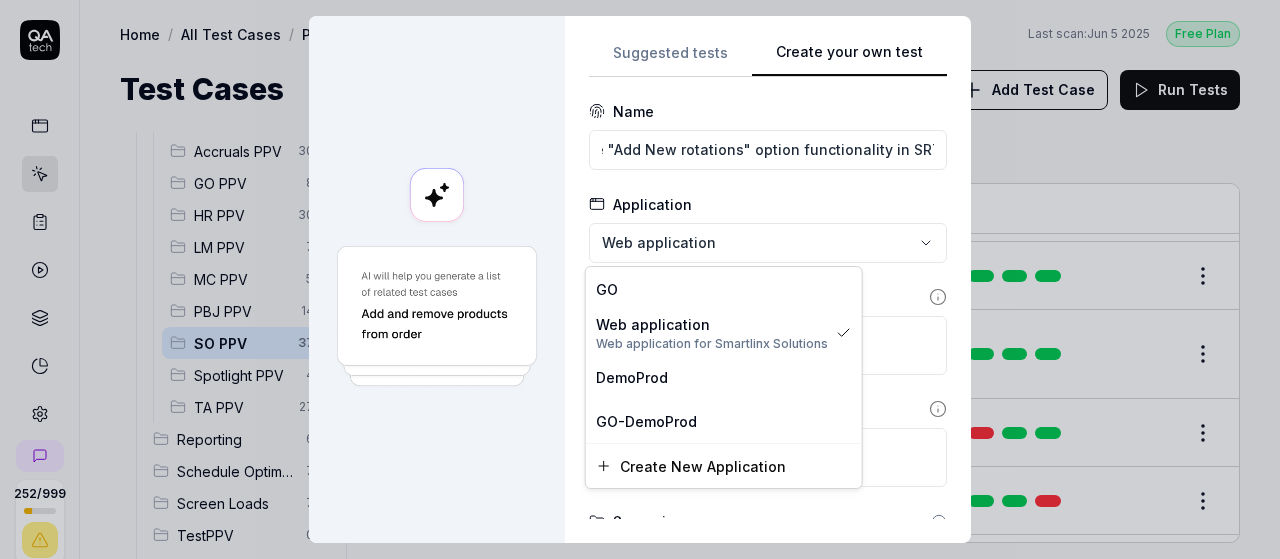 scroll, scrollTop: 0, scrollLeft: 0, axis: both 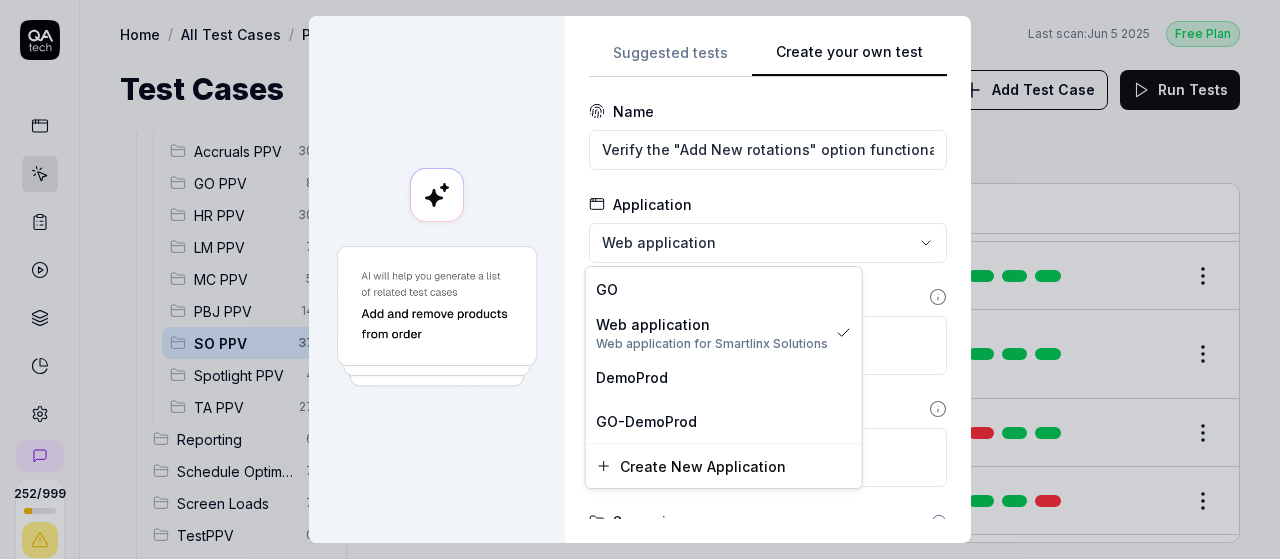 click on "**********" at bounding box center (640, 279) 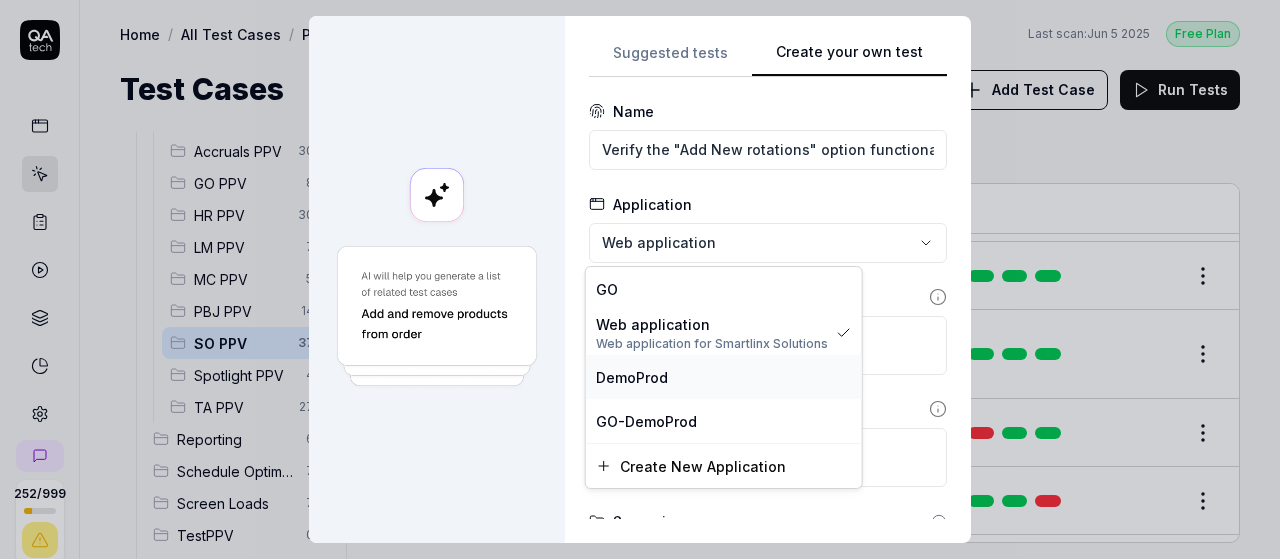 click on "DemoProd" at bounding box center (724, 377) 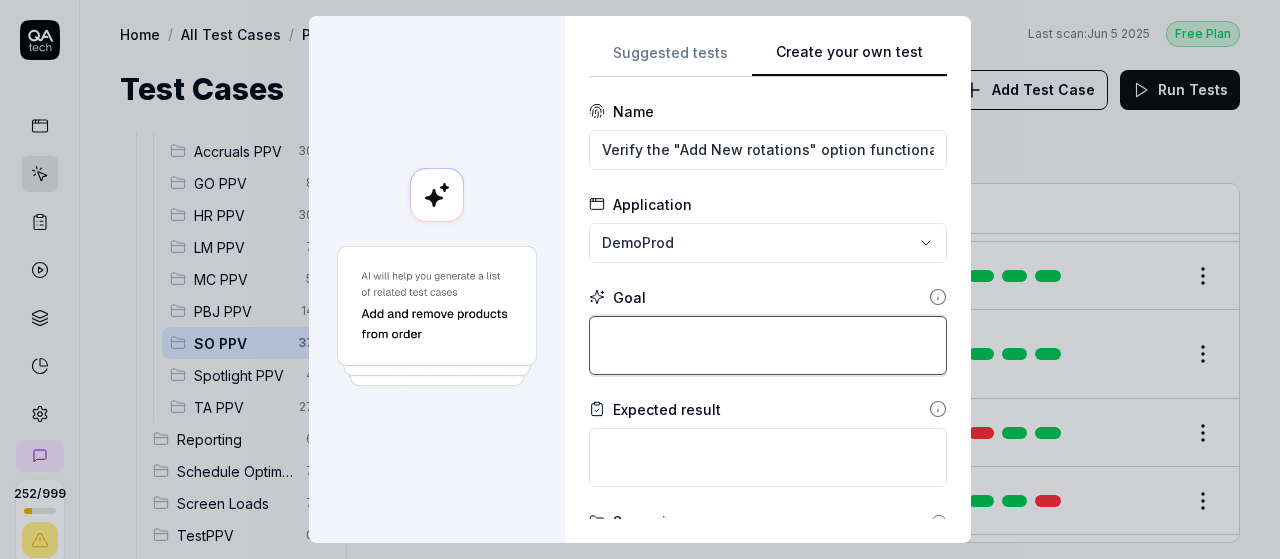 click at bounding box center [768, 345] 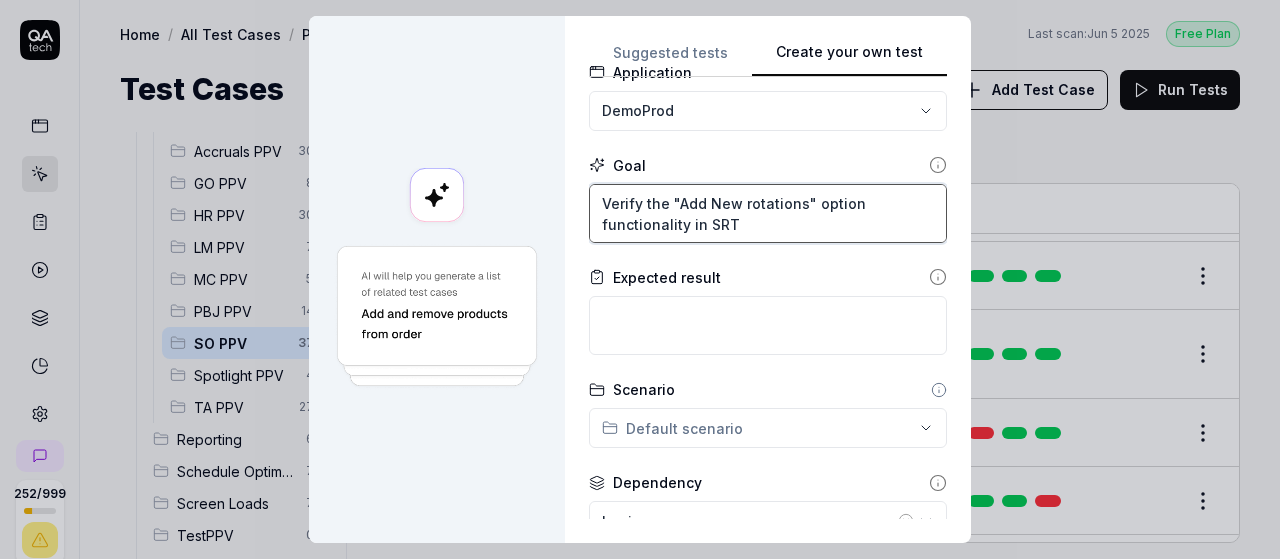 scroll, scrollTop: 134, scrollLeft: 0, axis: vertical 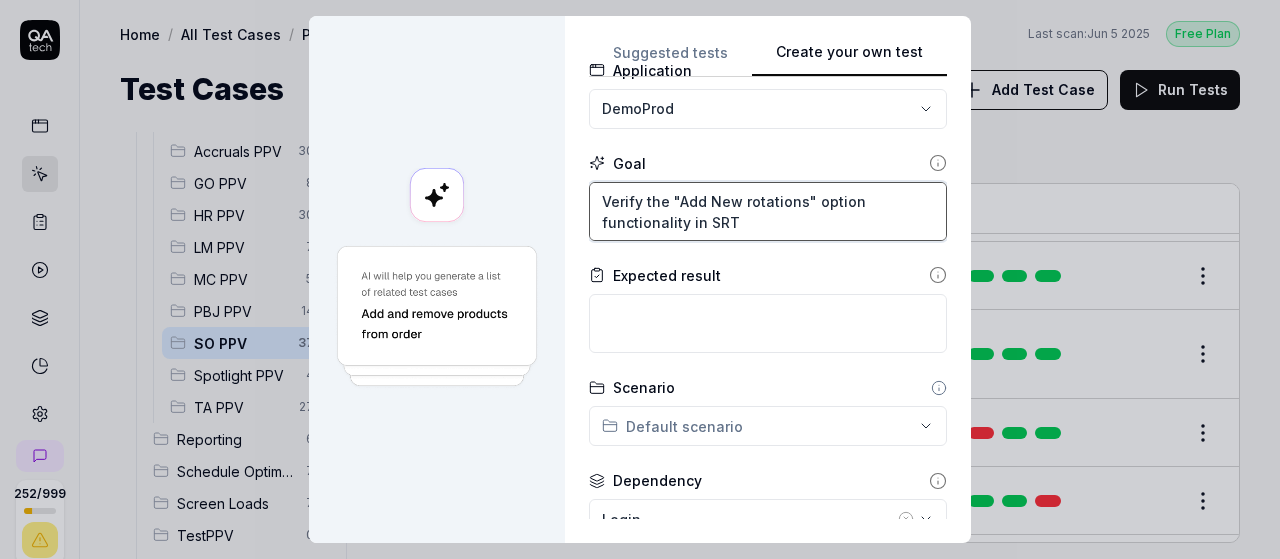 type on "Verify the "Add New rotations" option functionality in SRT" 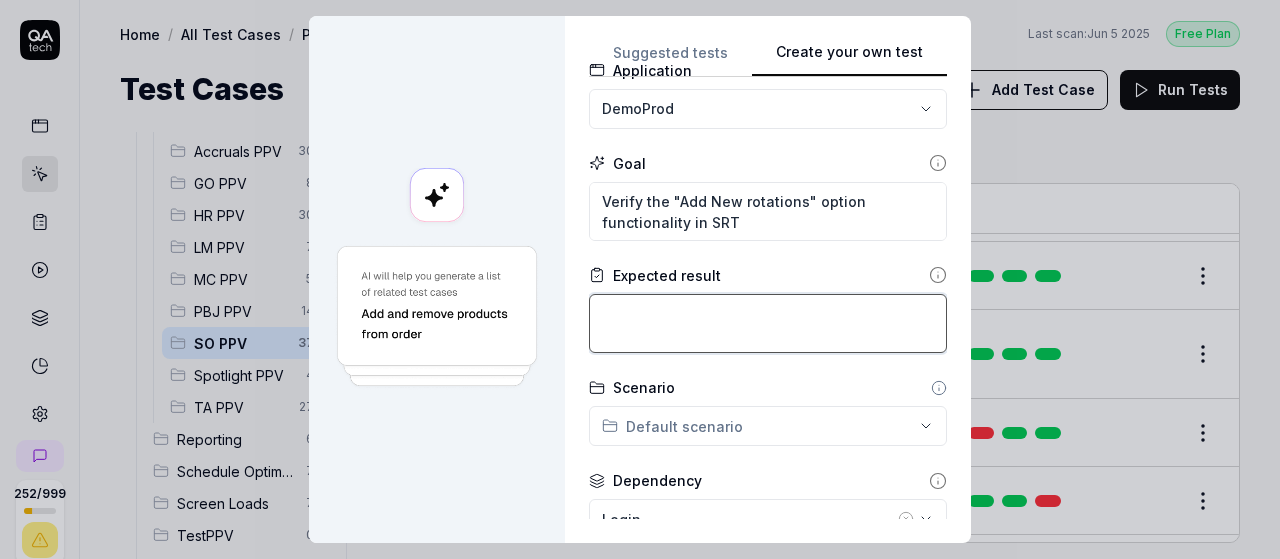 click at bounding box center [768, 323] 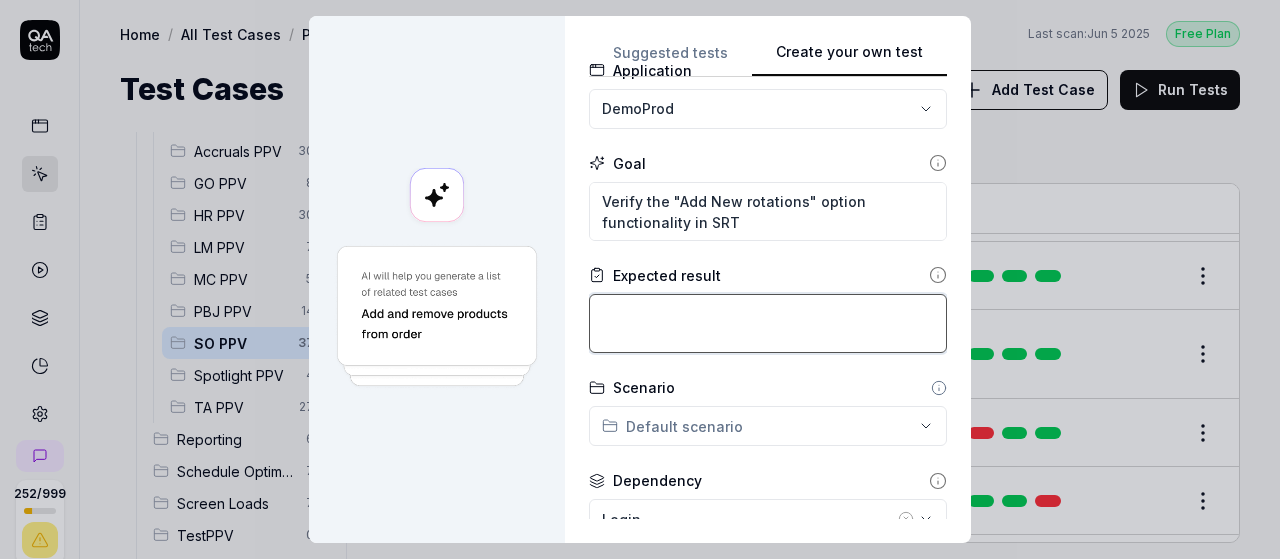 type on "*" 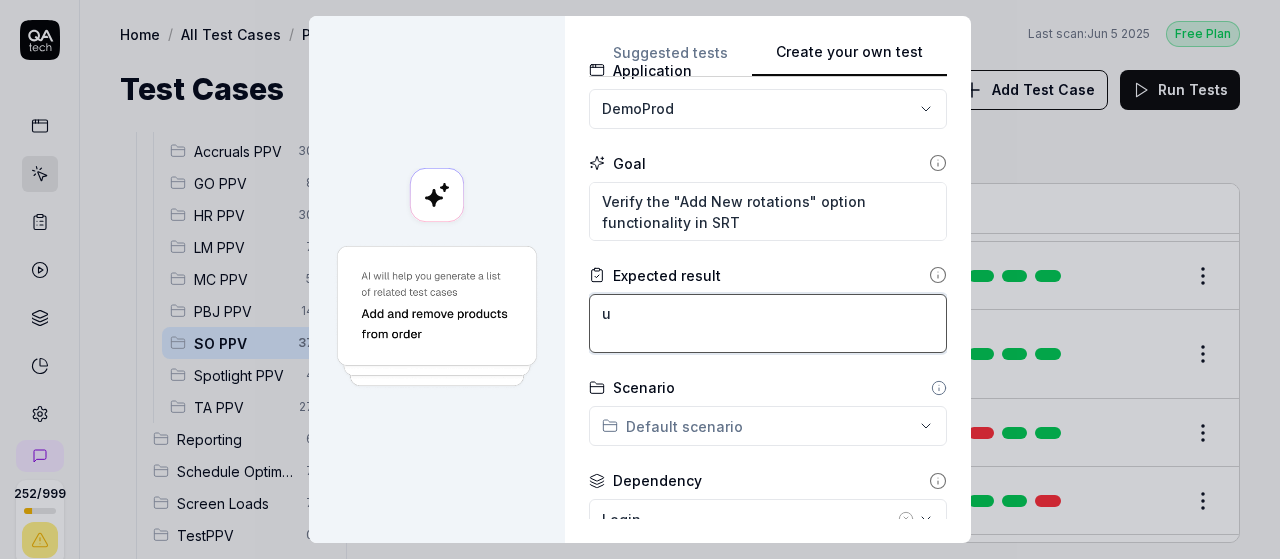 type on "*" 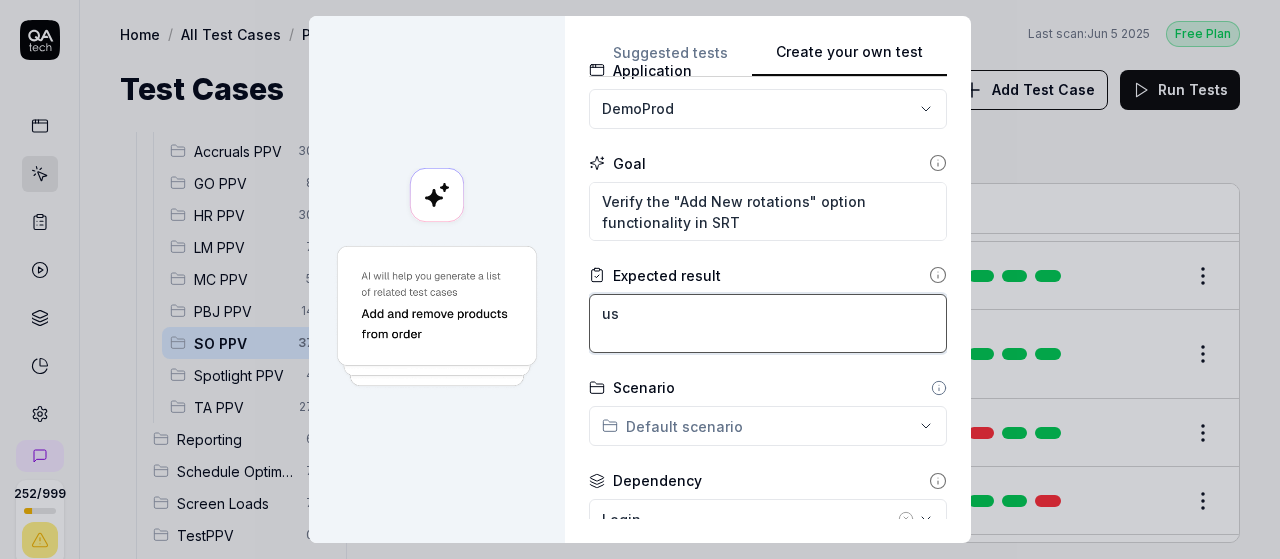 type on "*" 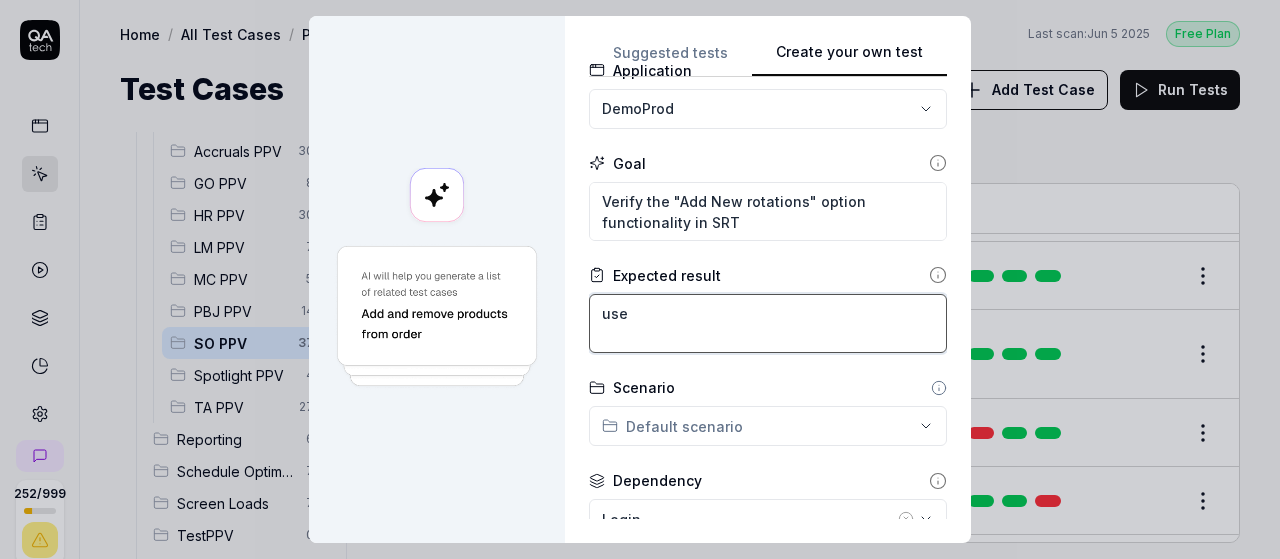 type on "*" 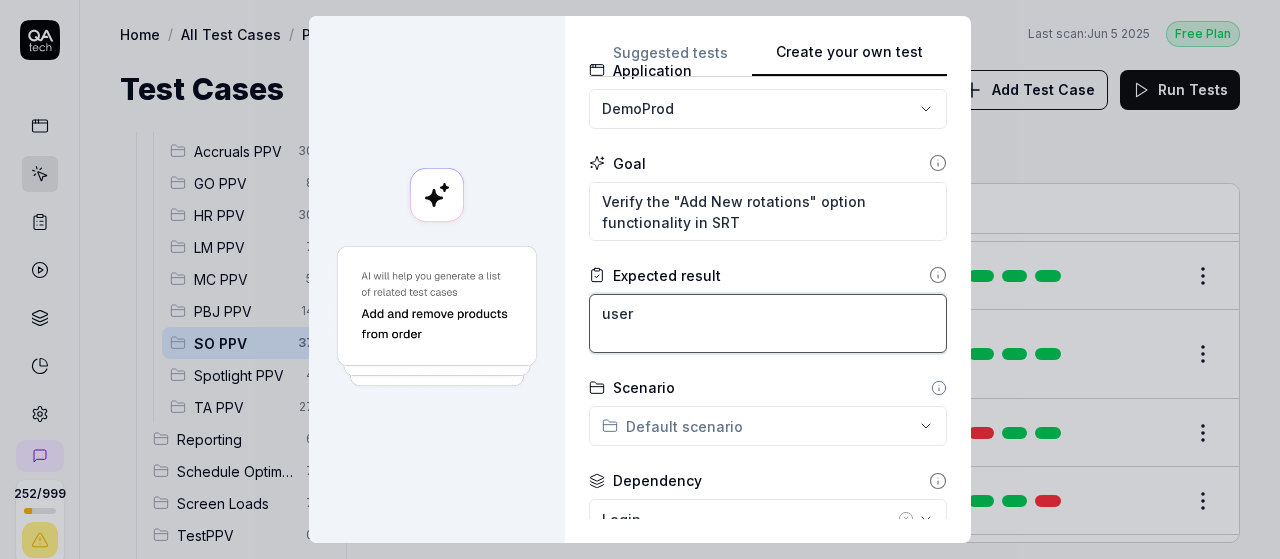 type on "*" 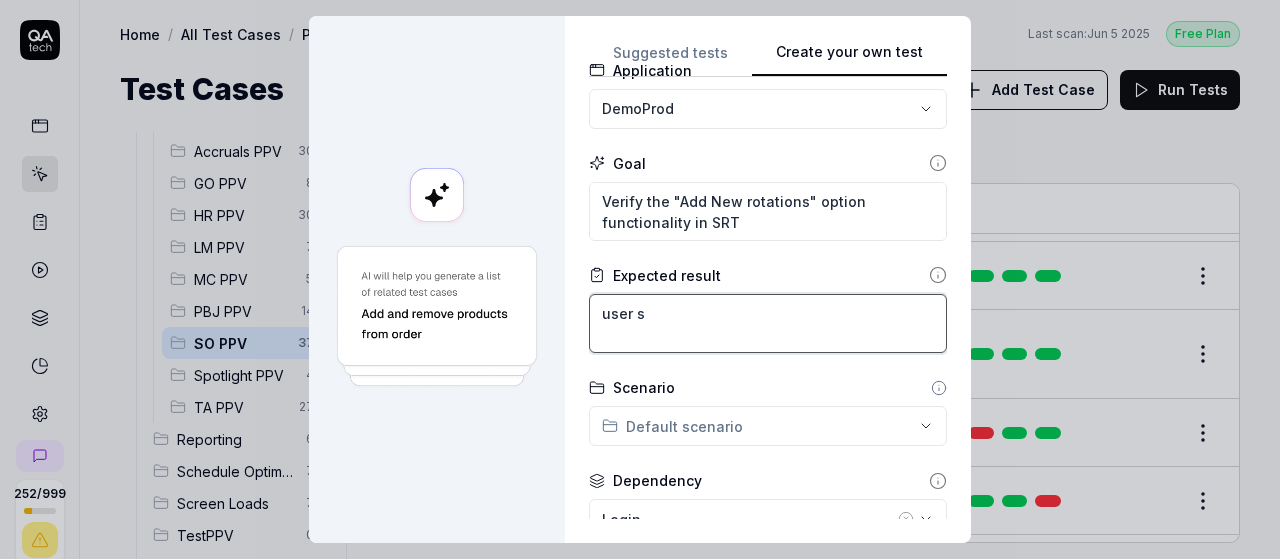 type on "*" 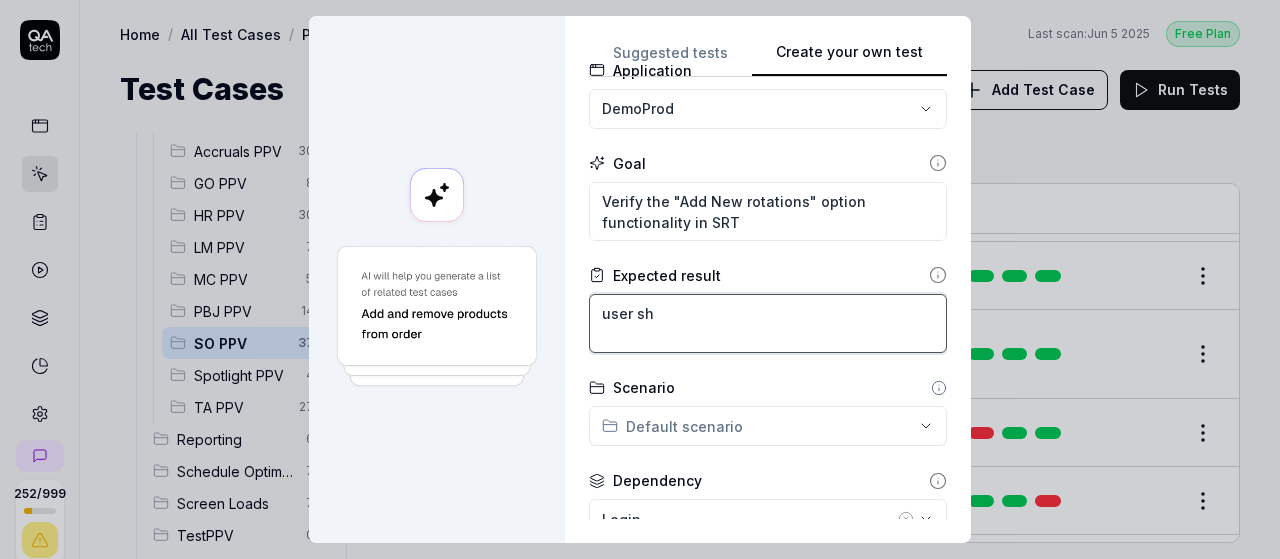 type on "*" 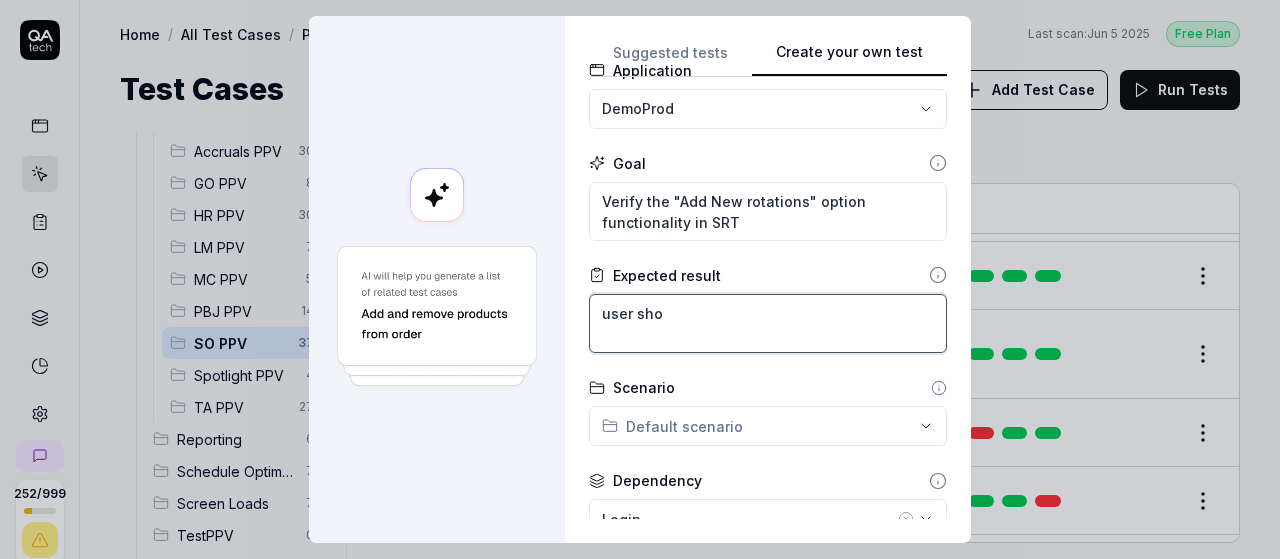 type on "*" 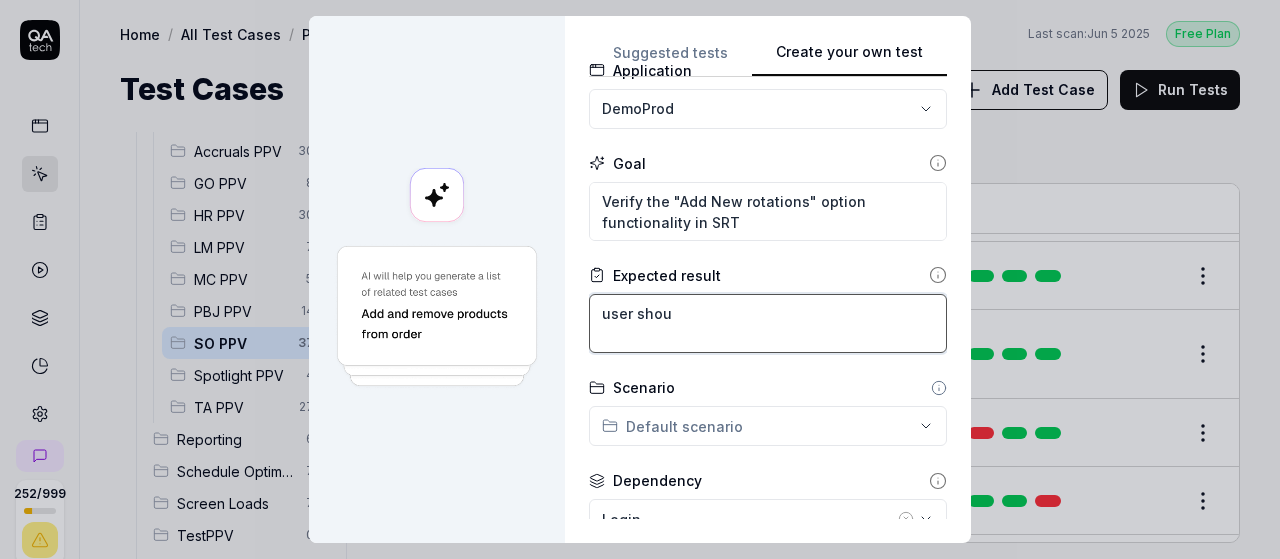 type on "*" 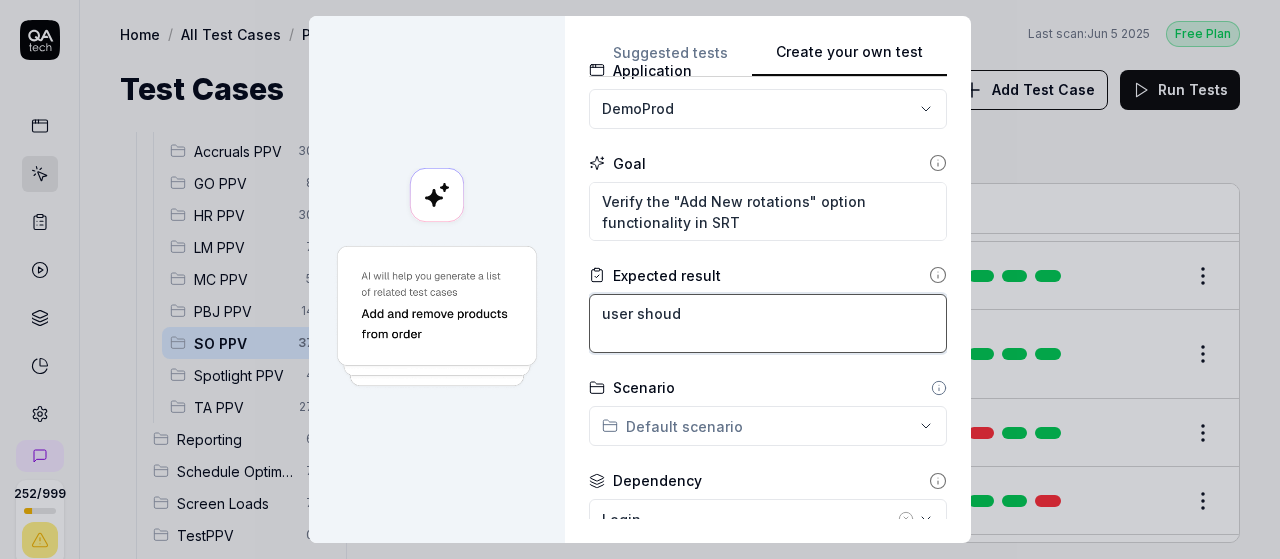 type on "*" 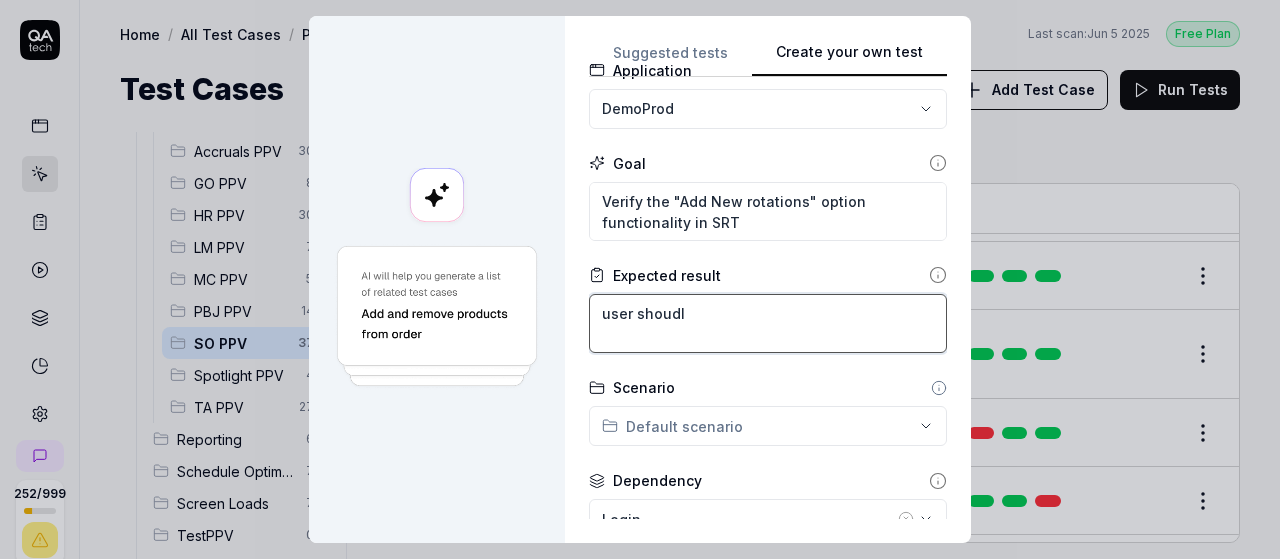 type on "*" 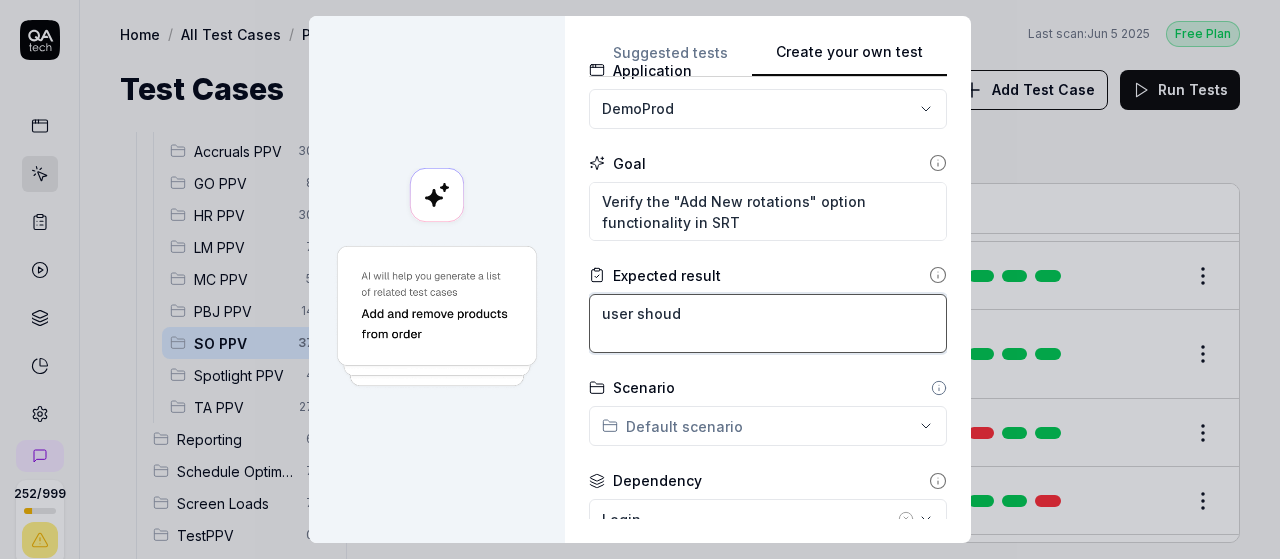 type on "*" 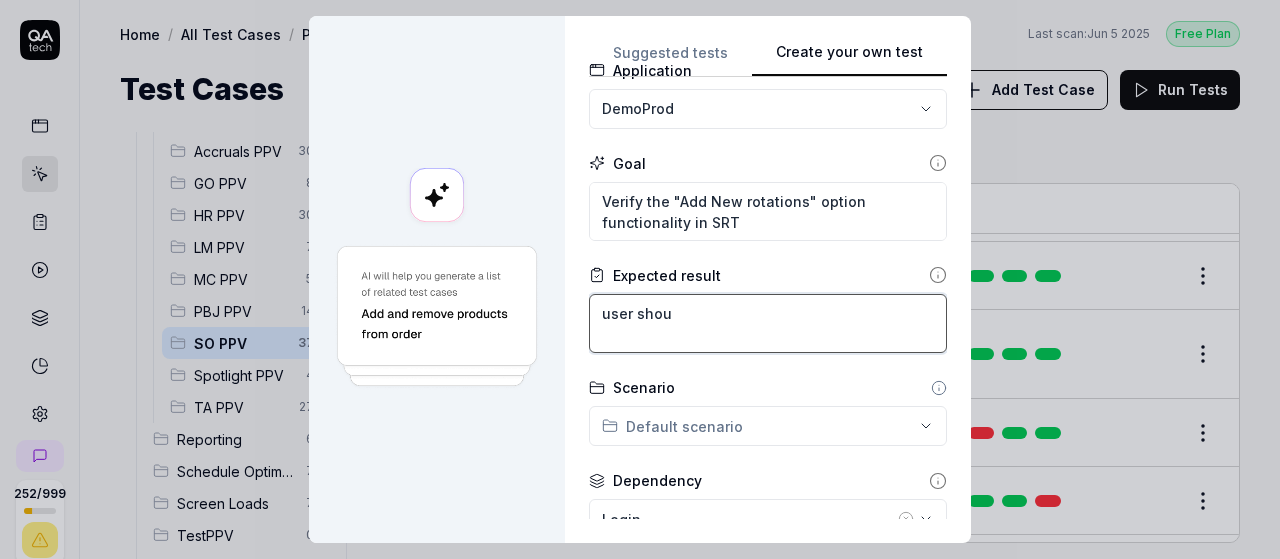 type on "*" 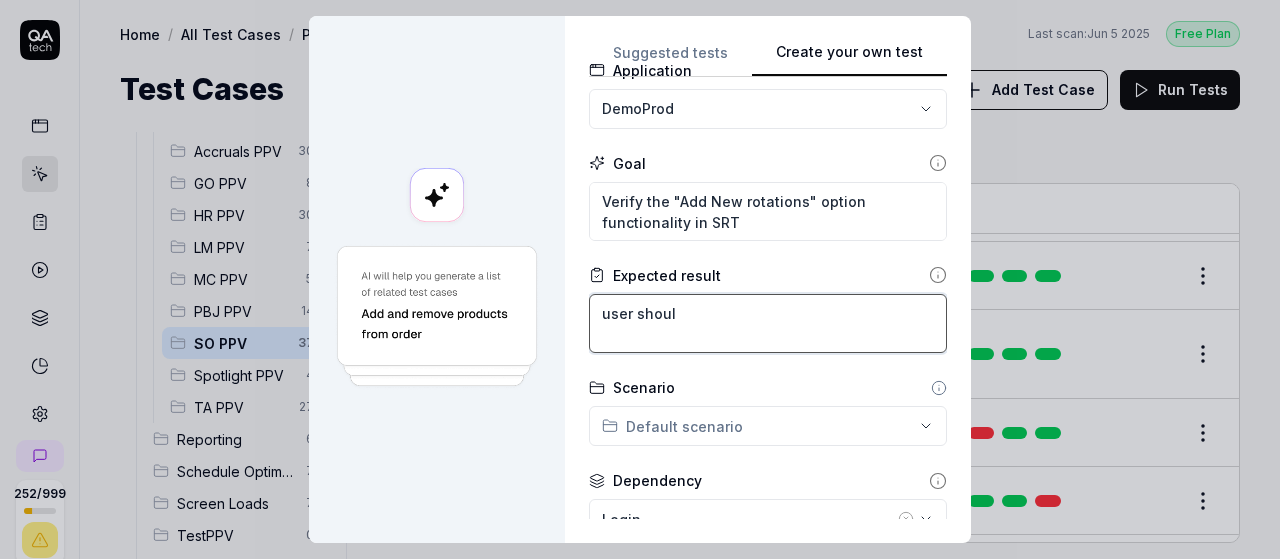 type on "*" 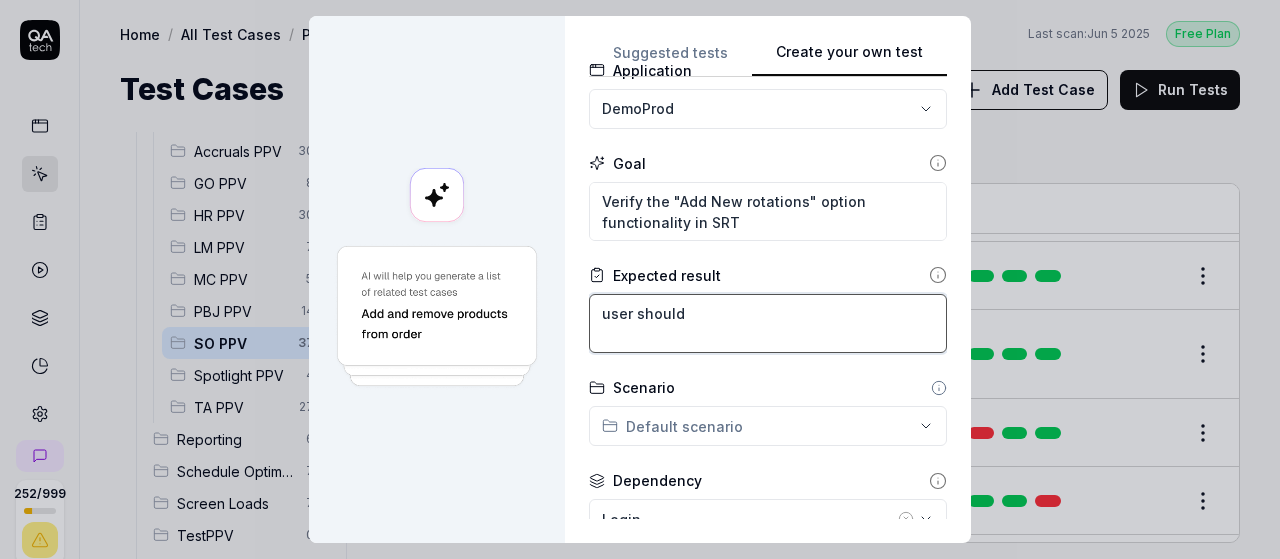 type on "*" 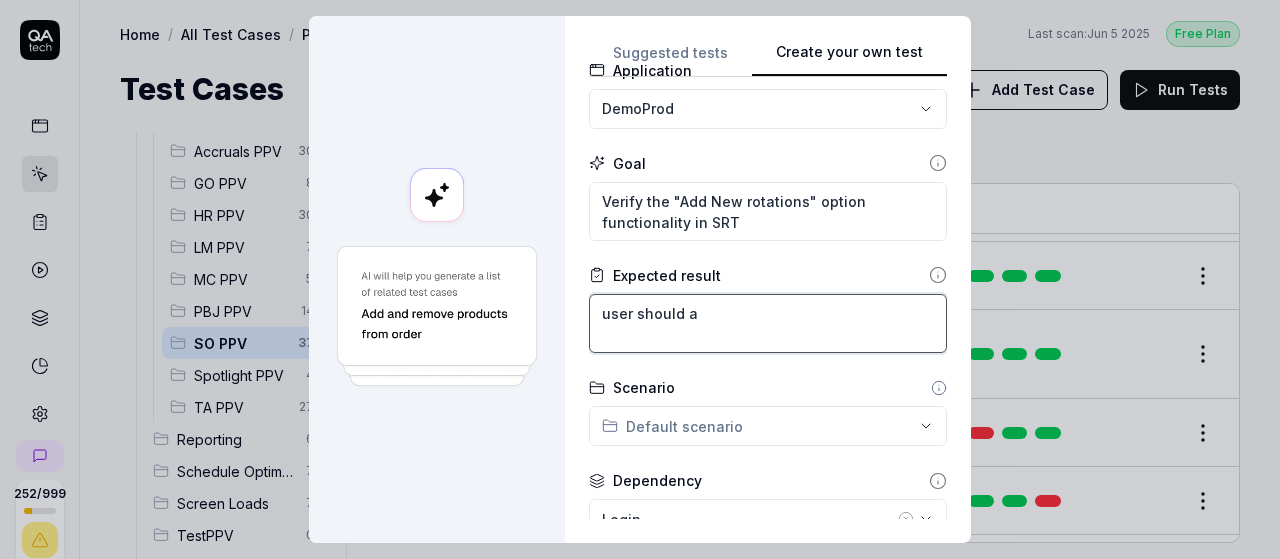 type on "*" 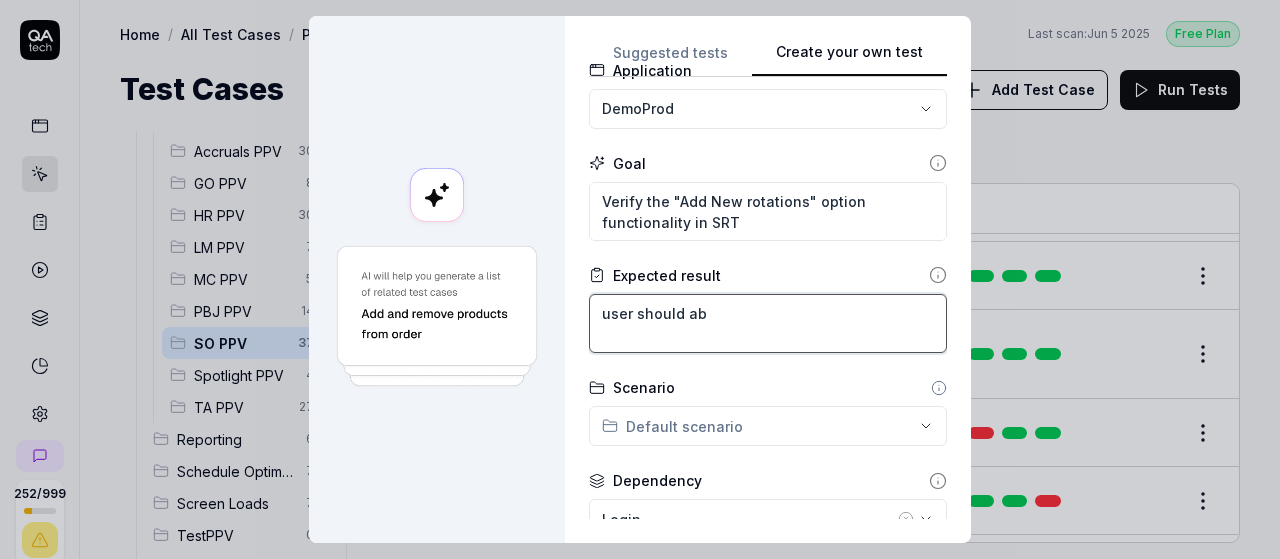 type on "*" 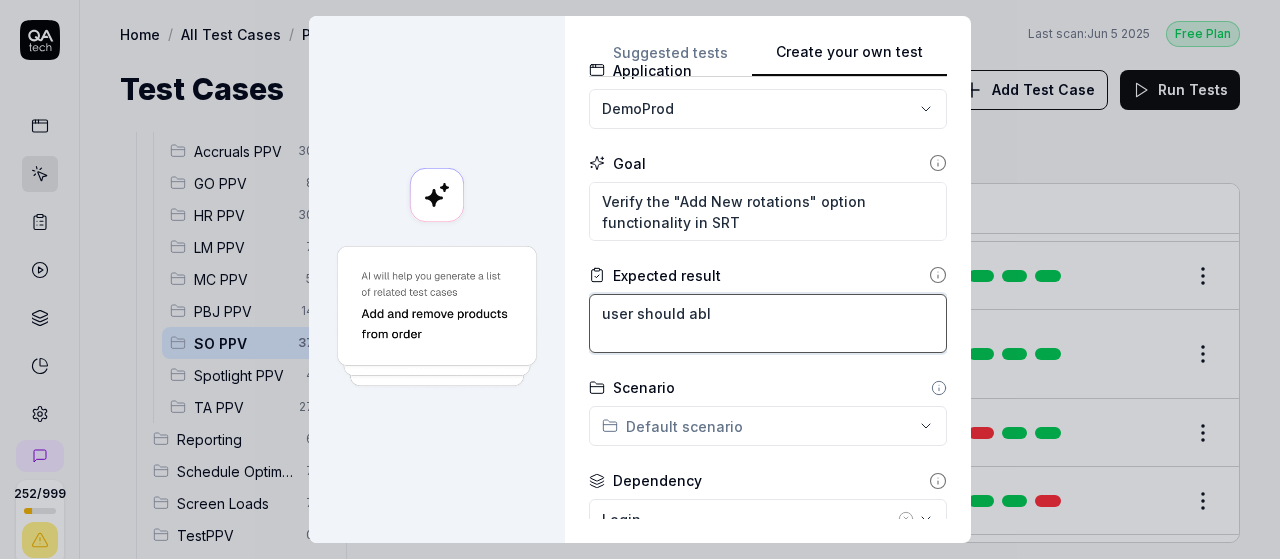 type on "*" 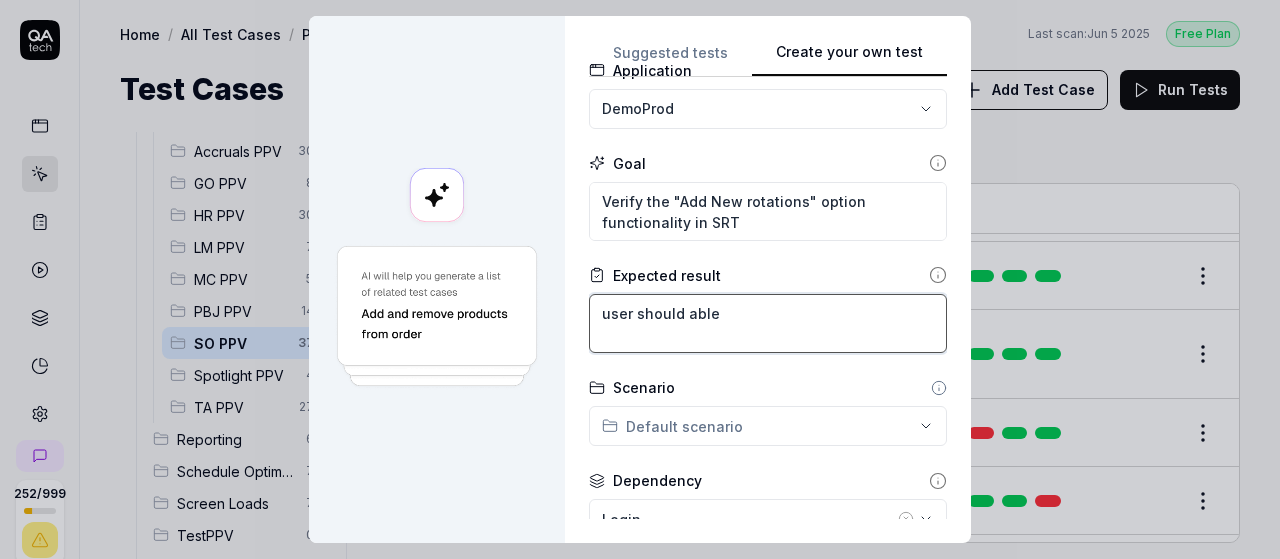 type on "*" 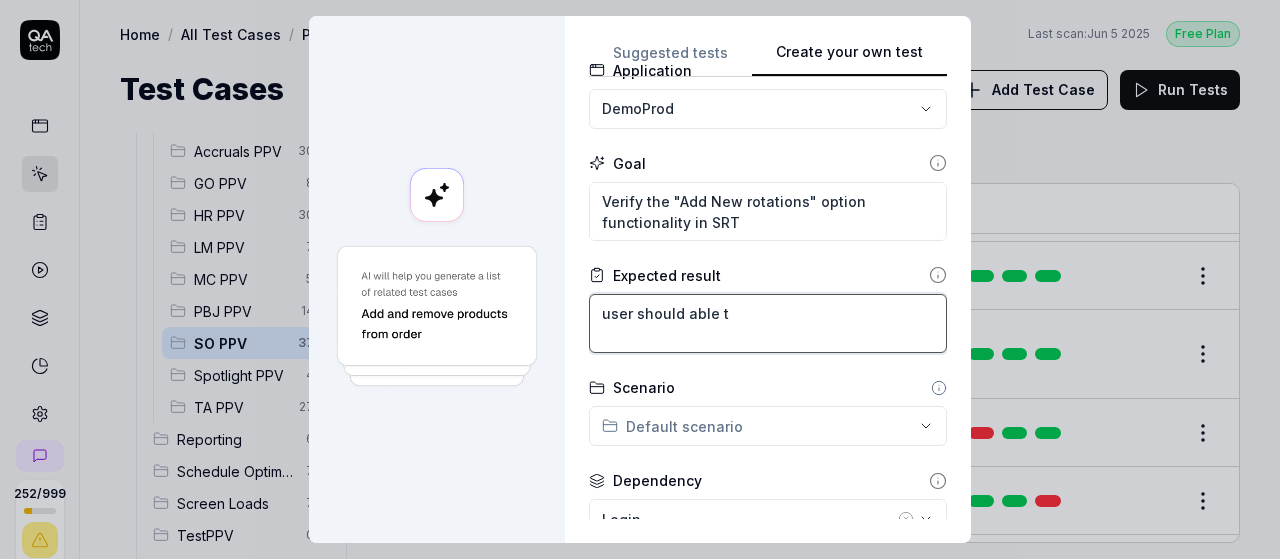 type on "*" 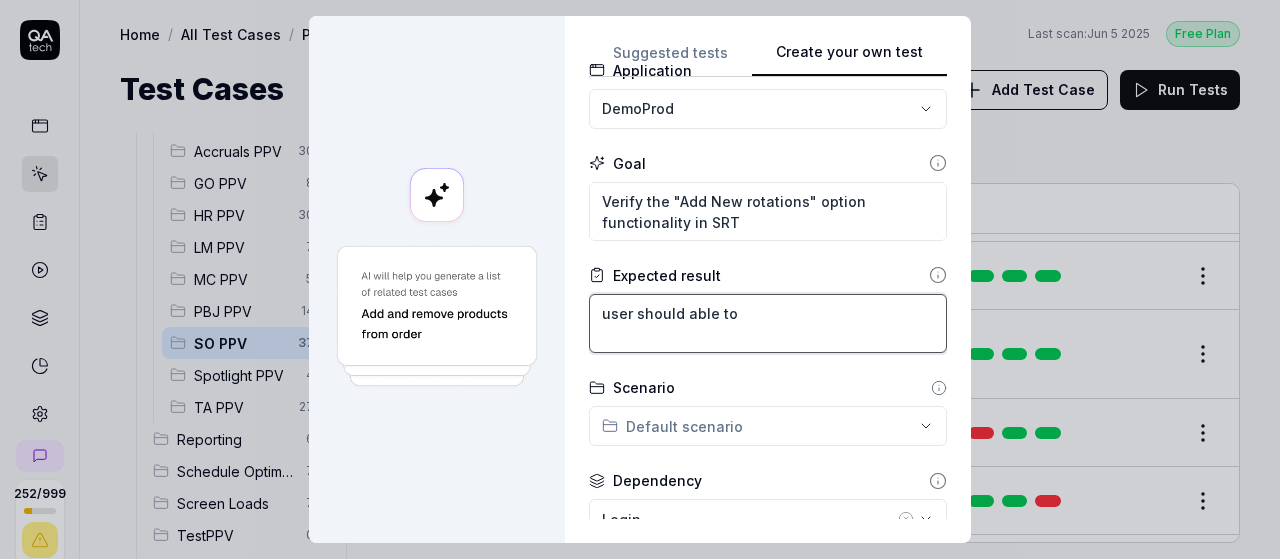 type on "*" 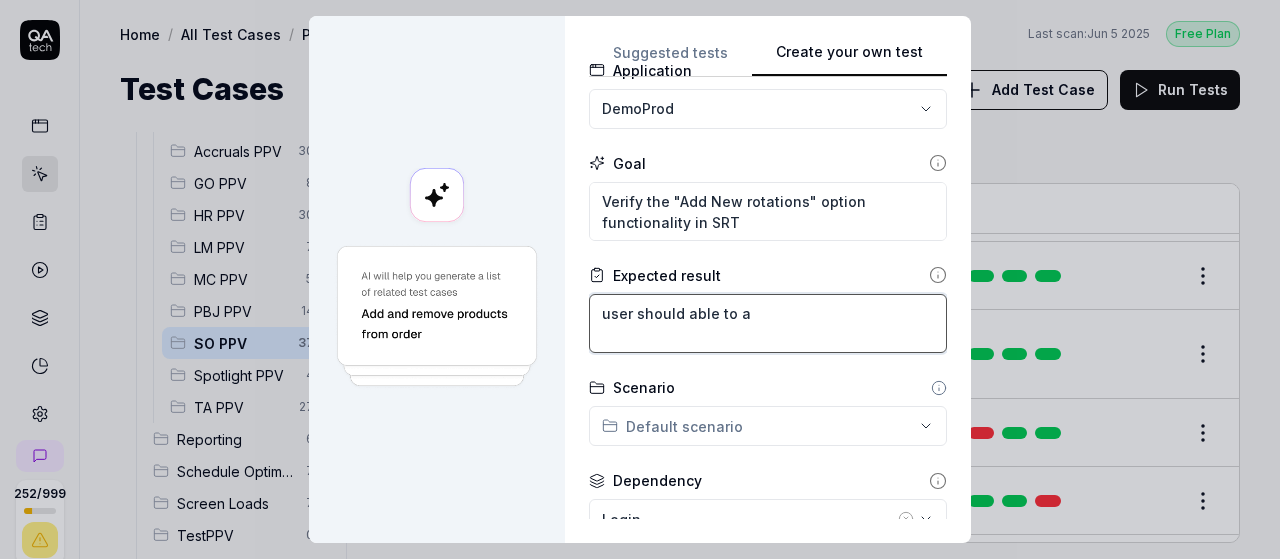 type on "*" 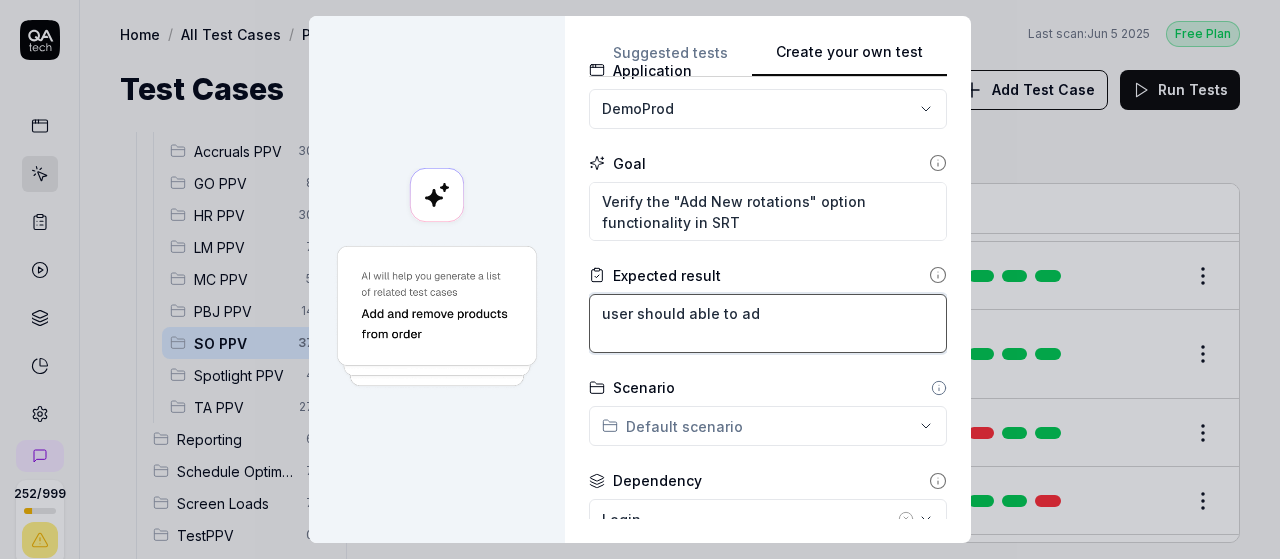 type on "*" 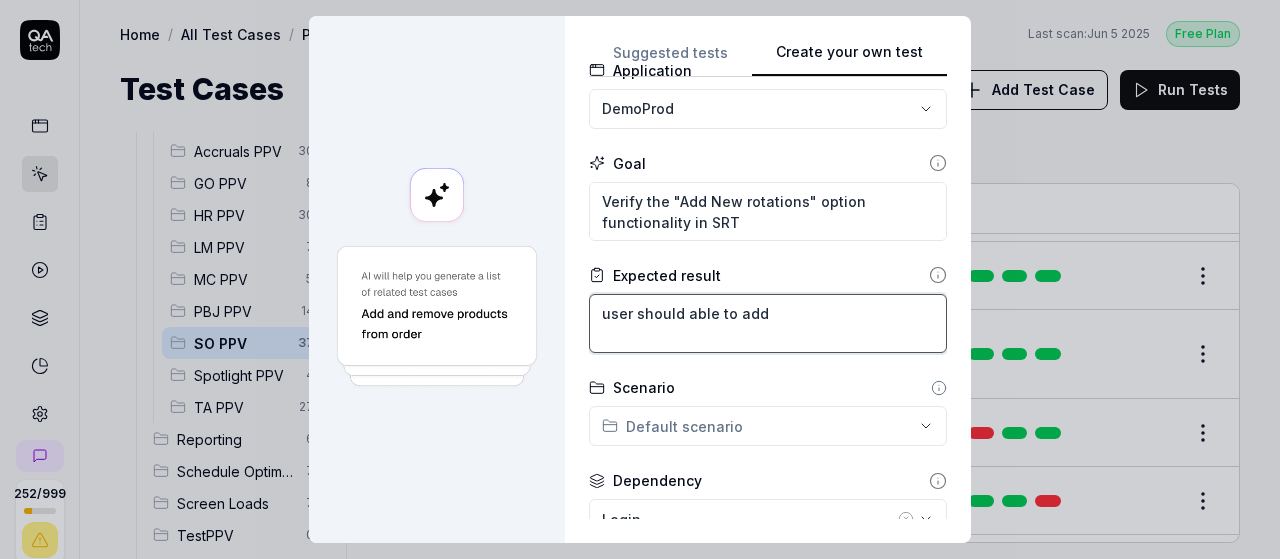 type on "*" 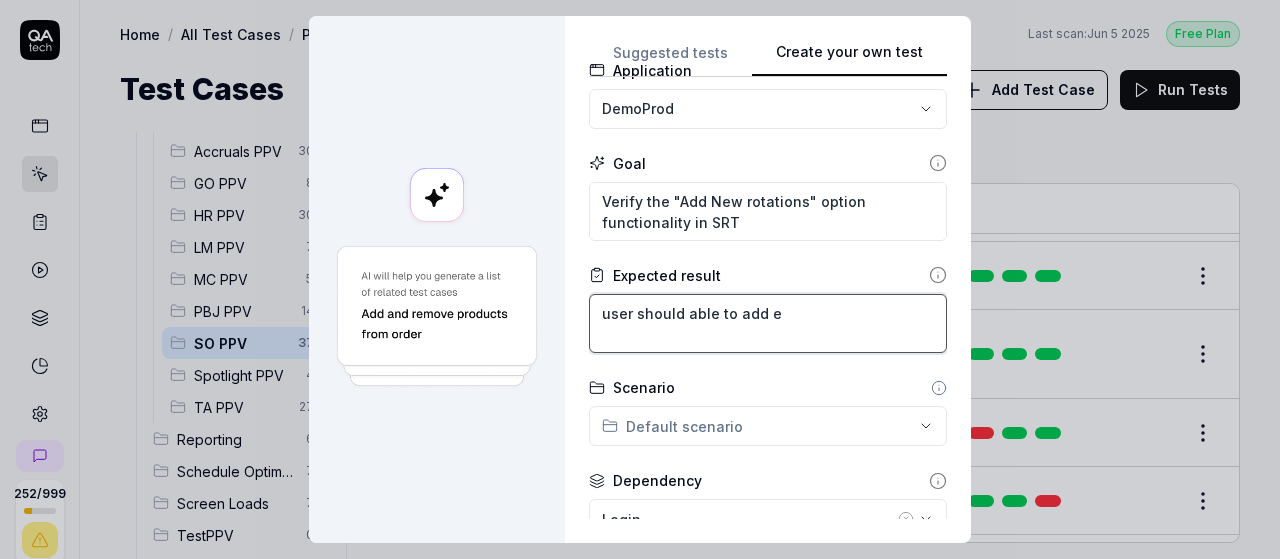 type on "user should able to add em" 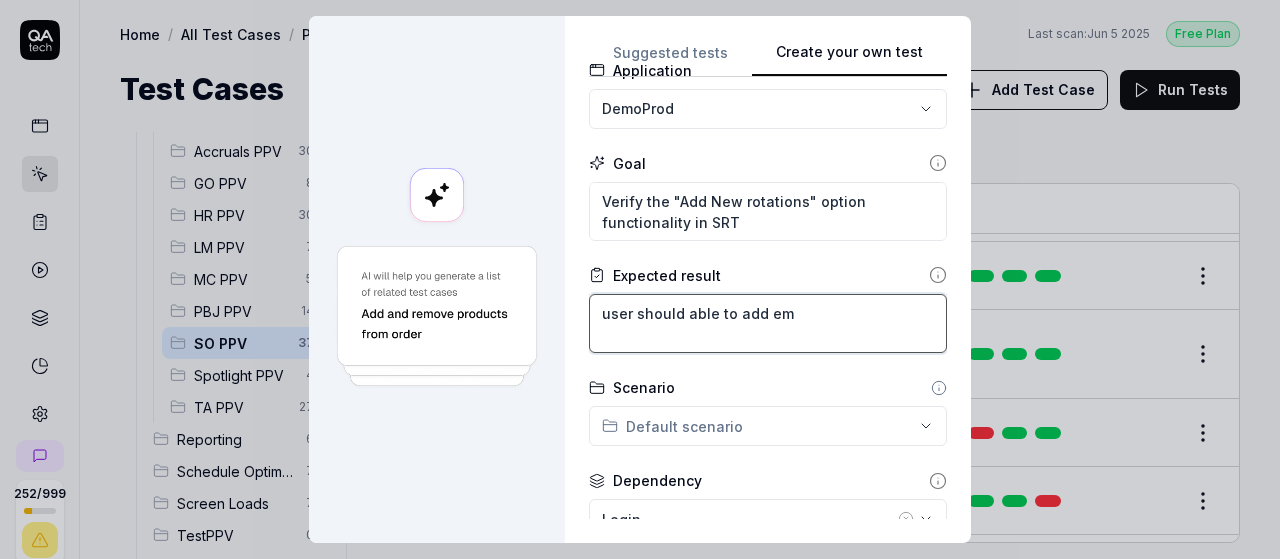type on "*" 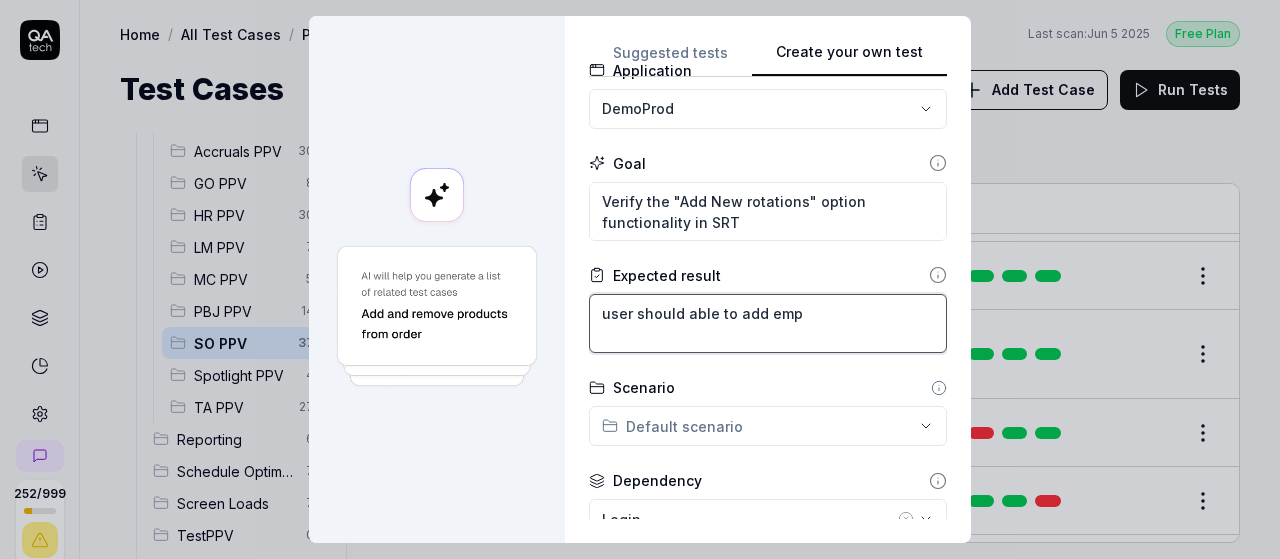 type on "*" 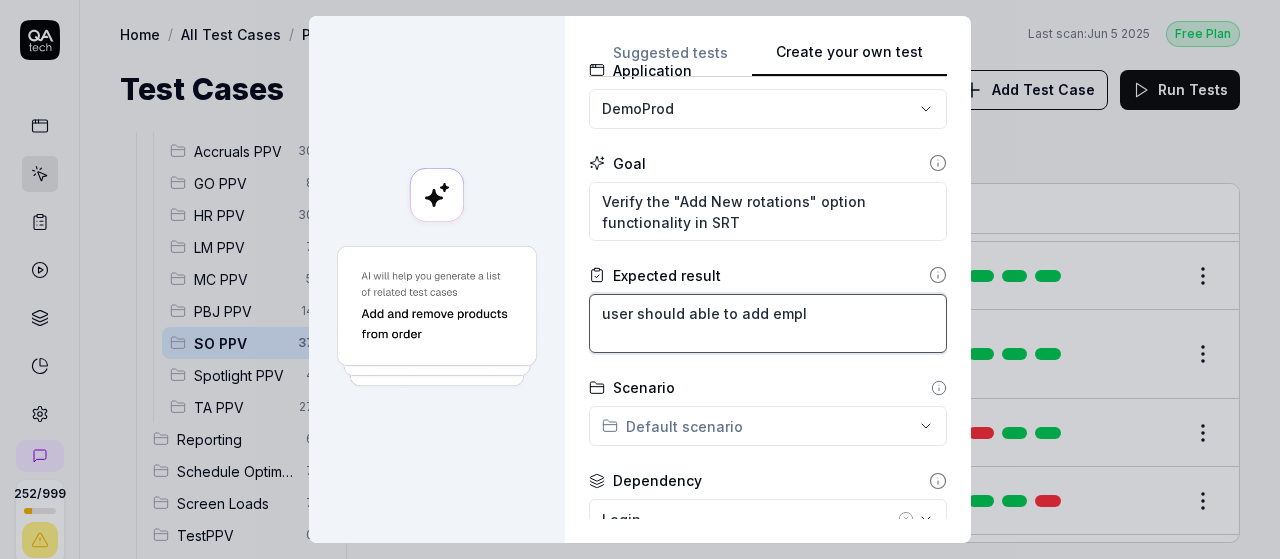 type on "*" 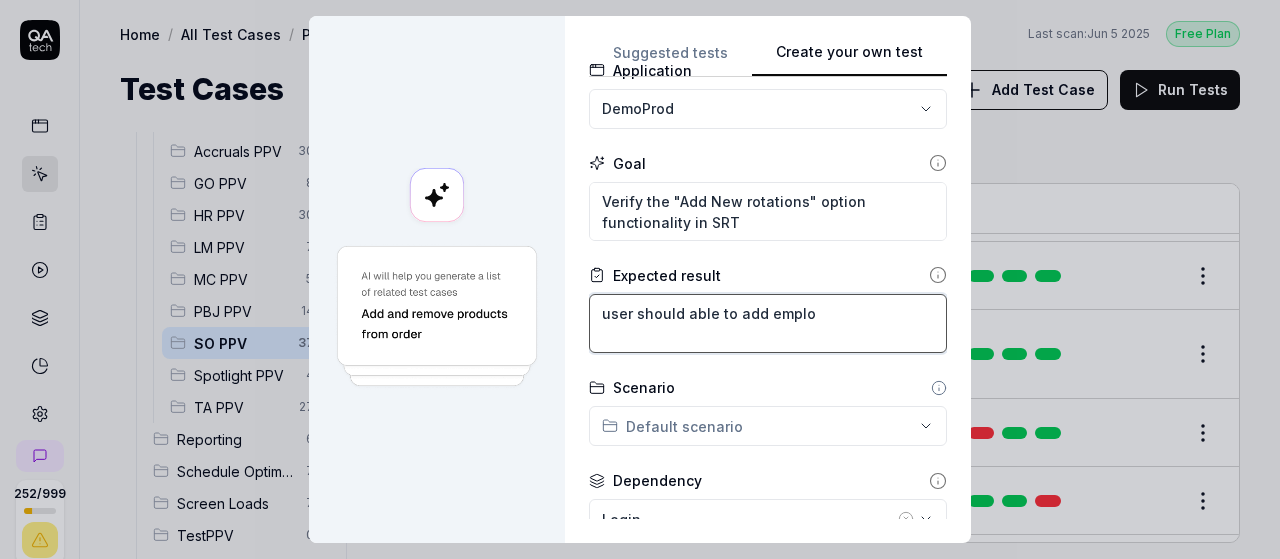 type on "*" 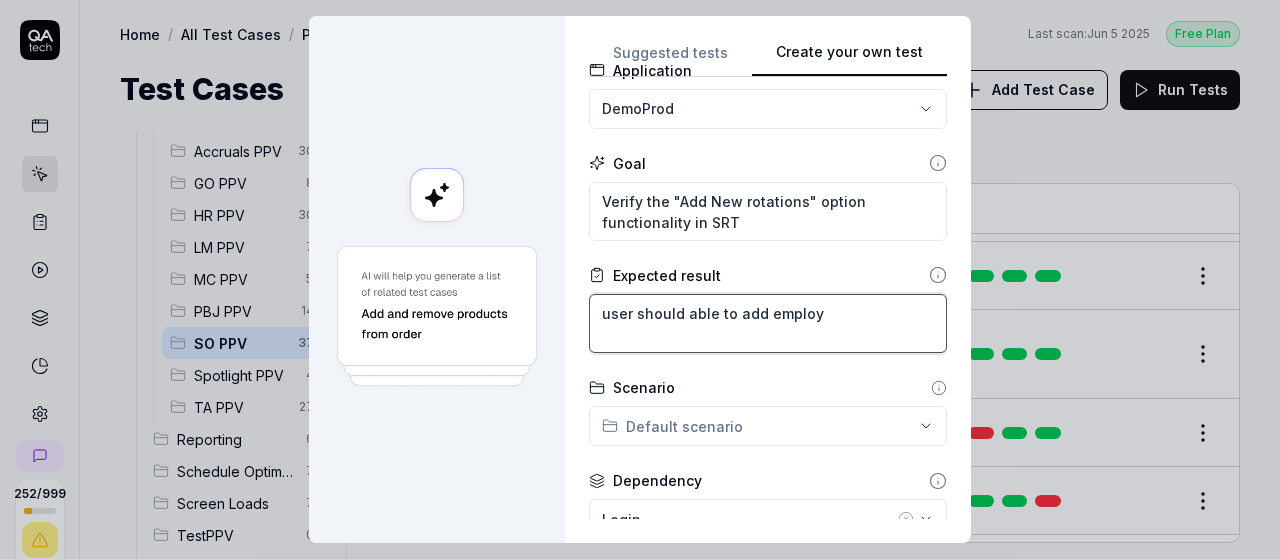 type on "*" 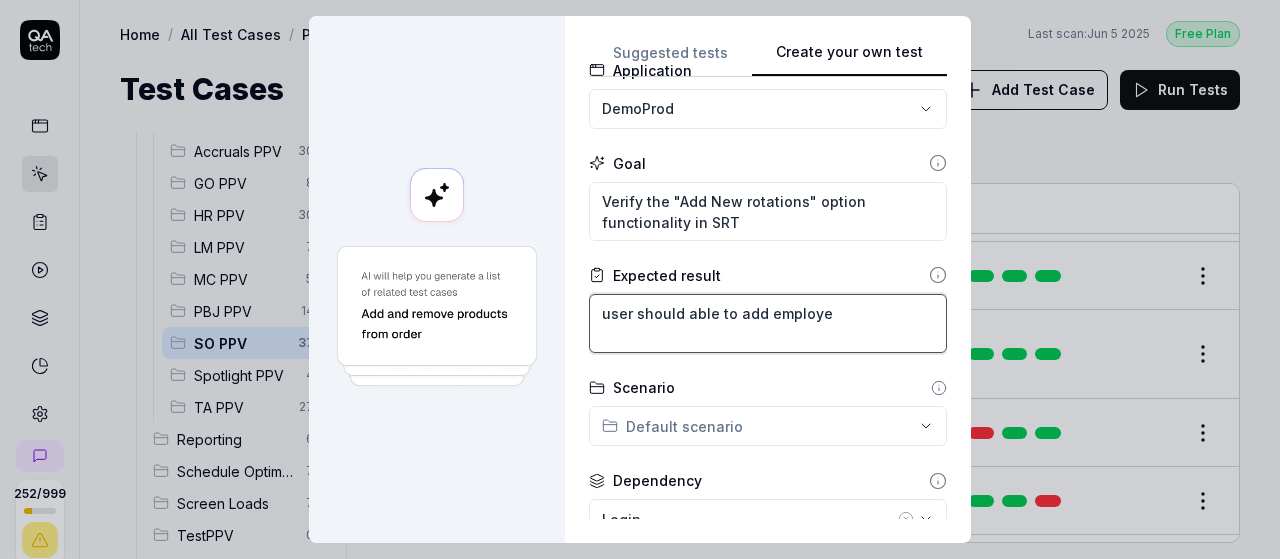 type on "*" 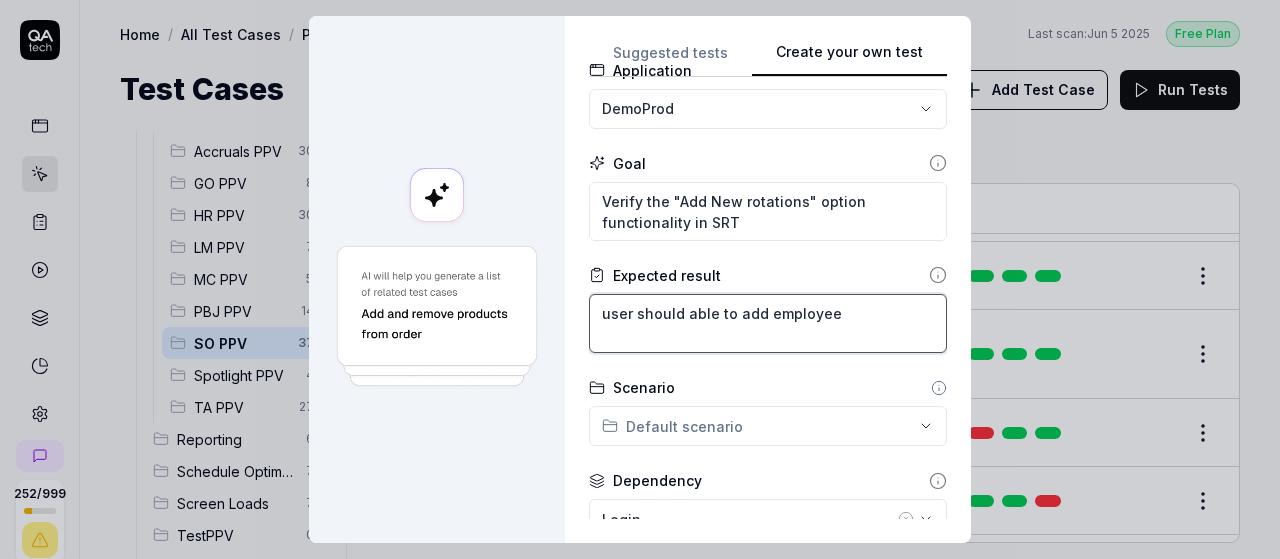 type on "*" 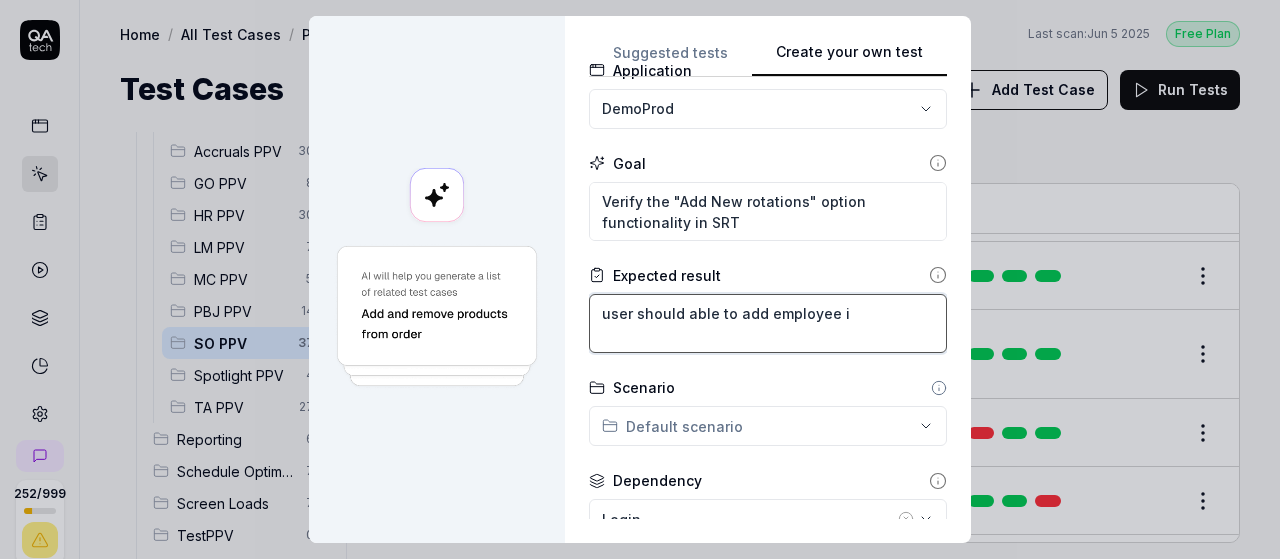 type on "*" 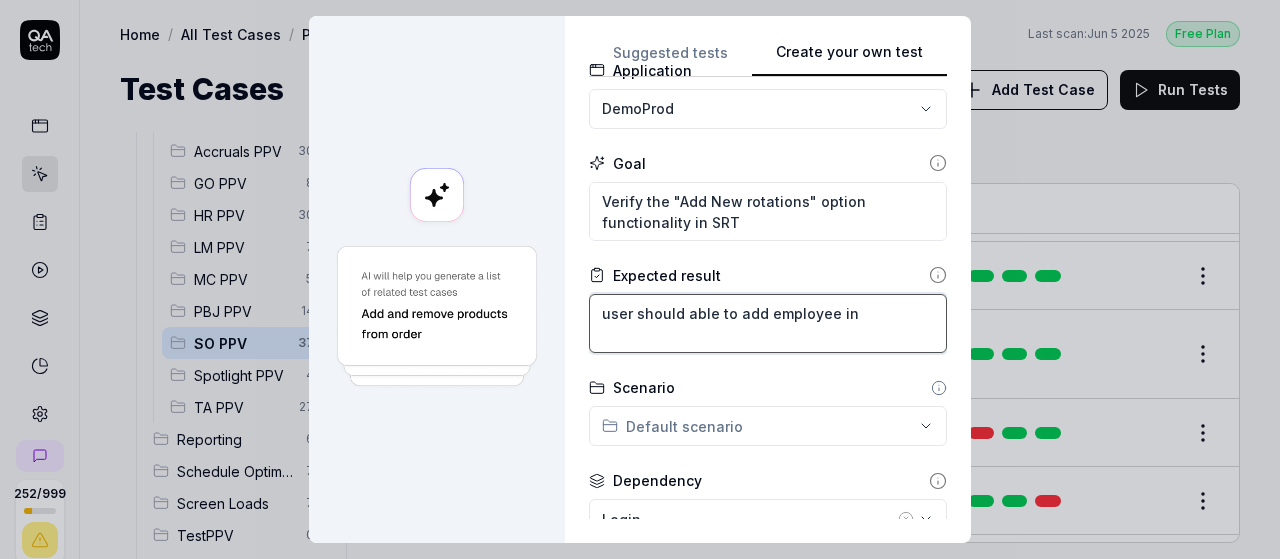 type on "*" 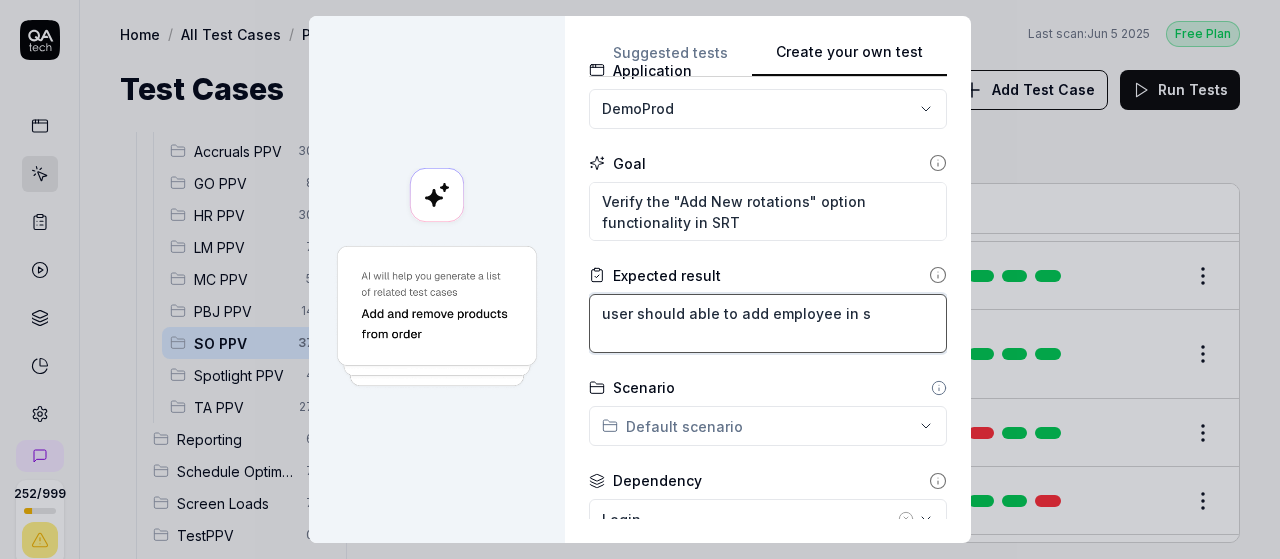 type on "*" 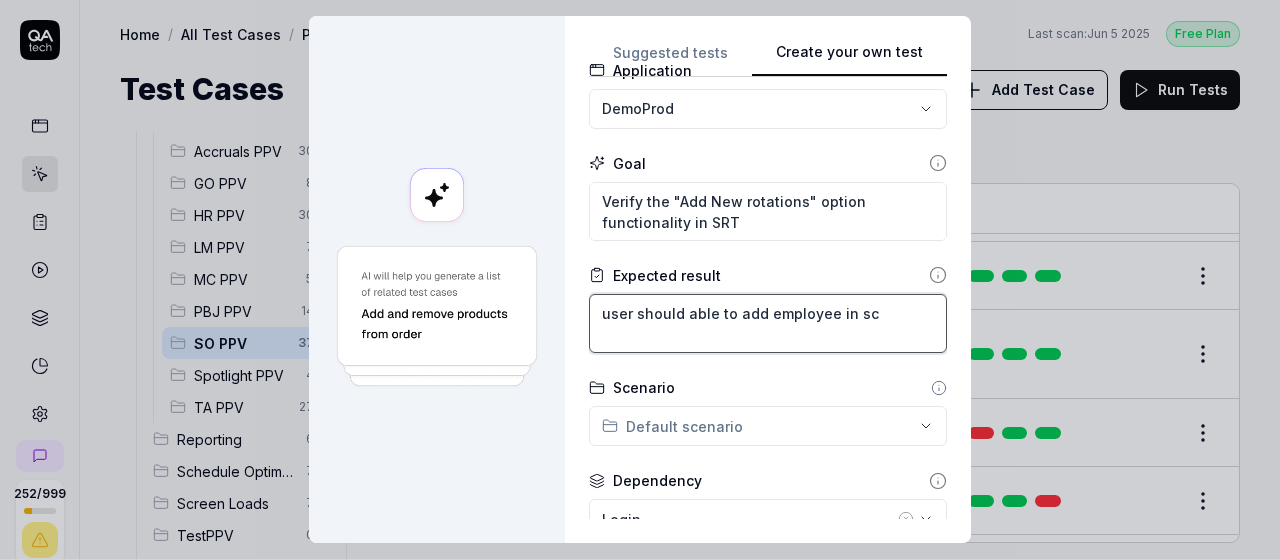 type on "*" 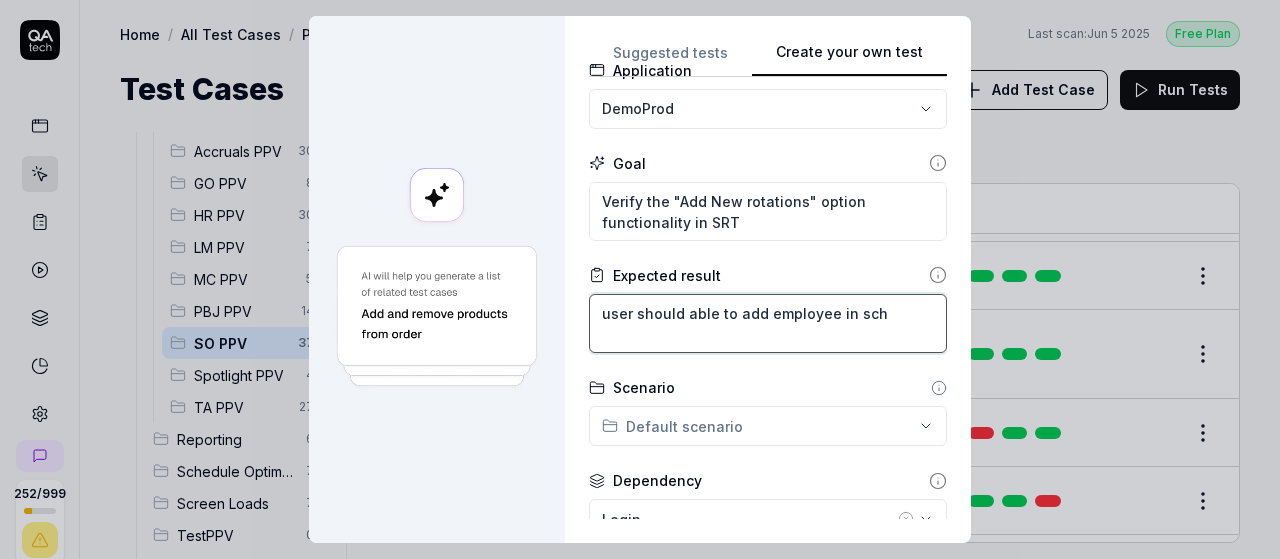 type on "*" 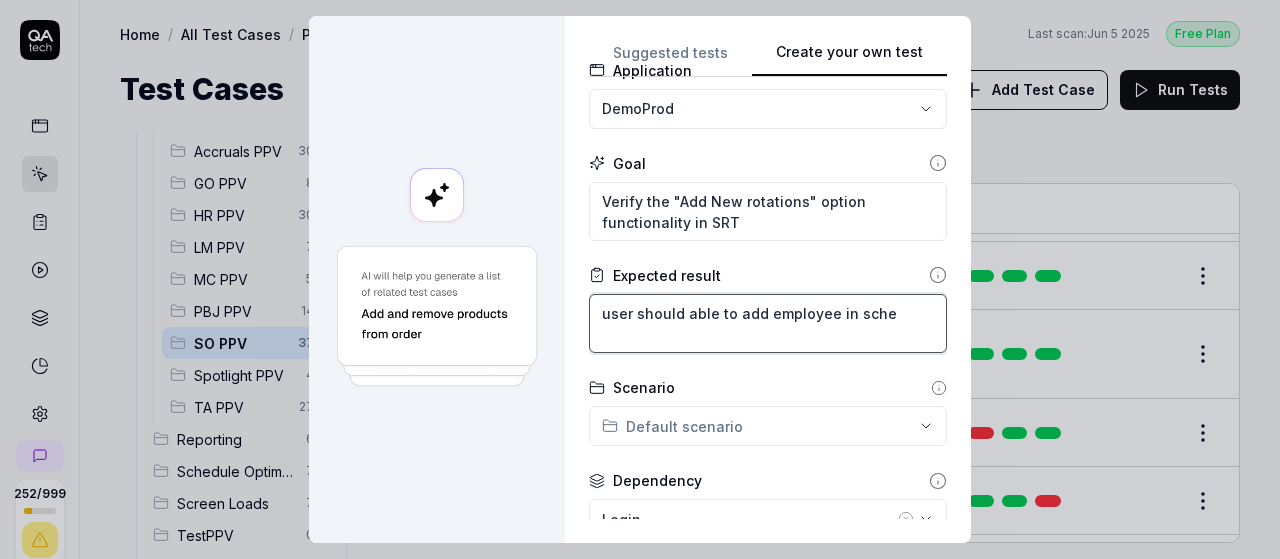 type on "*" 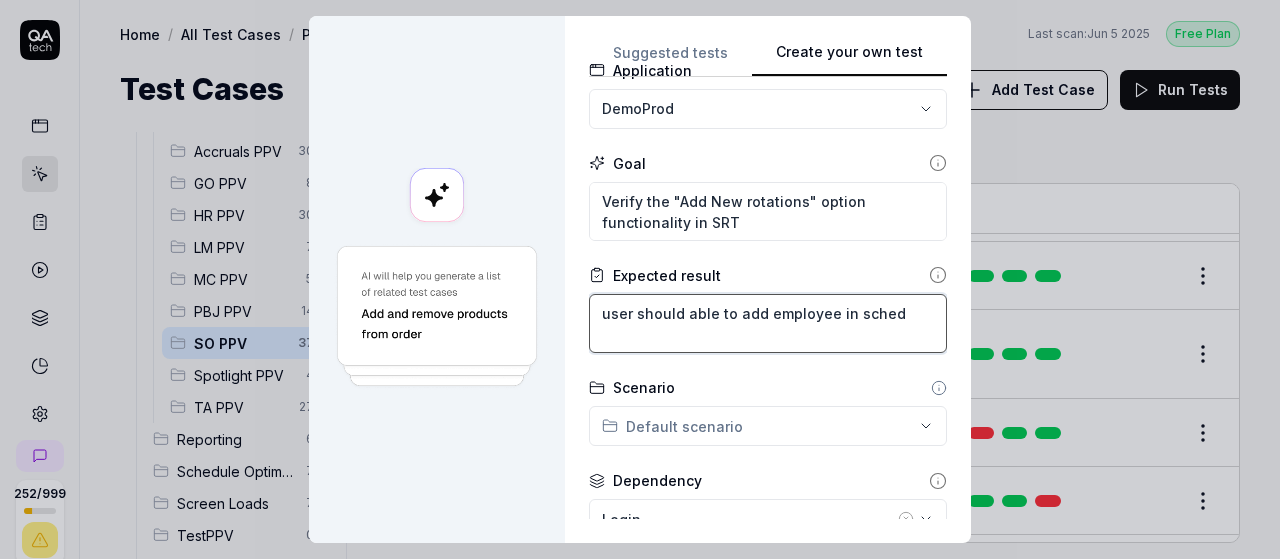 type on "*" 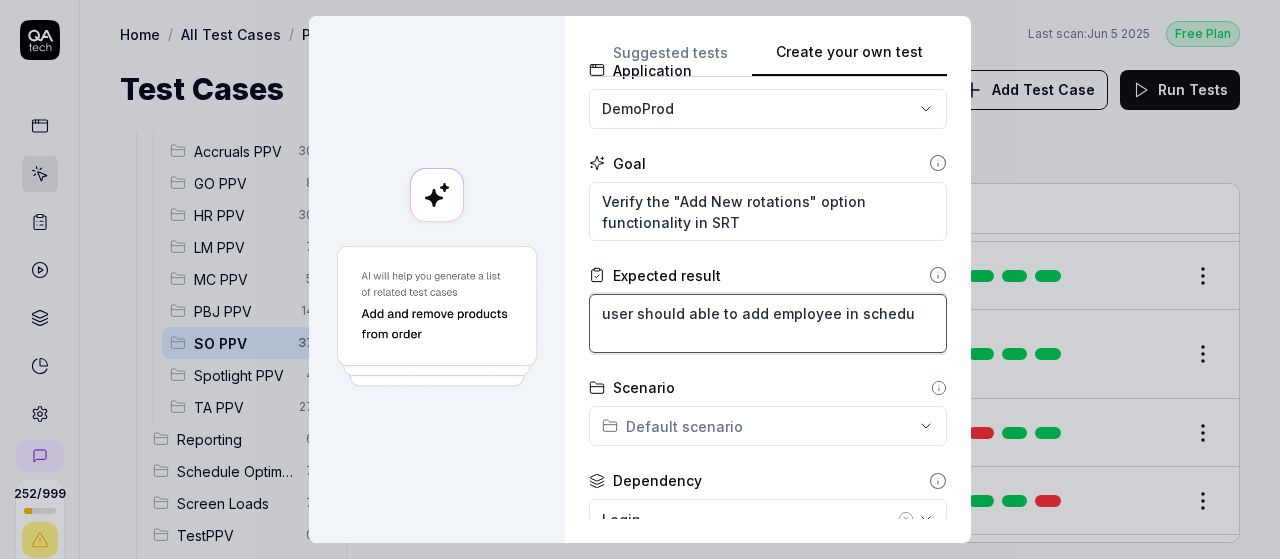 type on "*" 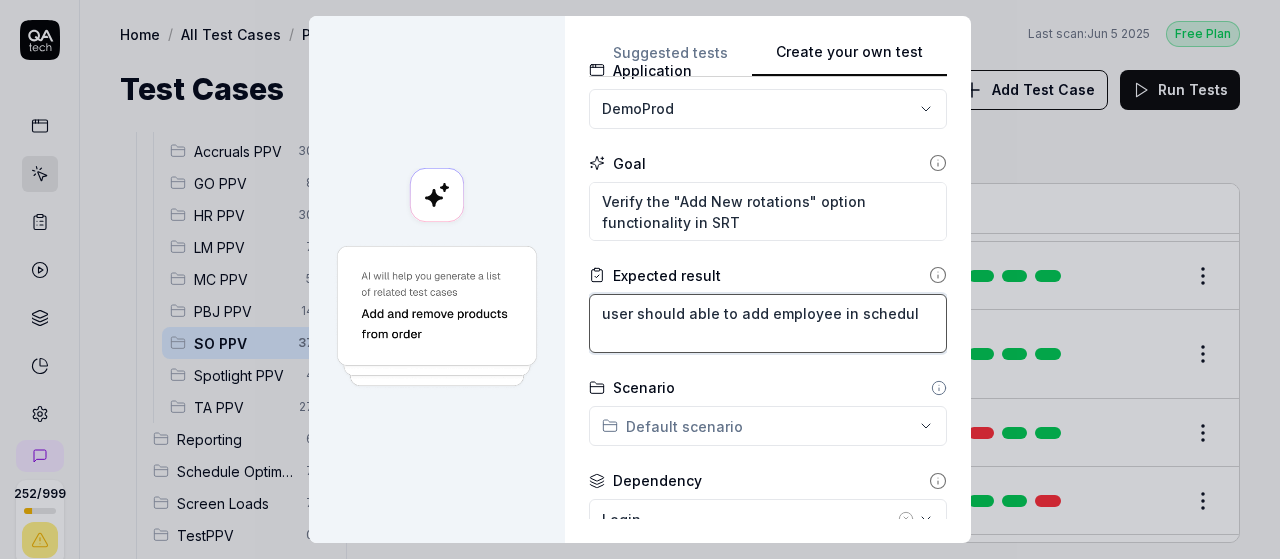 type on "*" 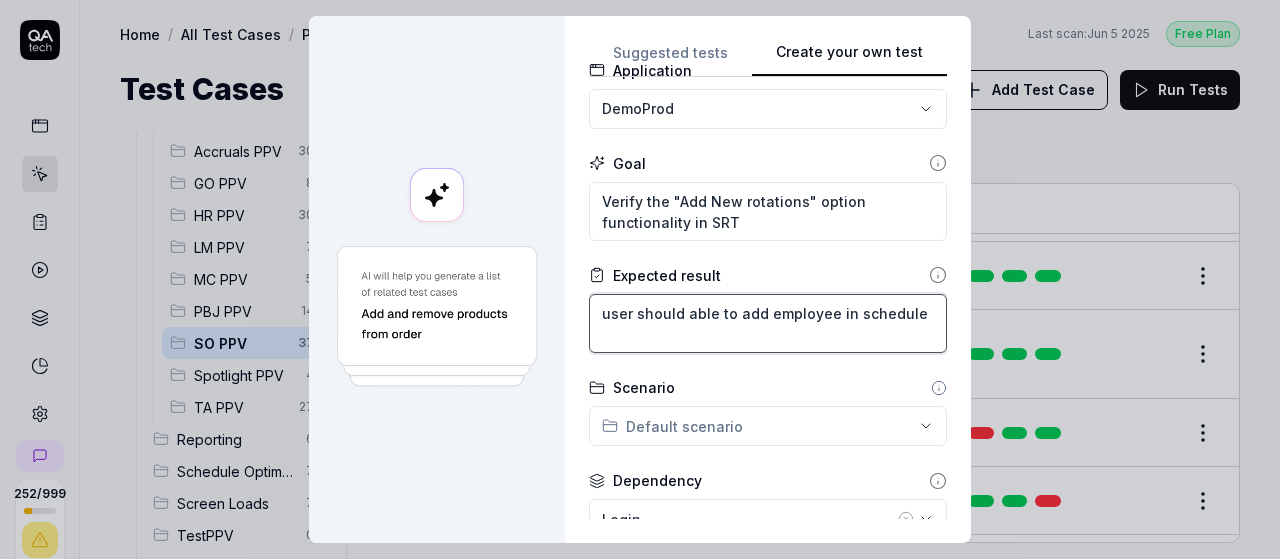type on "*" 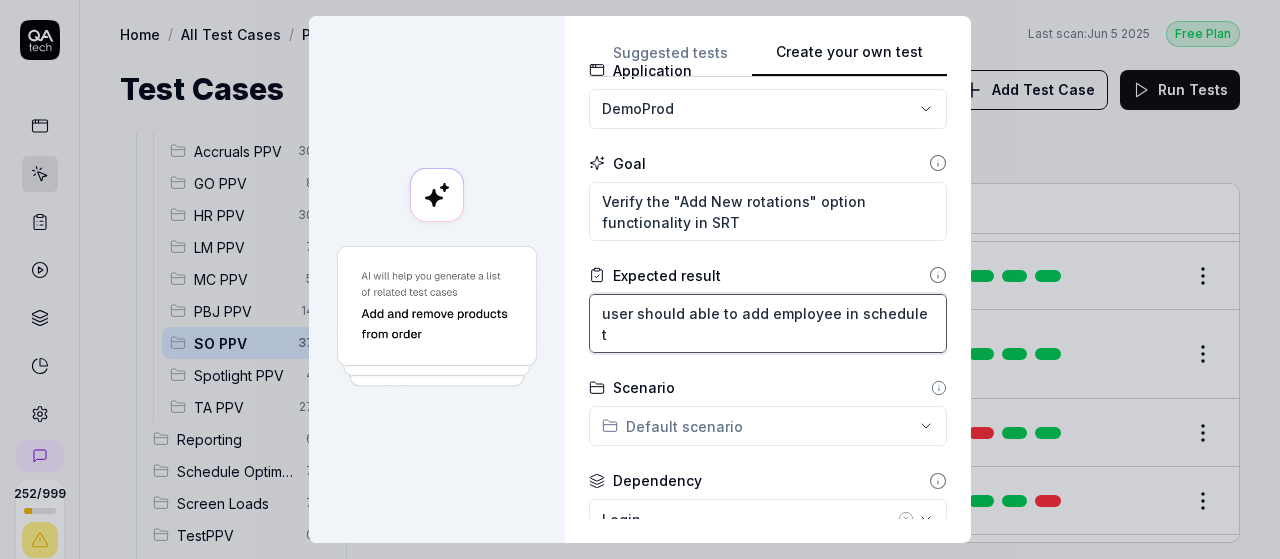 type on "*" 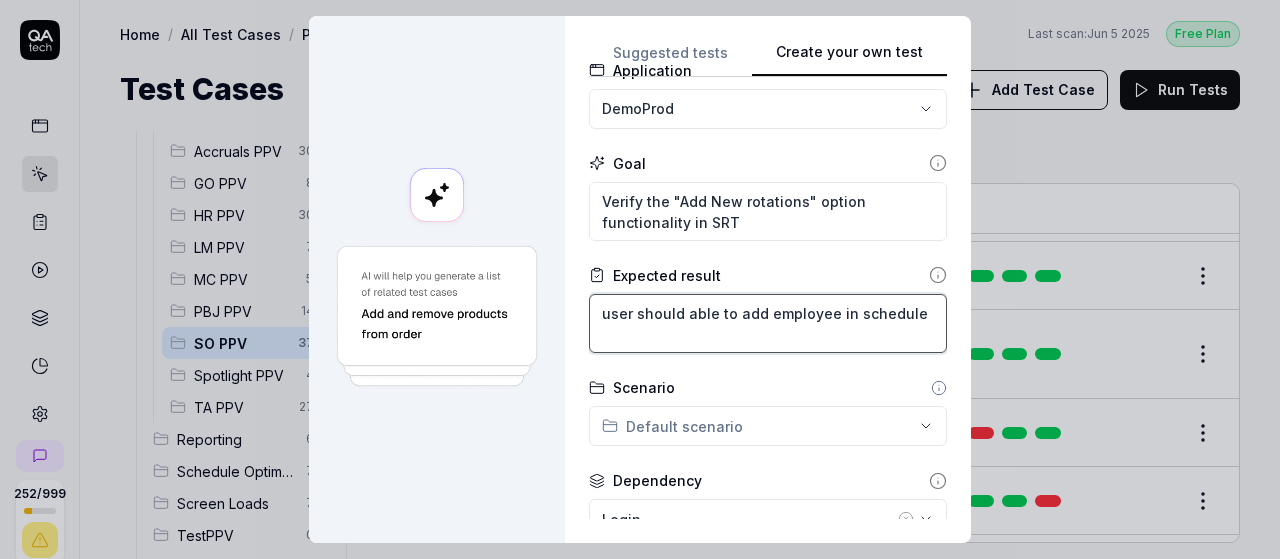type on "*" 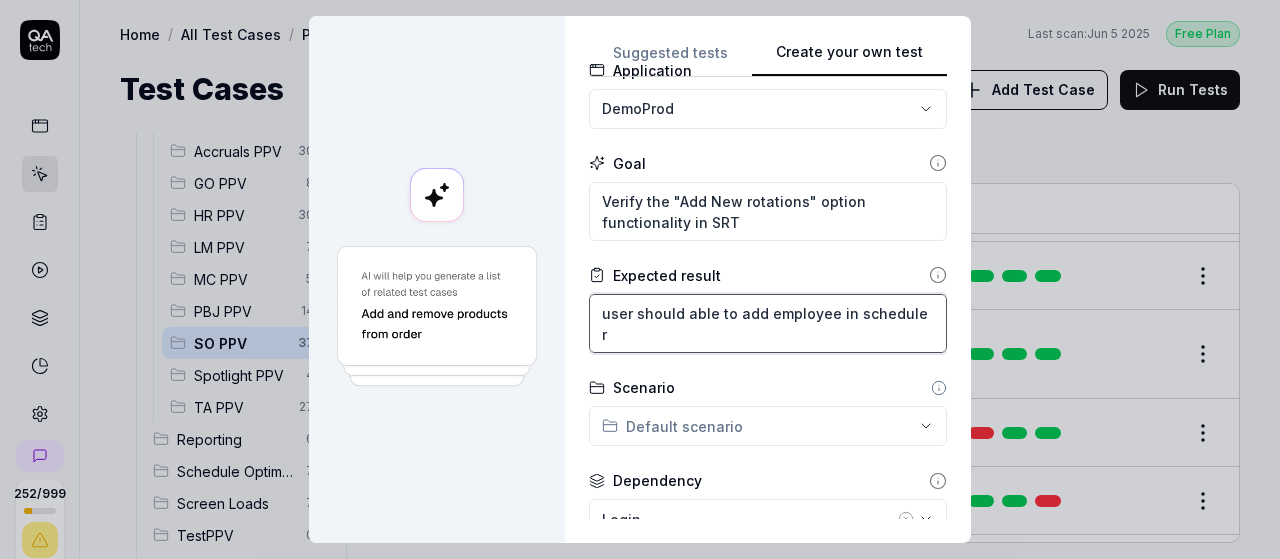 type on "*" 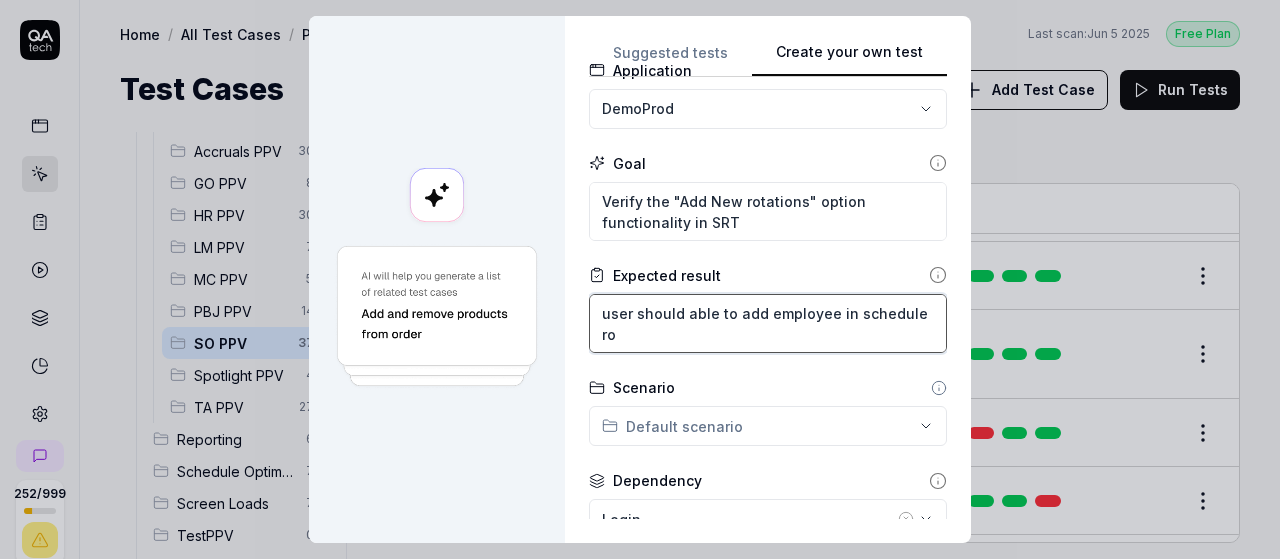type on "*" 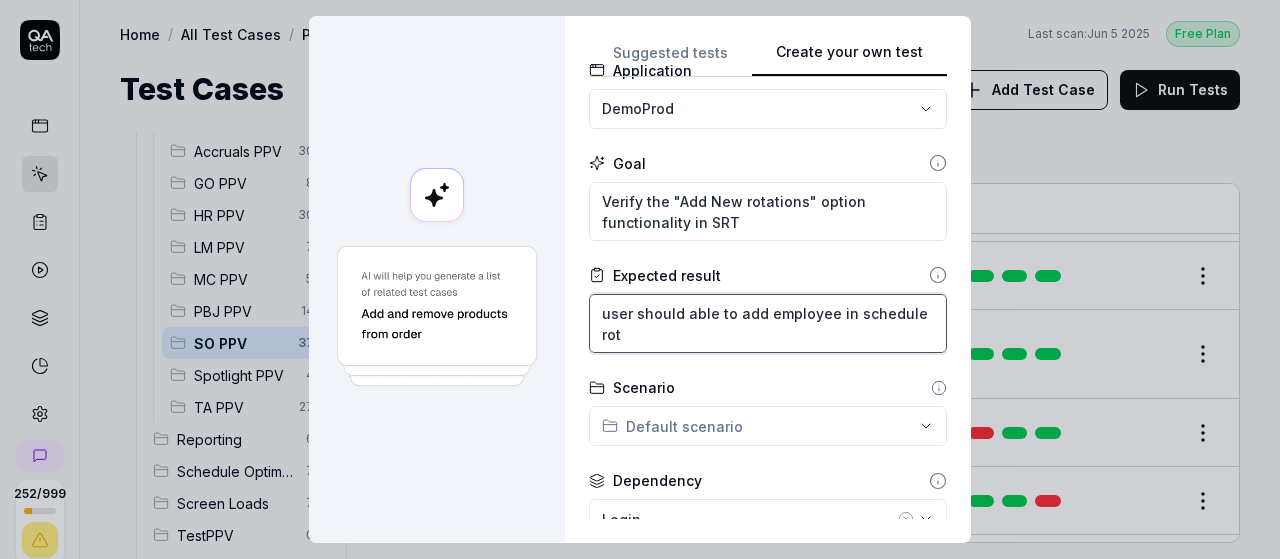 type on "*" 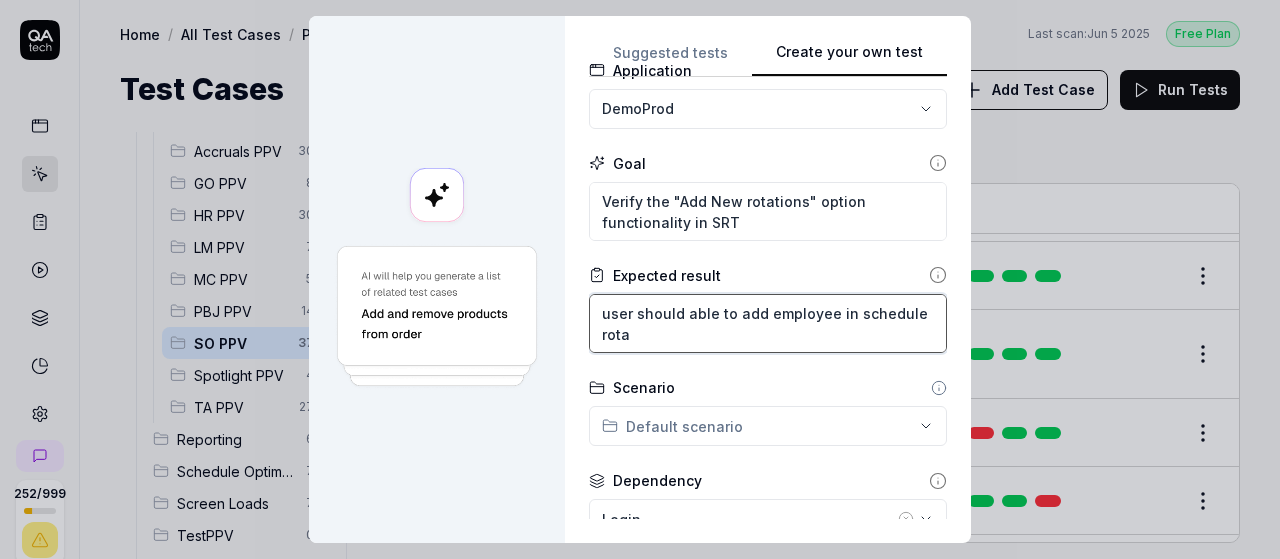 type on "*" 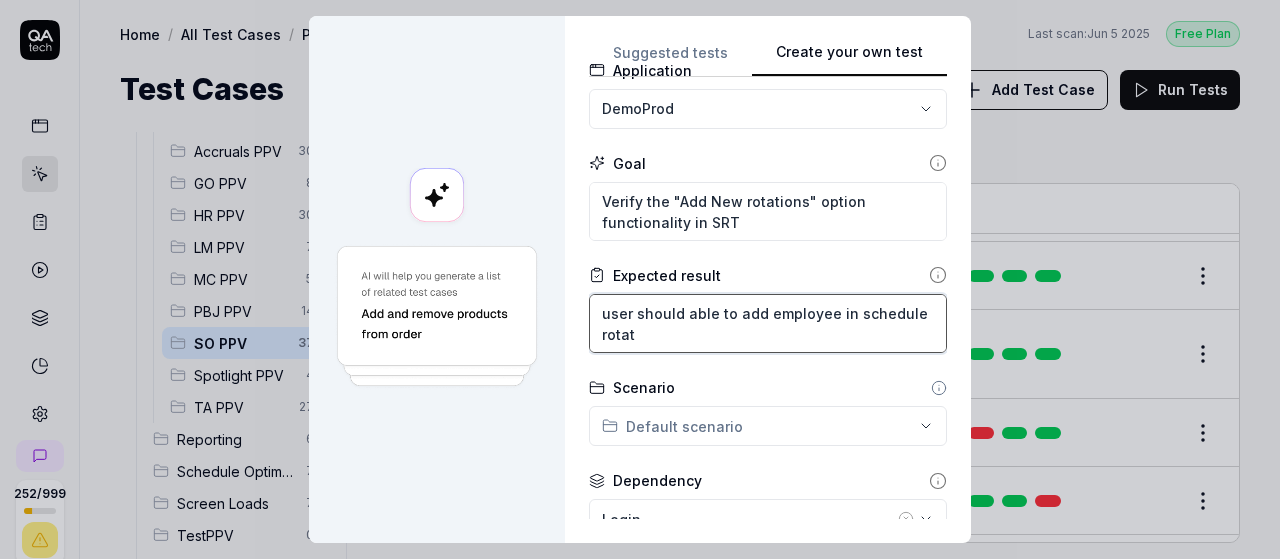 type on "*" 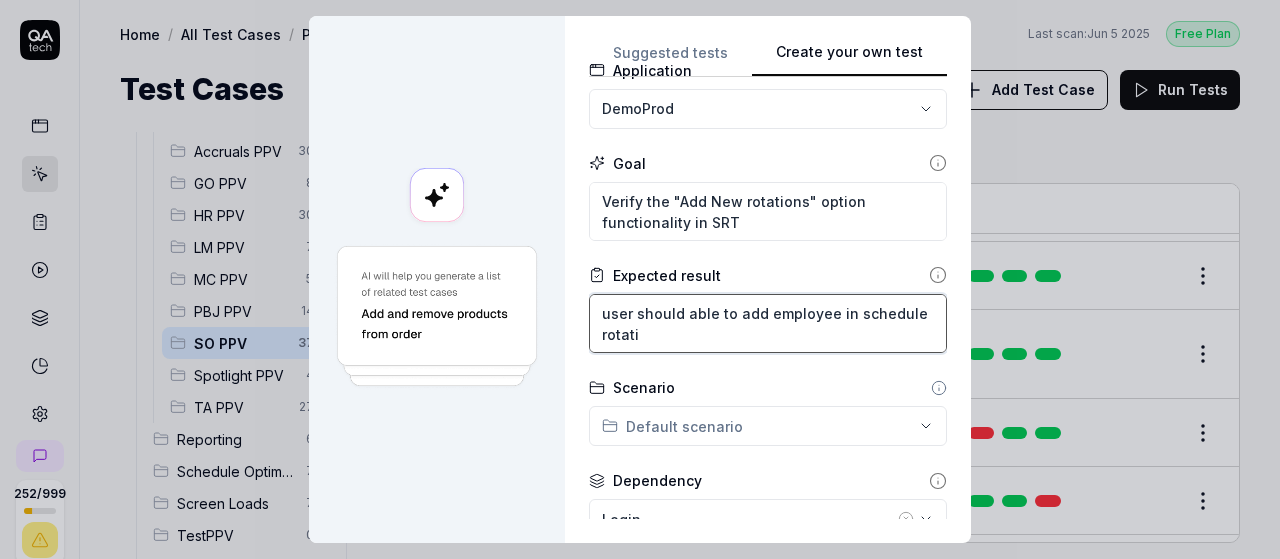 type on "*" 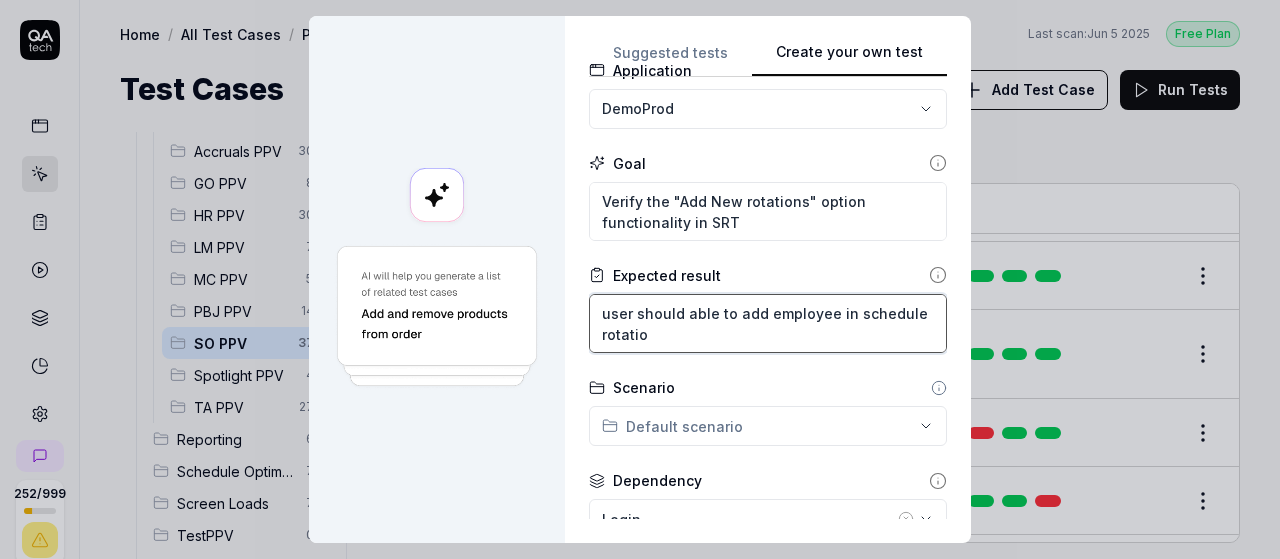 type on "*" 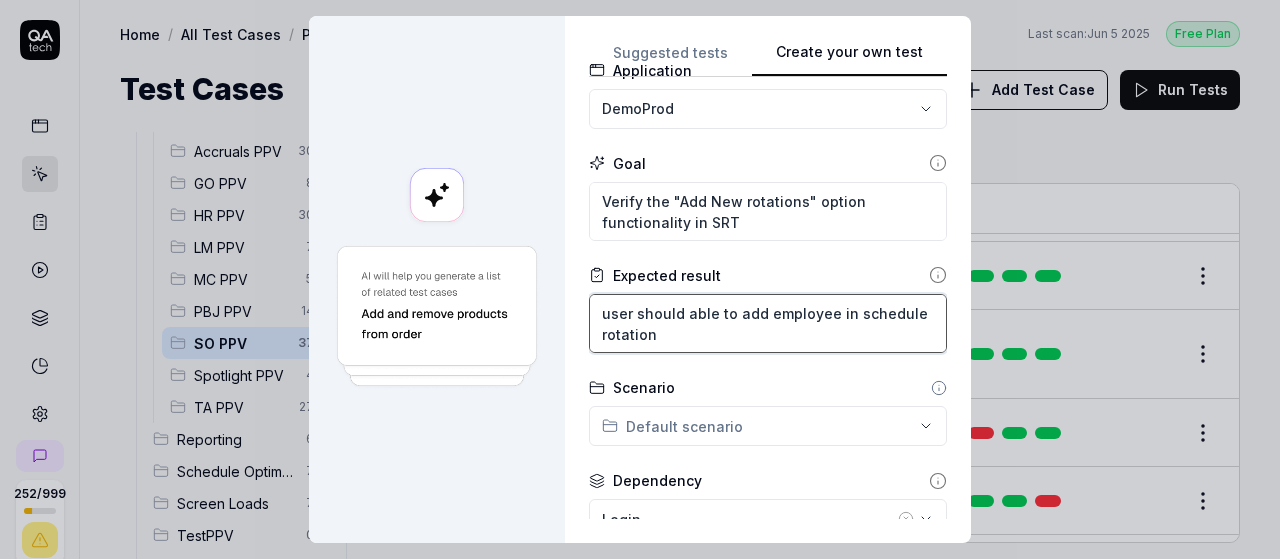 type on "*" 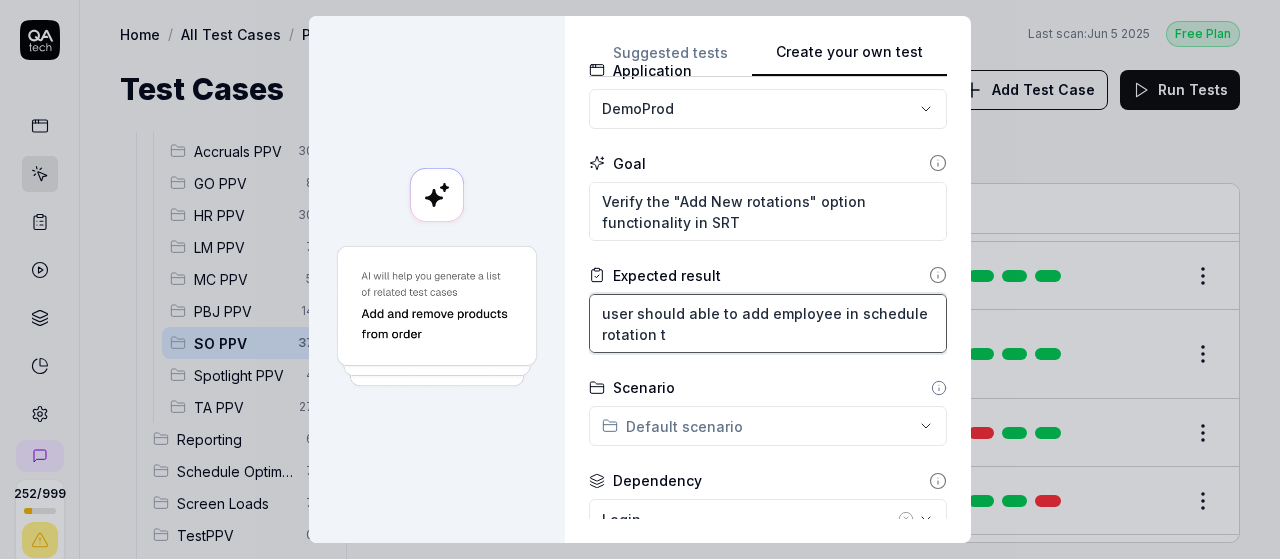 type on "*" 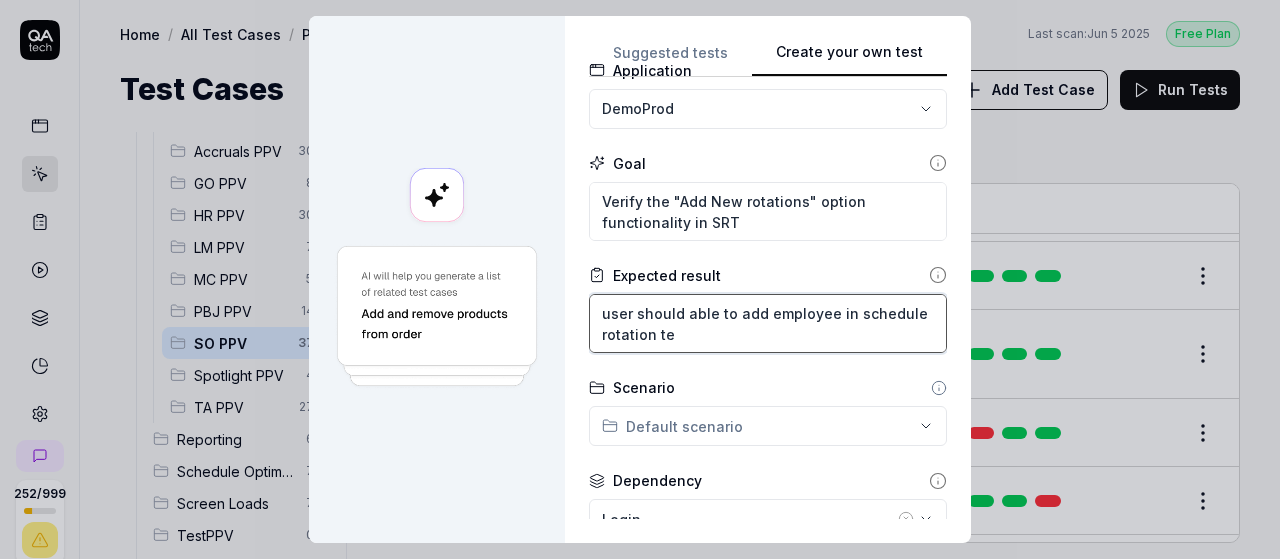 type on "*" 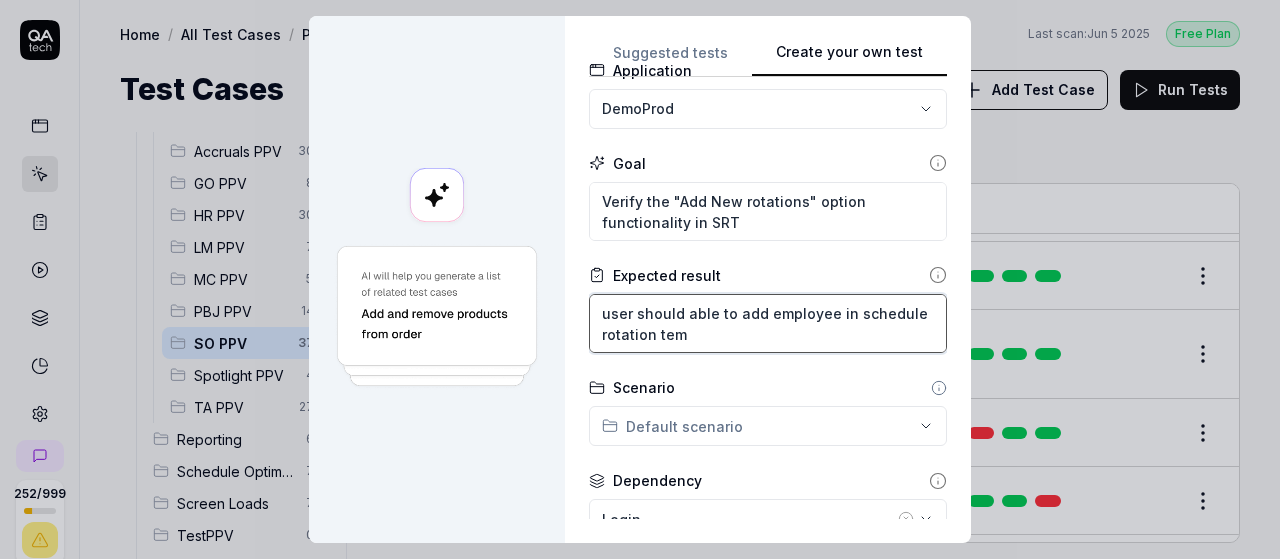 type on "*" 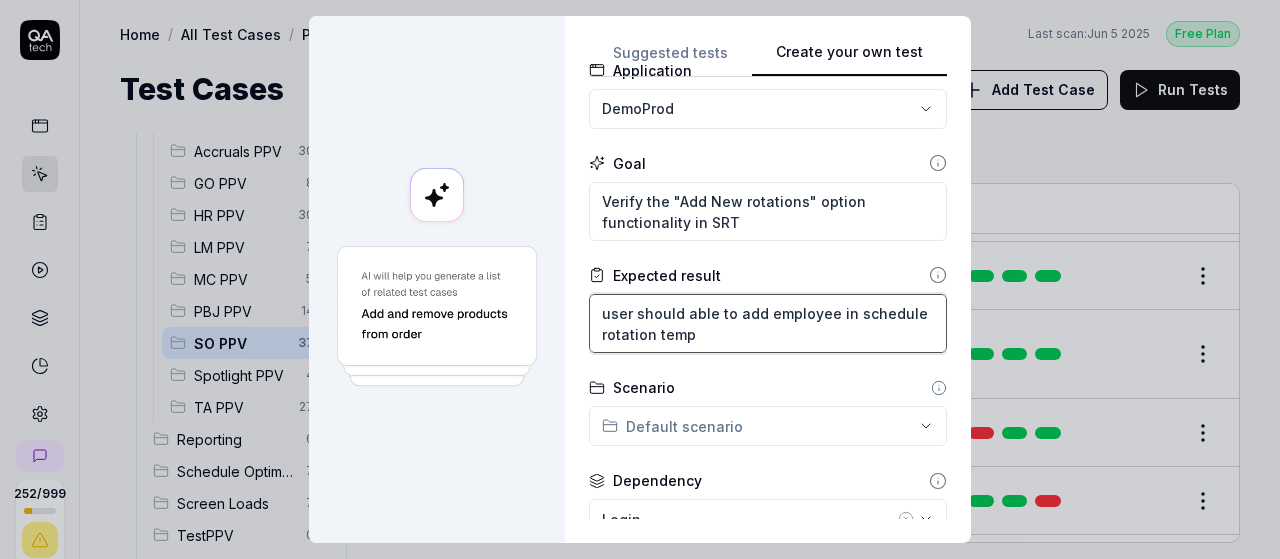 type on "*" 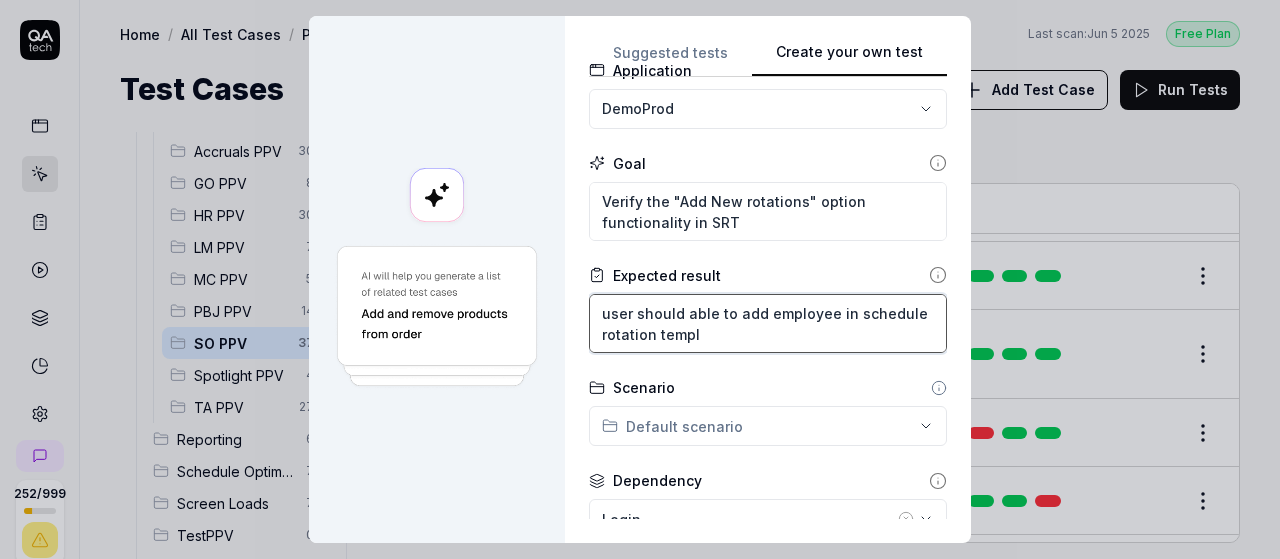 type on "*" 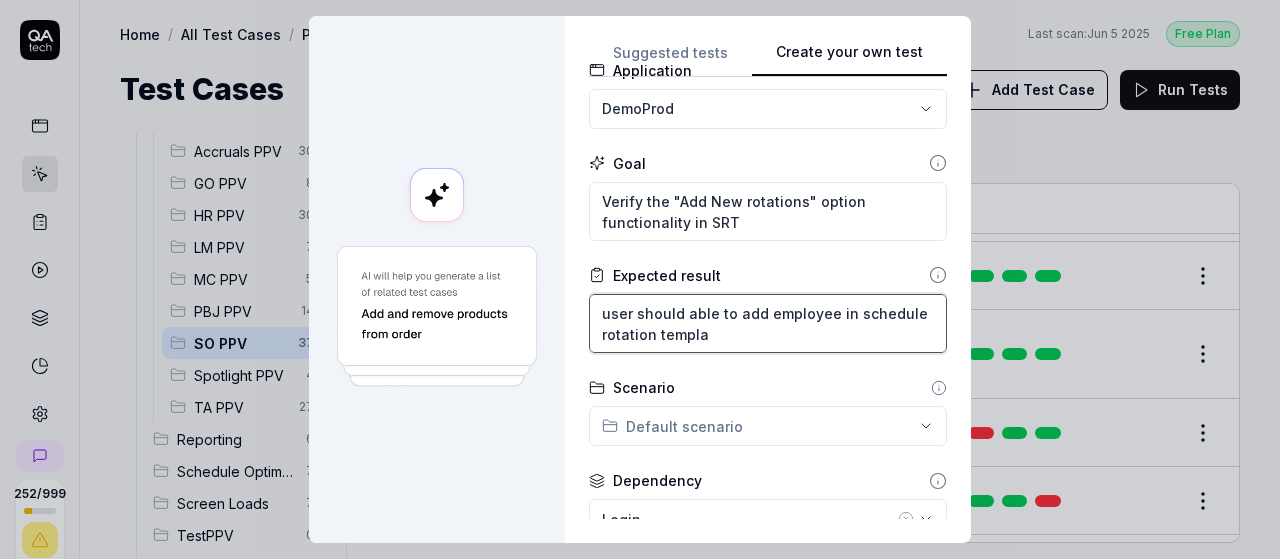 type on "*" 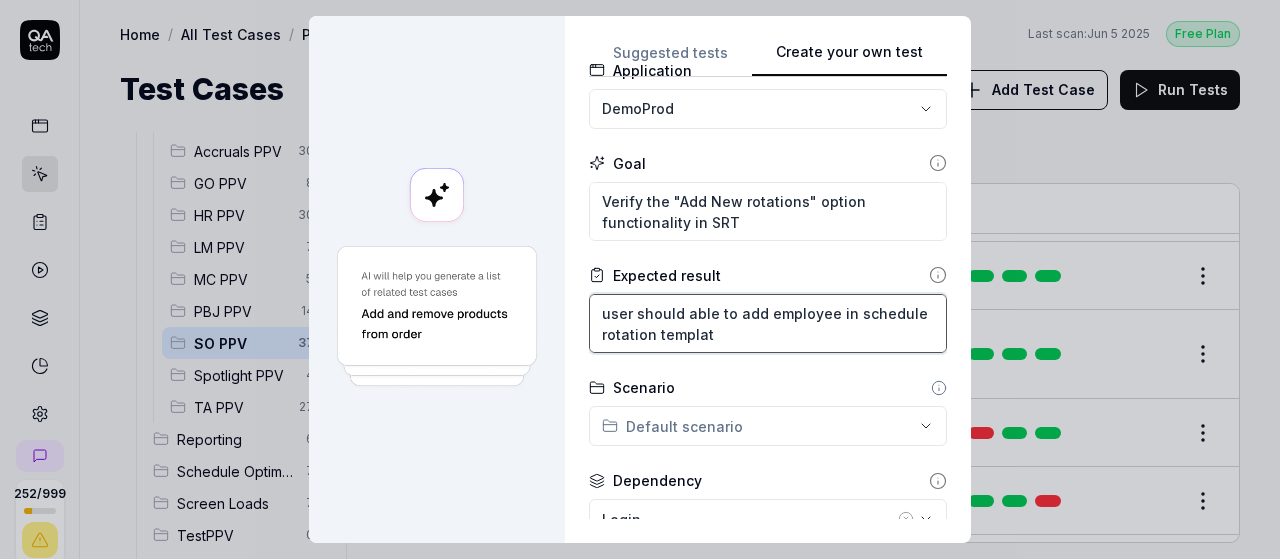 type on "*" 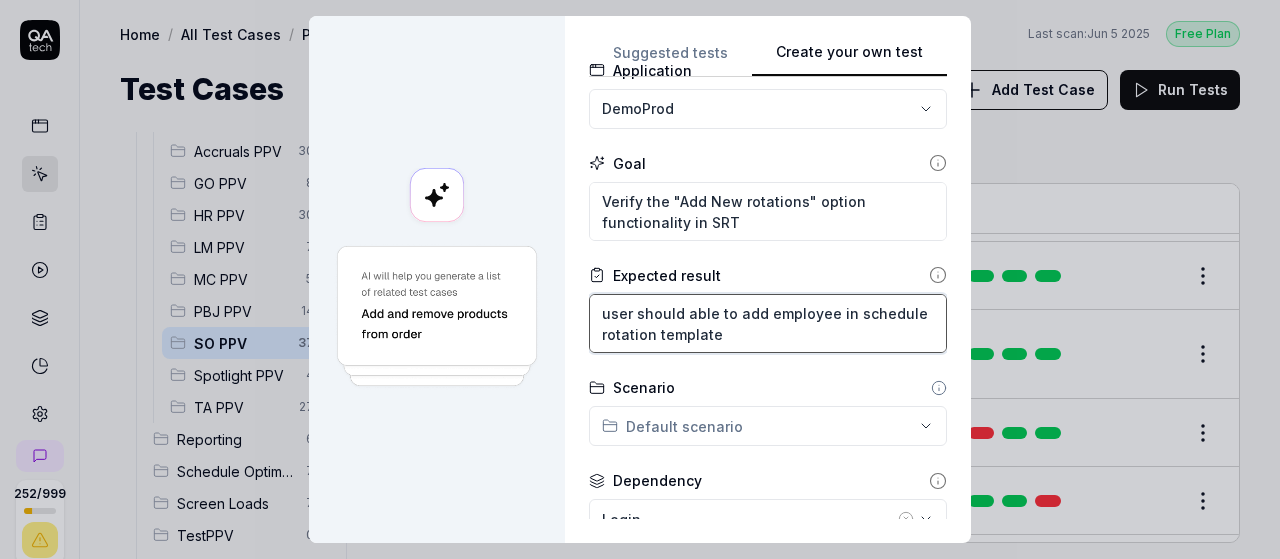type on "*" 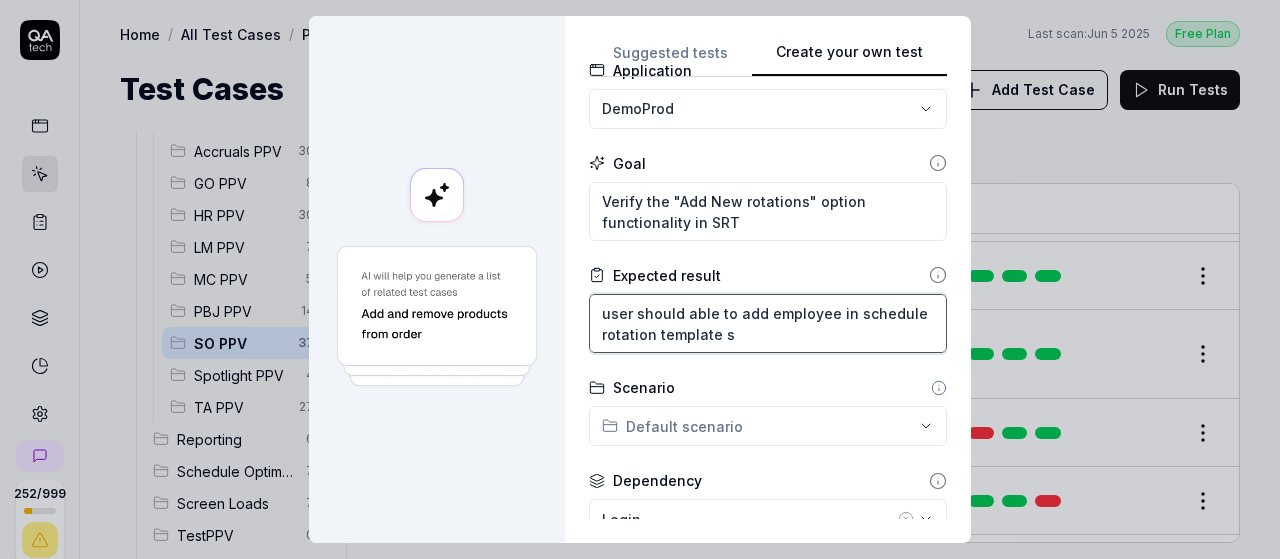 type on "*" 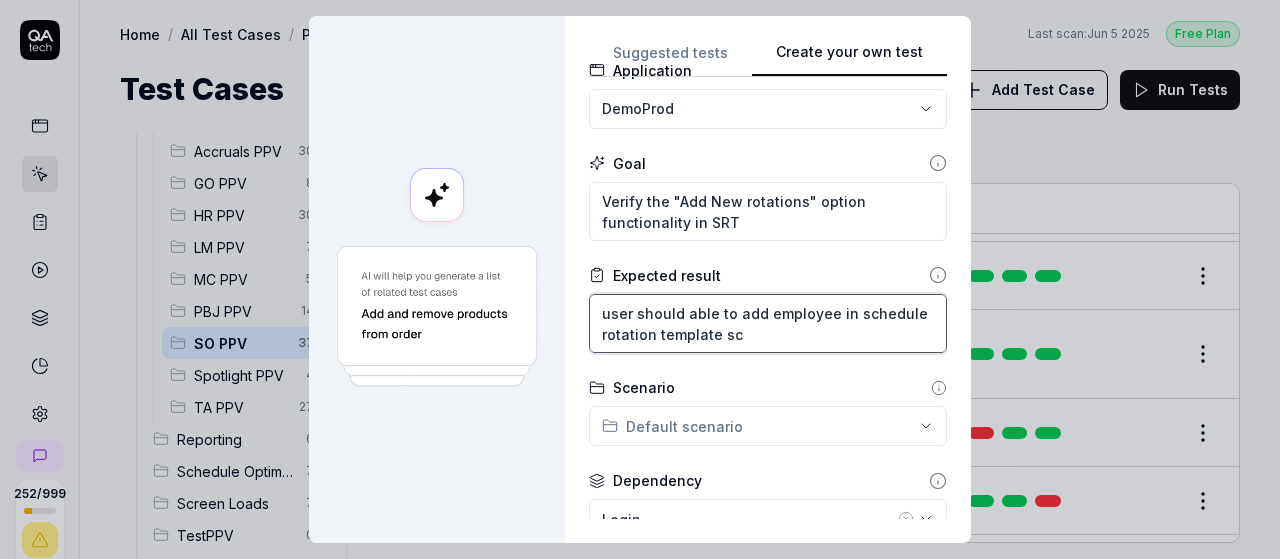type on "*" 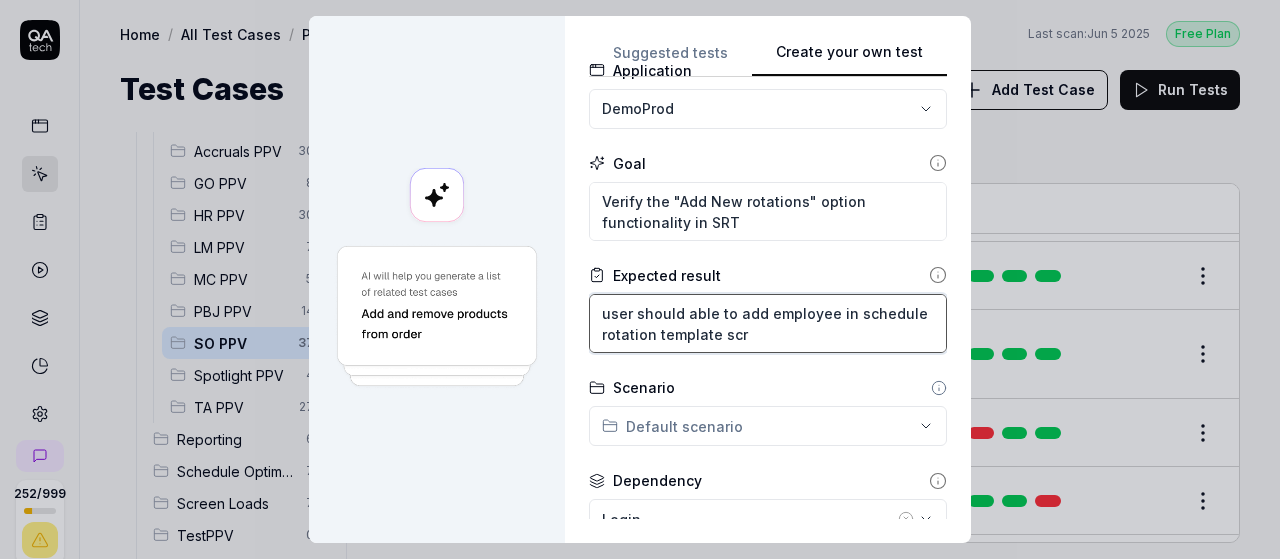 type on "*" 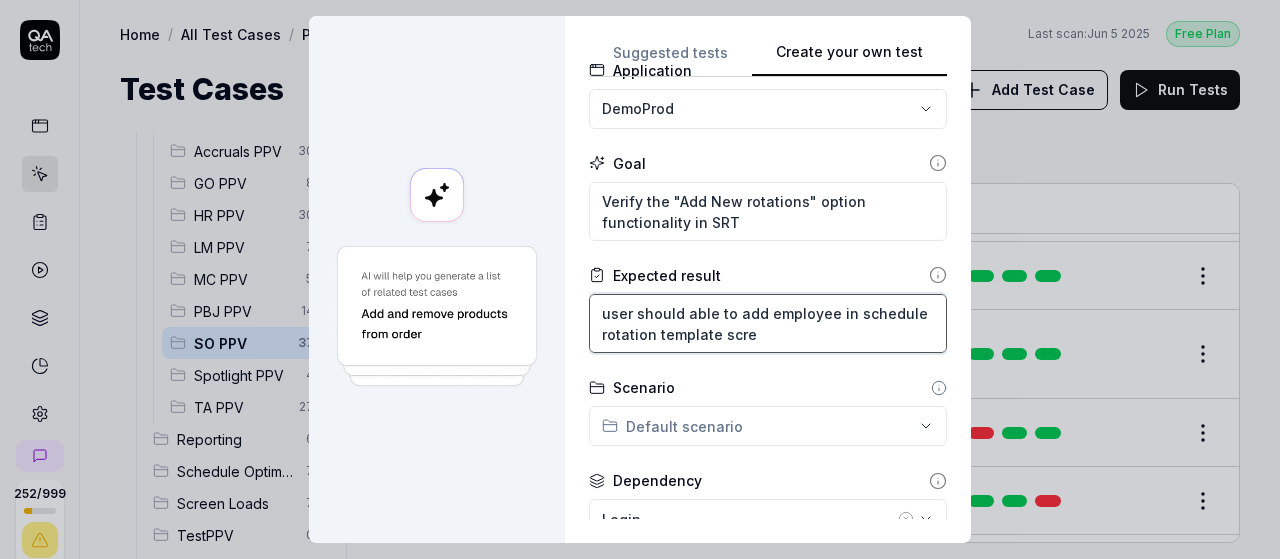 type on "*" 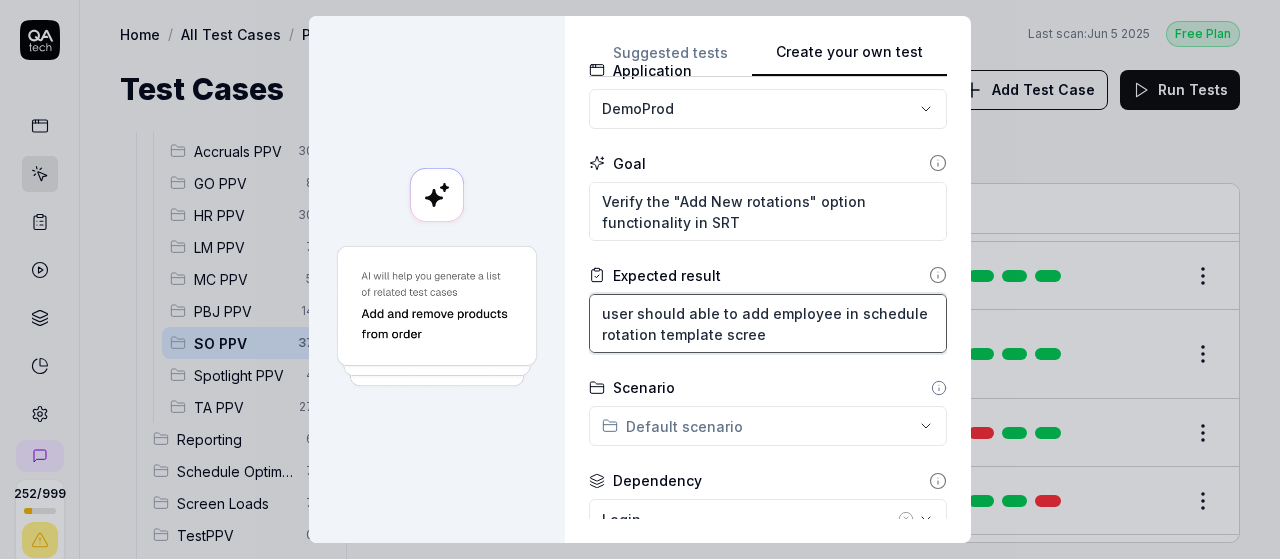 type on "*" 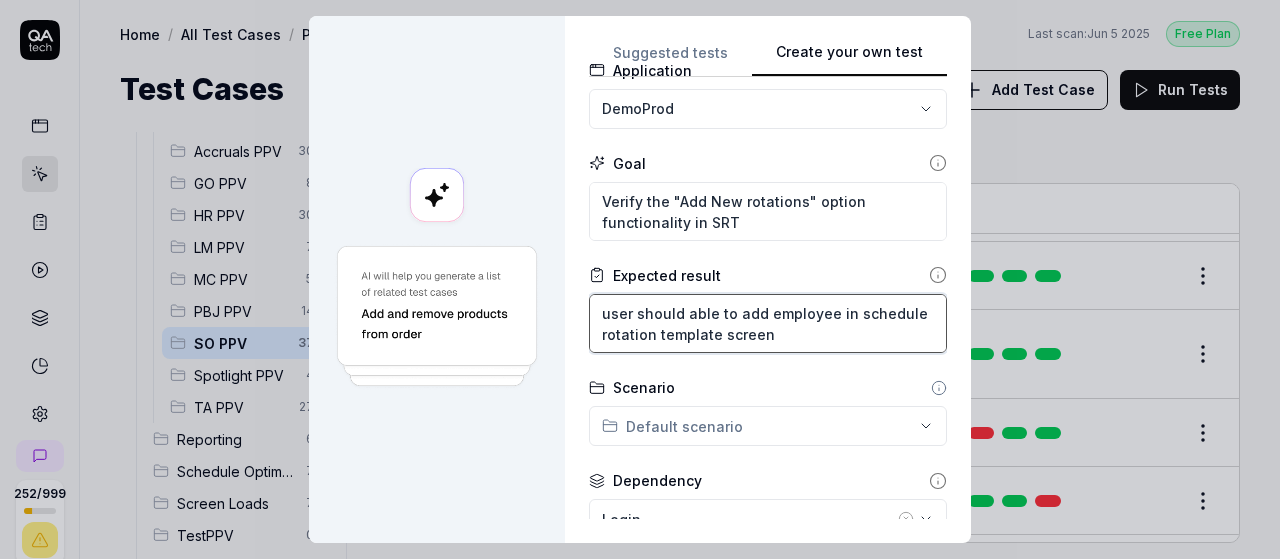 drag, startPoint x: 838, startPoint y: 311, endPoint x: 705, endPoint y: 337, distance: 135.51753 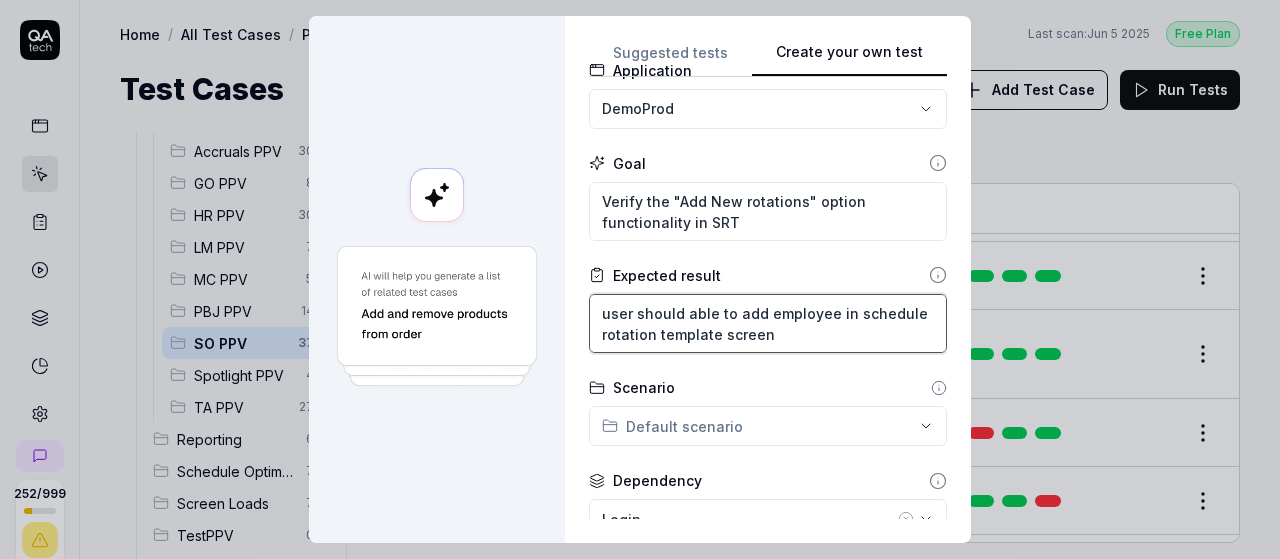 type on "user should able to add employee in schedule rotation template screen" 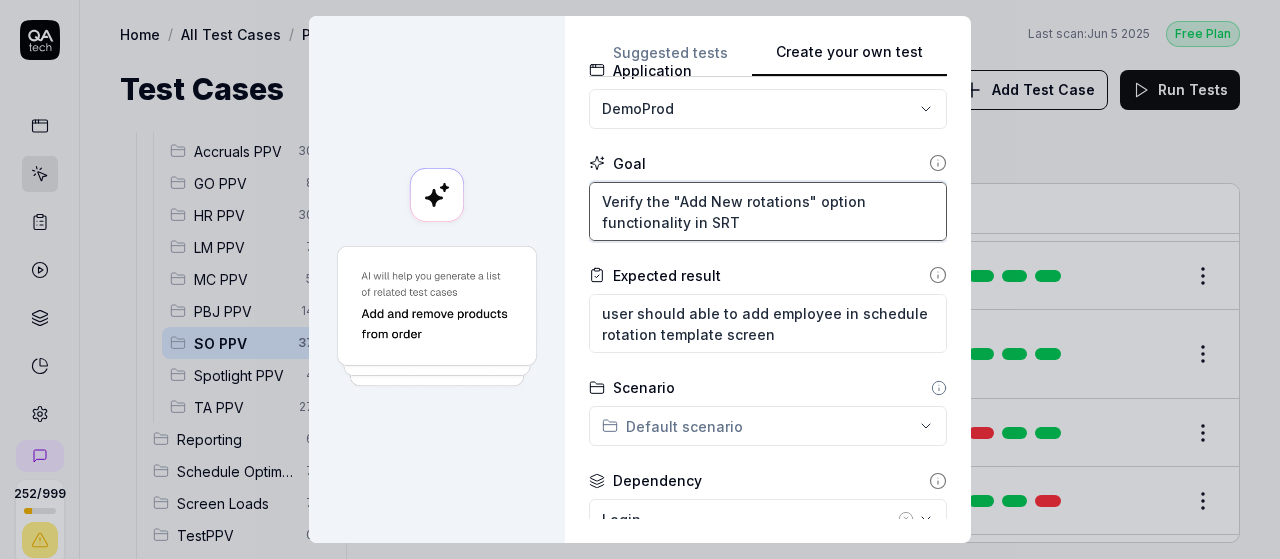 click on "Verify the "Add New rotations" option functionality in SRT" at bounding box center [768, 211] 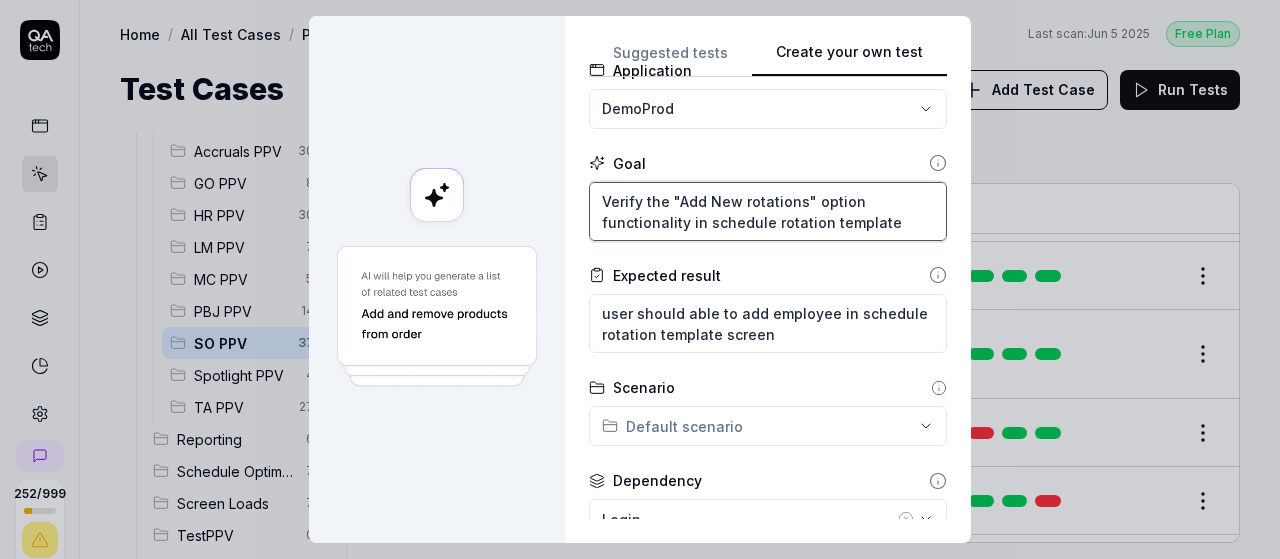 click on "Verify the "Add New rotations" option functionality in schedule rotation template" at bounding box center (768, 211) 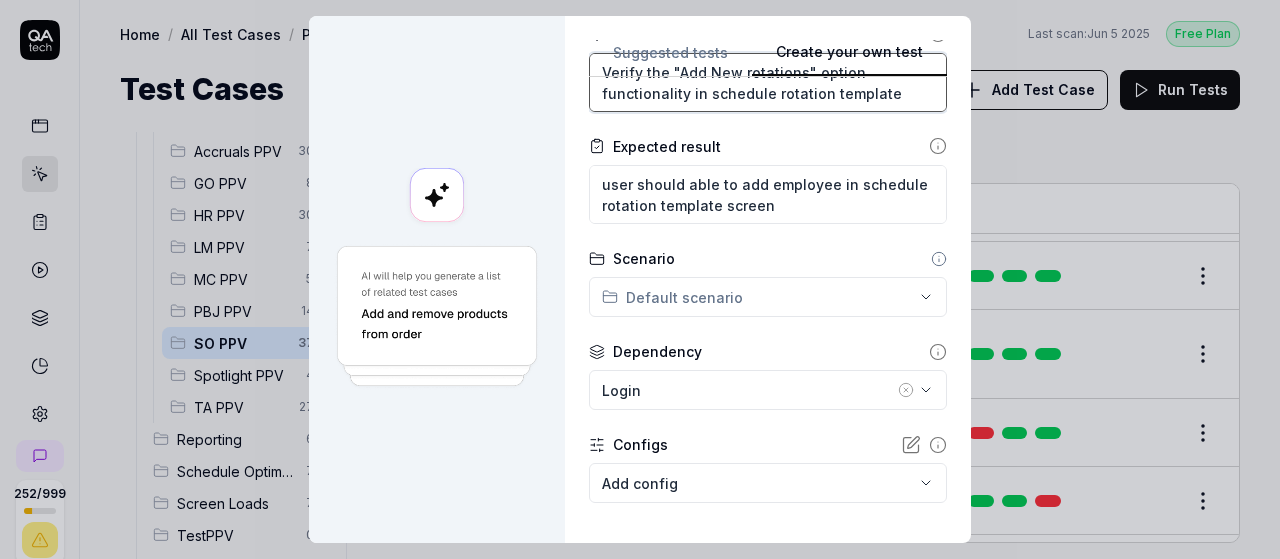 scroll, scrollTop: 0, scrollLeft: 0, axis: both 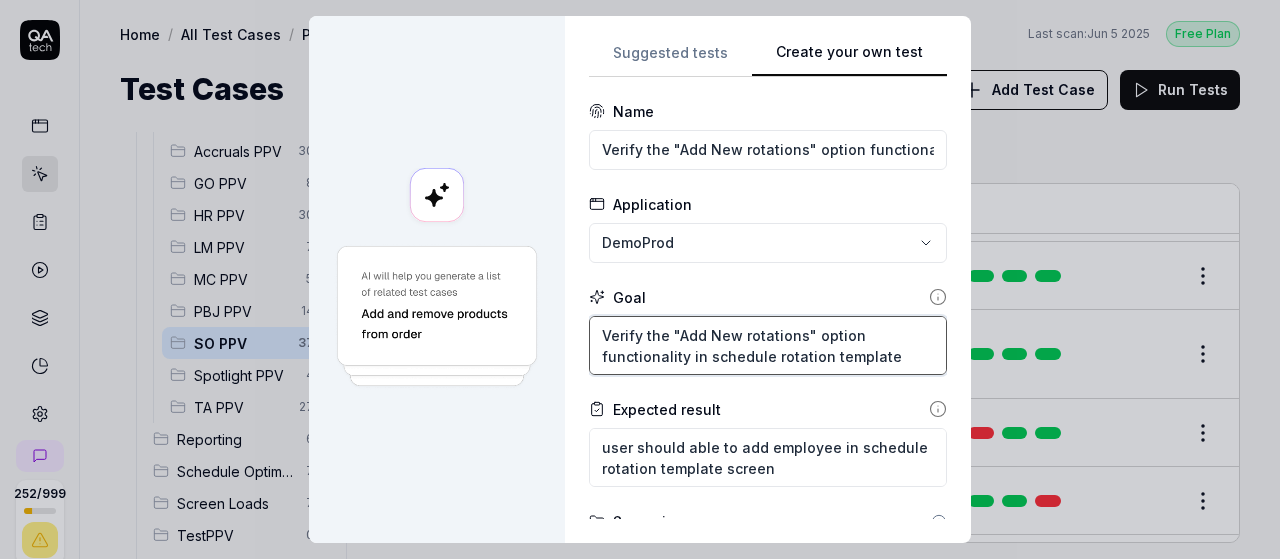 type on "Verify the "Add New rotations" option functionality in schedule rotation template" 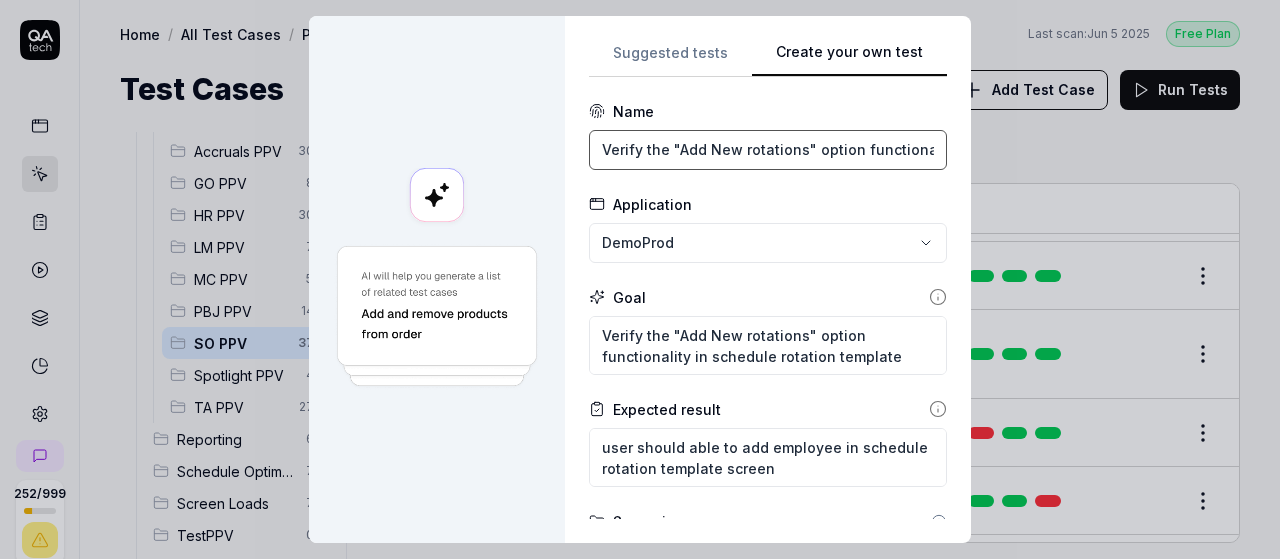 click on "Verify the "Add New rotations" option functionality in SRT" at bounding box center [768, 150] 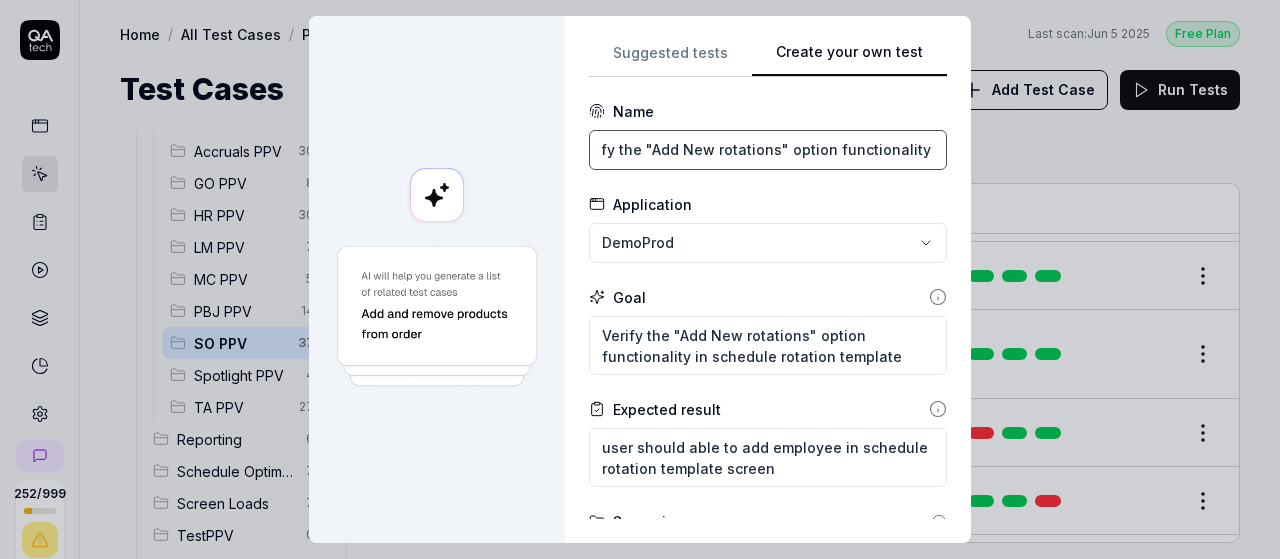 scroll, scrollTop: 0, scrollLeft: 66, axis: horizontal 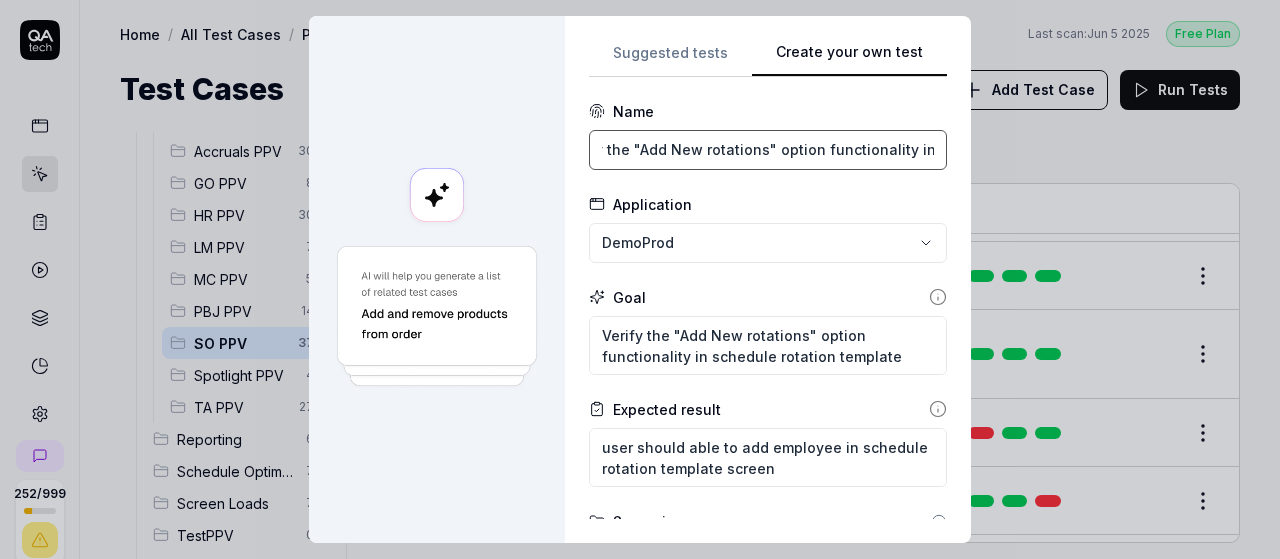 paste on "schedule rotation template" 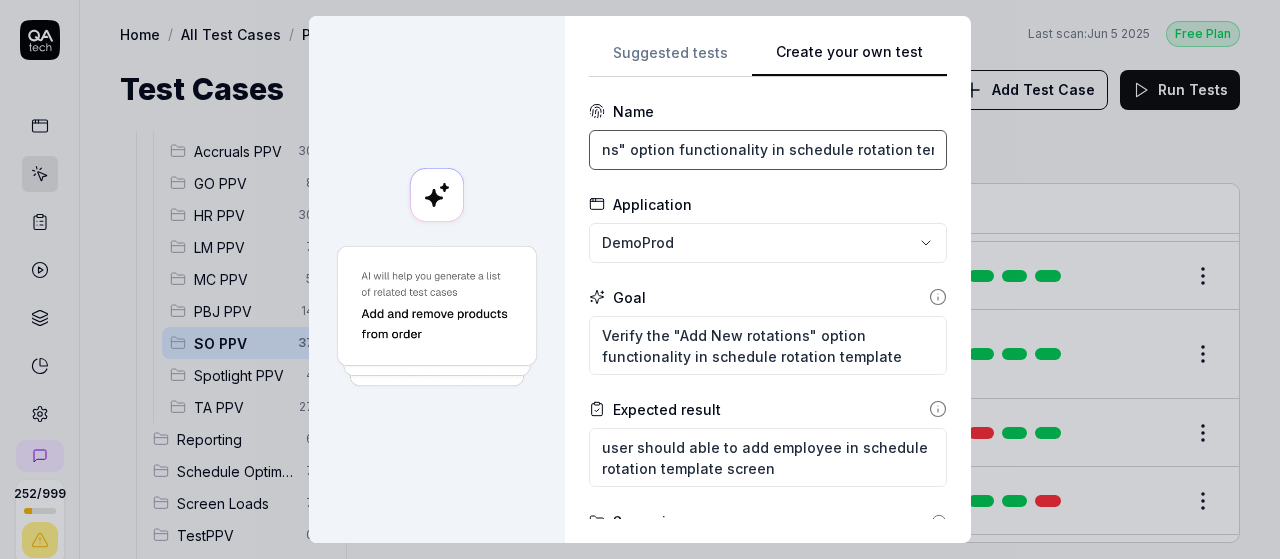 scroll, scrollTop: 0, scrollLeft: 190, axis: horizontal 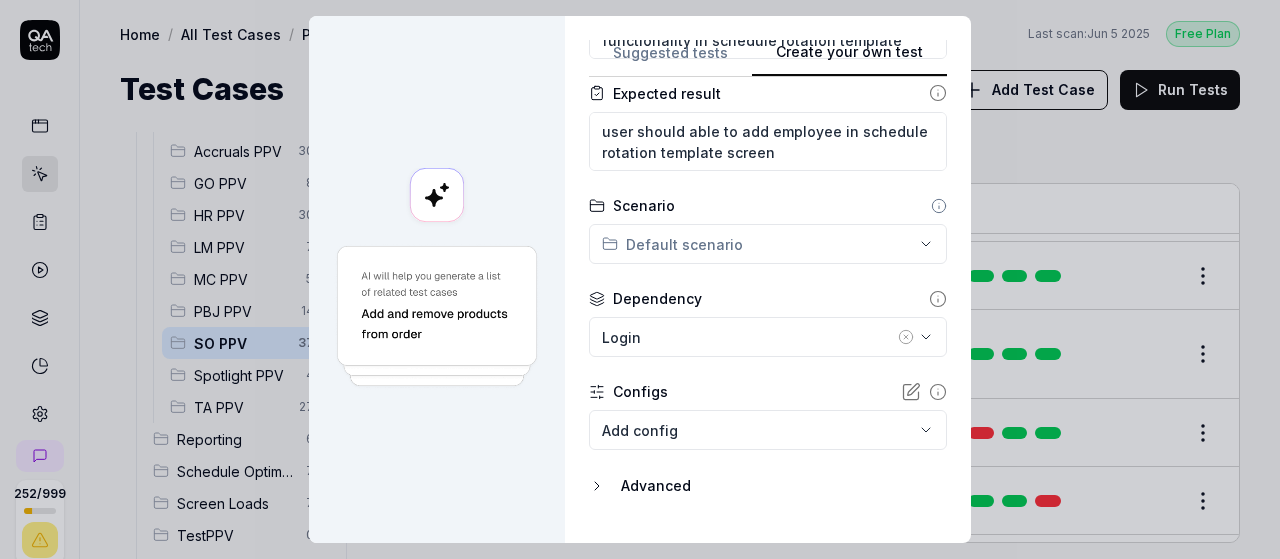 type on "Verify the "Add New rotations" option functionality in schedule rotation template" 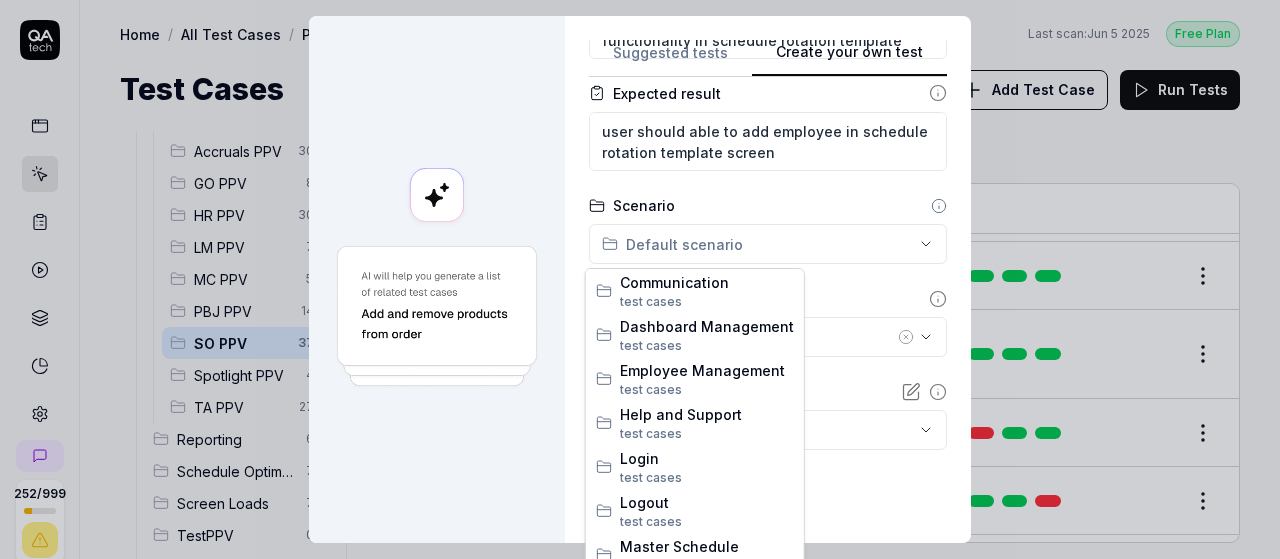 click on "**********" at bounding box center (640, 279) 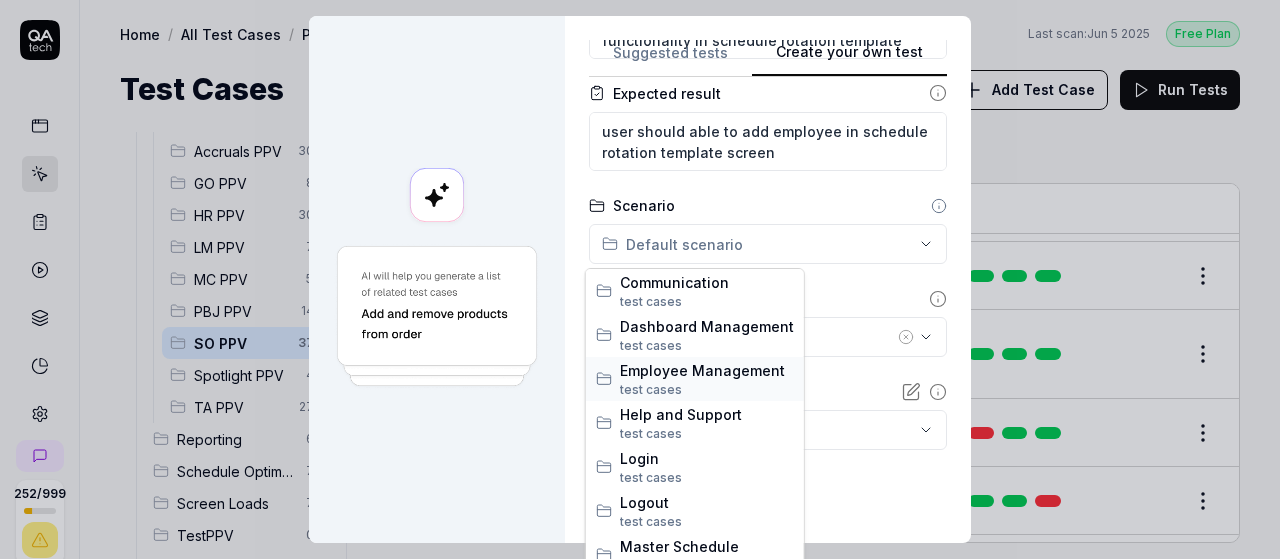 click on "test case s" at bounding box center [707, 390] 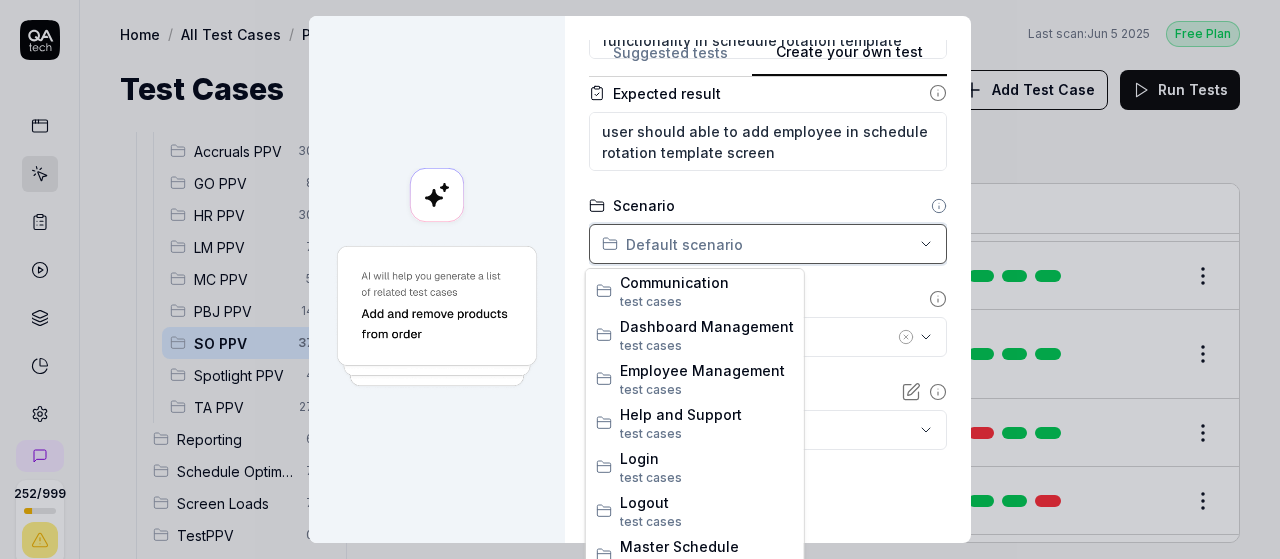 scroll, scrollTop: 358, scrollLeft: 0, axis: vertical 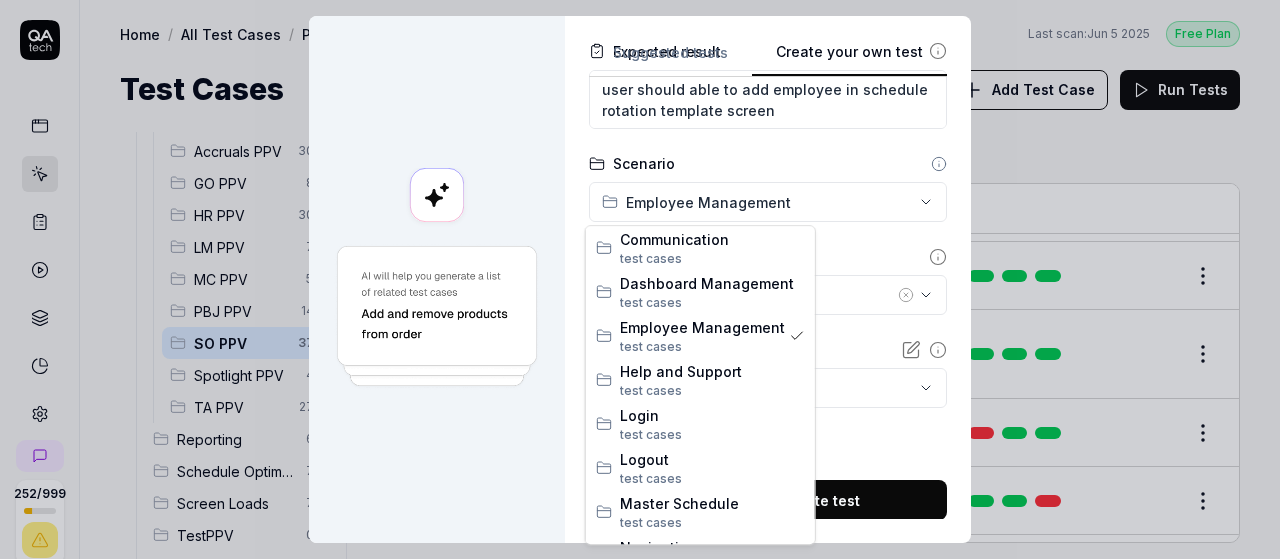 click on "**********" at bounding box center [640, 279] 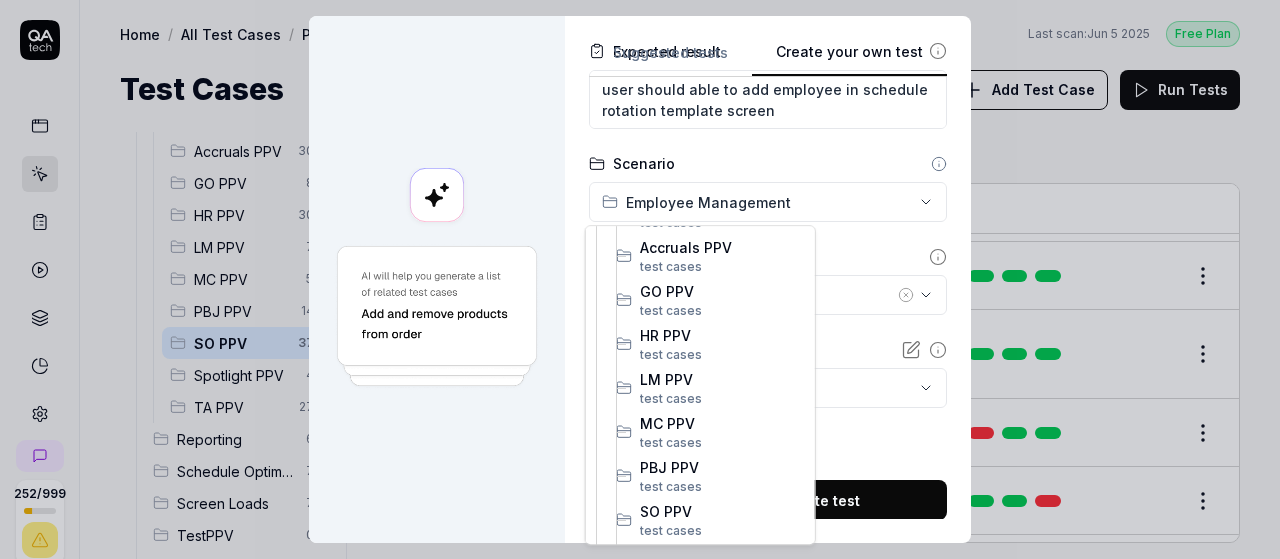 scroll, scrollTop: 478, scrollLeft: 0, axis: vertical 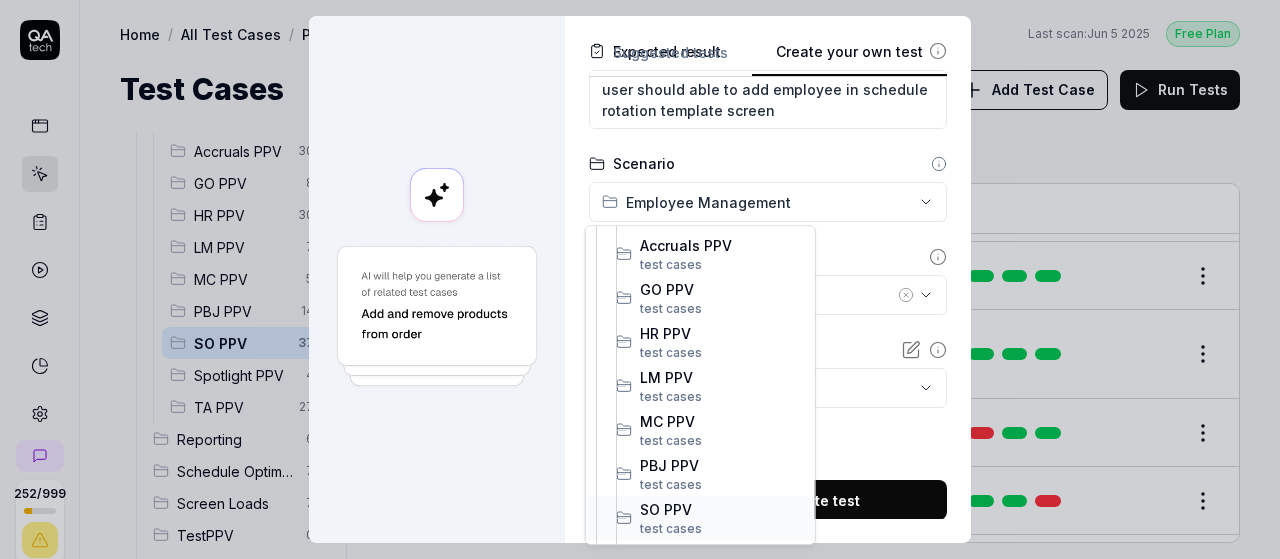click on "test case s" at bounding box center [722, 529] 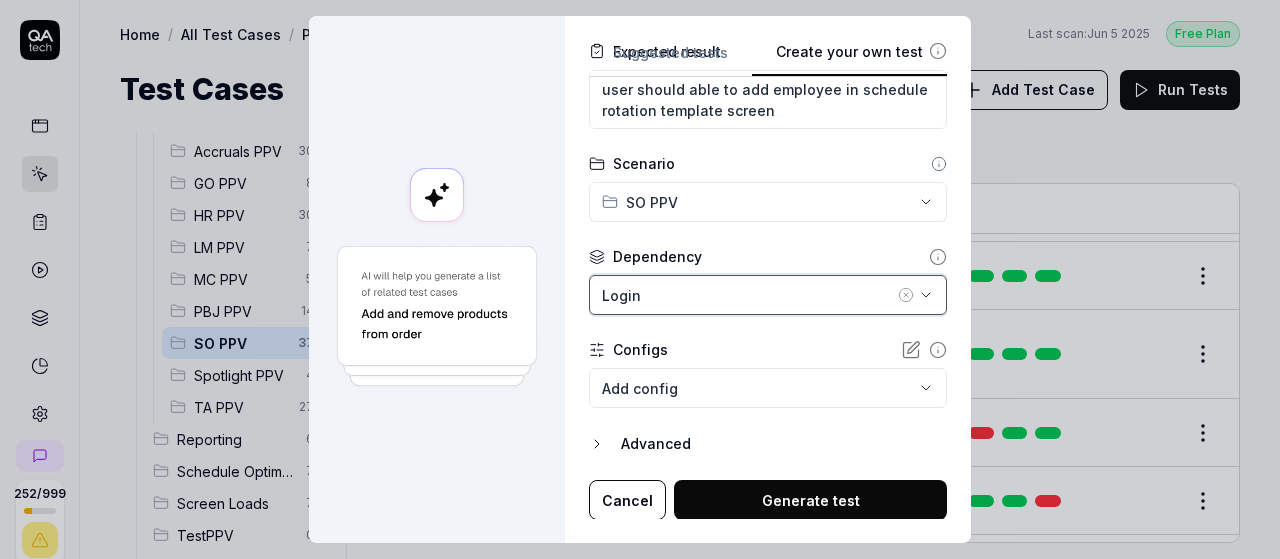 click on "Login" at bounding box center [768, 295] 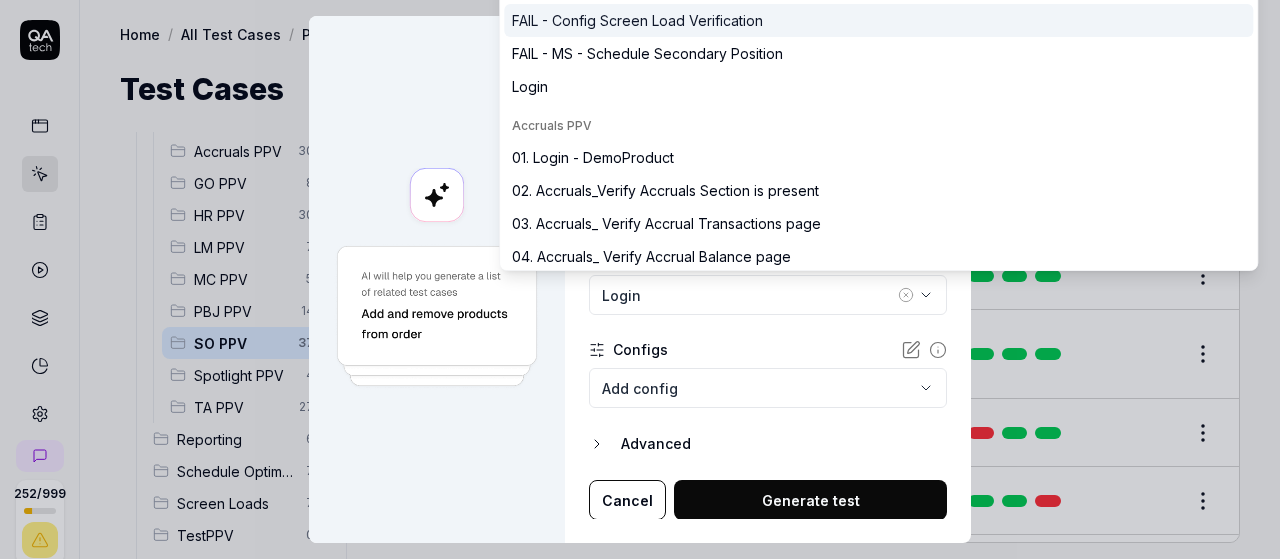 click 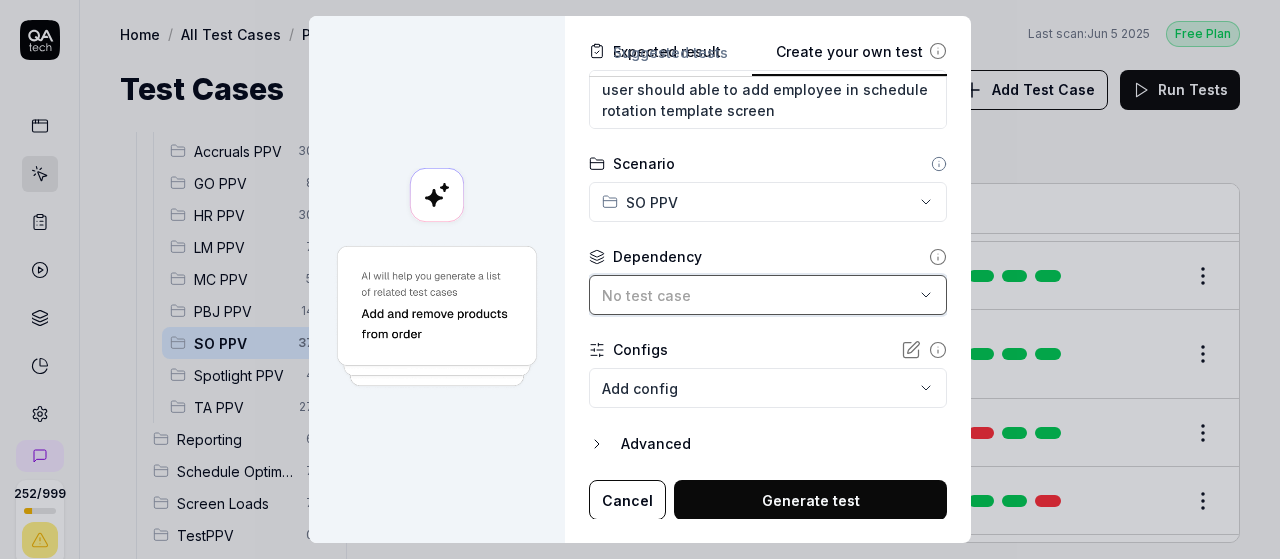 click on "No test case" at bounding box center [758, 295] 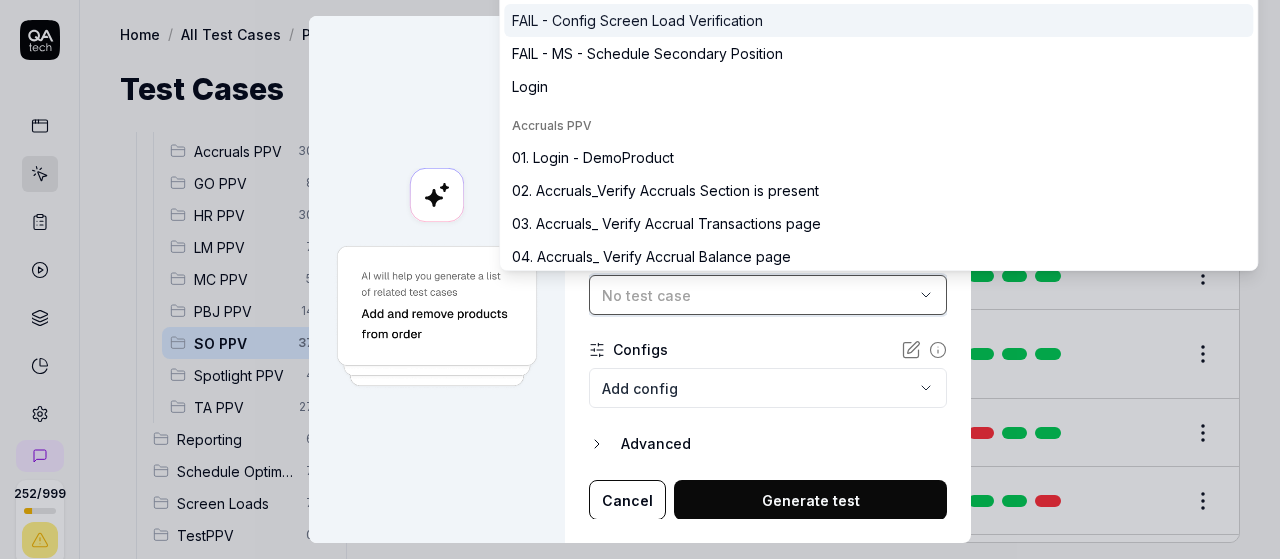 click on "No test case" at bounding box center [758, 295] 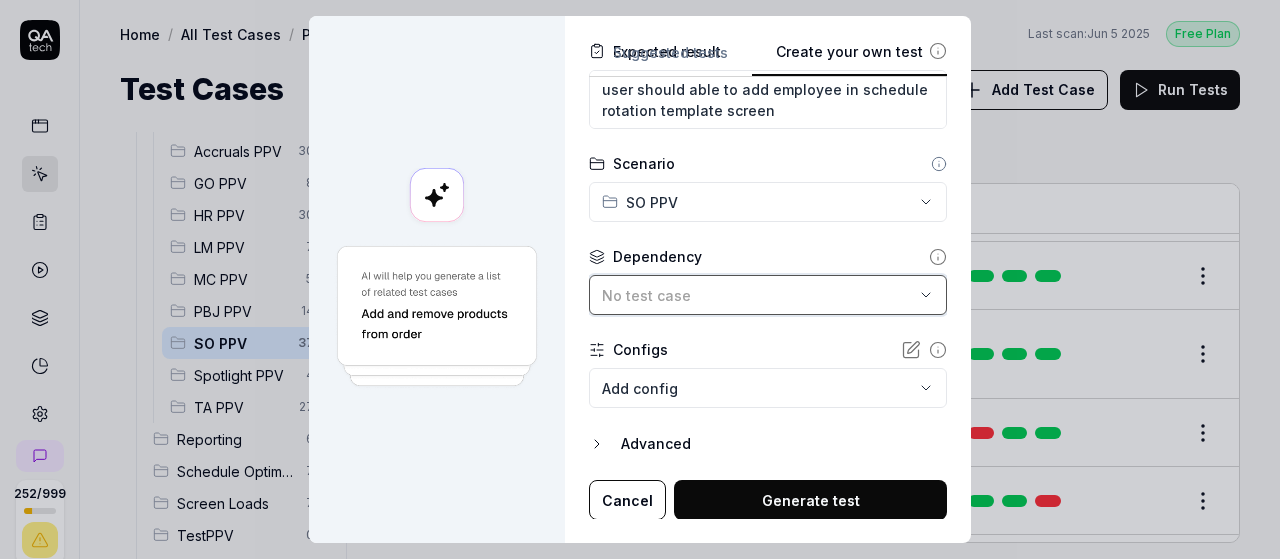 type 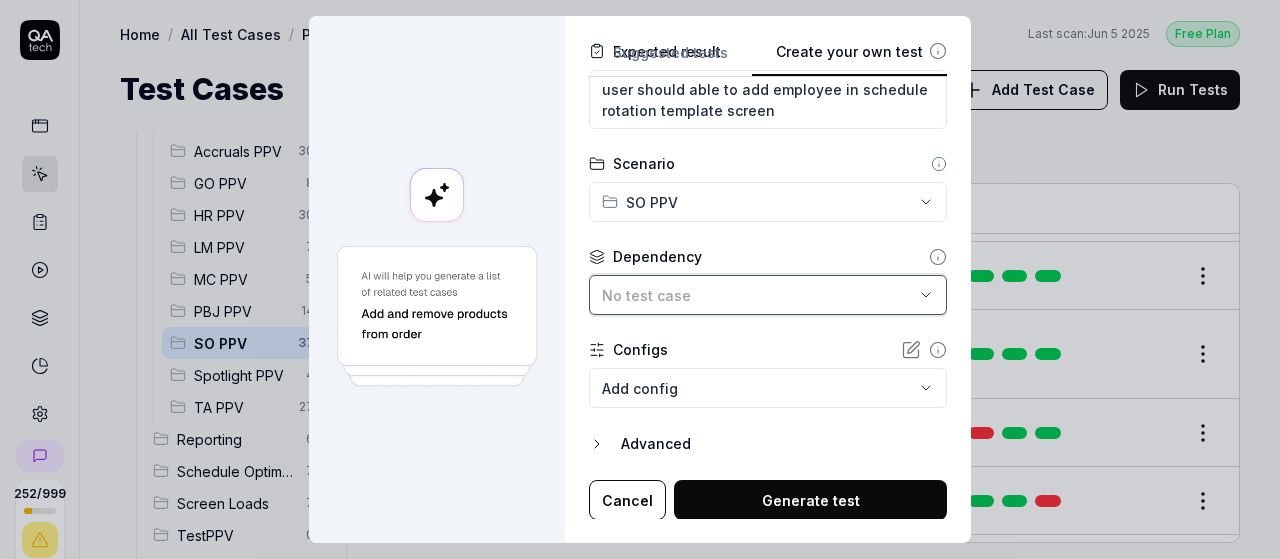 click on "No test case" at bounding box center [646, 295] 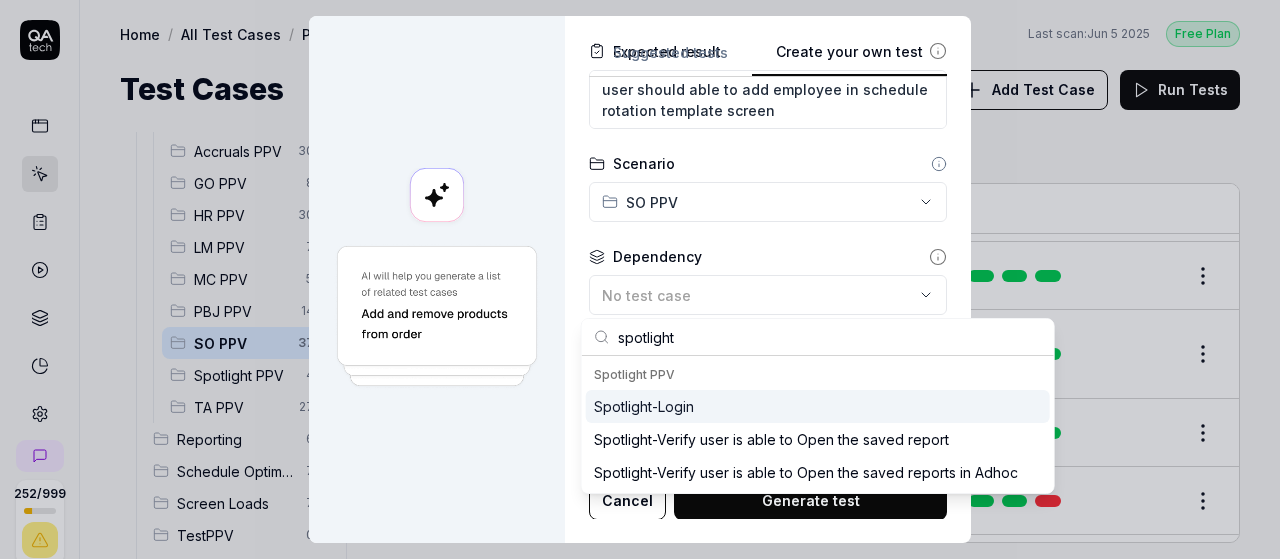 type on "spotlight" 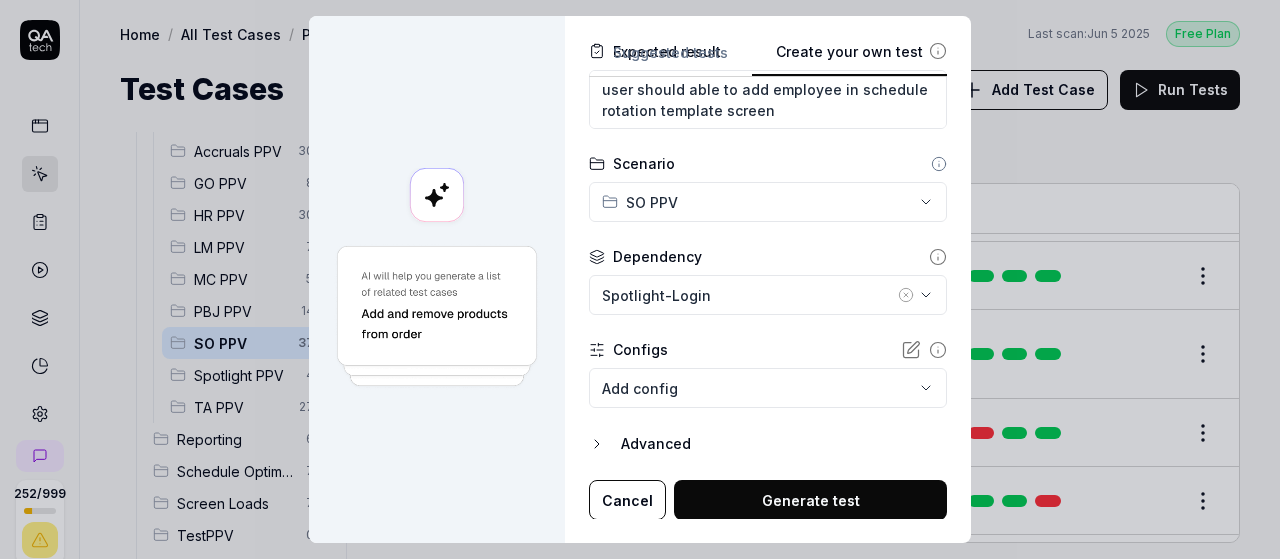 click on "252  /  999 s S Home / All Test Cases / PPV / SO PPV Free Plan Home / All Test Cases / PPV / SO PPV Last scan:  Jun 5 2025 Free Plan Test Cases Add Test Case Run Tests All Test Cases 605 Communication 46 Dashboard Management 13 Employee Management 42 Help and Support 19 Login 7 Logout 1 Master Schedule 12 Navigation 27 Payroll Based Journal 60 PPV 162 ACA PPV 0 Accruals PPV 30 GO PPV 8 HR PPV 30 LM PPV 7 MC PPV 5 PBJ PPV 14 SO PPV 37 Spotlight PPV 4 TA PPV 27 Reporting 6 Schedule Optimizer 7 Screen Loads 7 TestPPV 0 Time & Attendance 192 User Profile 1 Filters Name Status Last Run PPV SO PPV Daily Attendance Report - Verify the positions under settings DemoProd Spotlight-Login Active Edit Daily unit Assignment - Census DemoProd Spotlight-Login Active Edit Daily unit Assignment -Add Open shift (Shift on Fly)from Daily unit assigment DemoProd Spotlight-Login Active Edit Daily unit Assignment -Assign the employee to shift DemoProd Spotlight-Login Draft Review DemoProd Spotlight-Login Draft Review DemoProd Active" at bounding box center (640, 279) 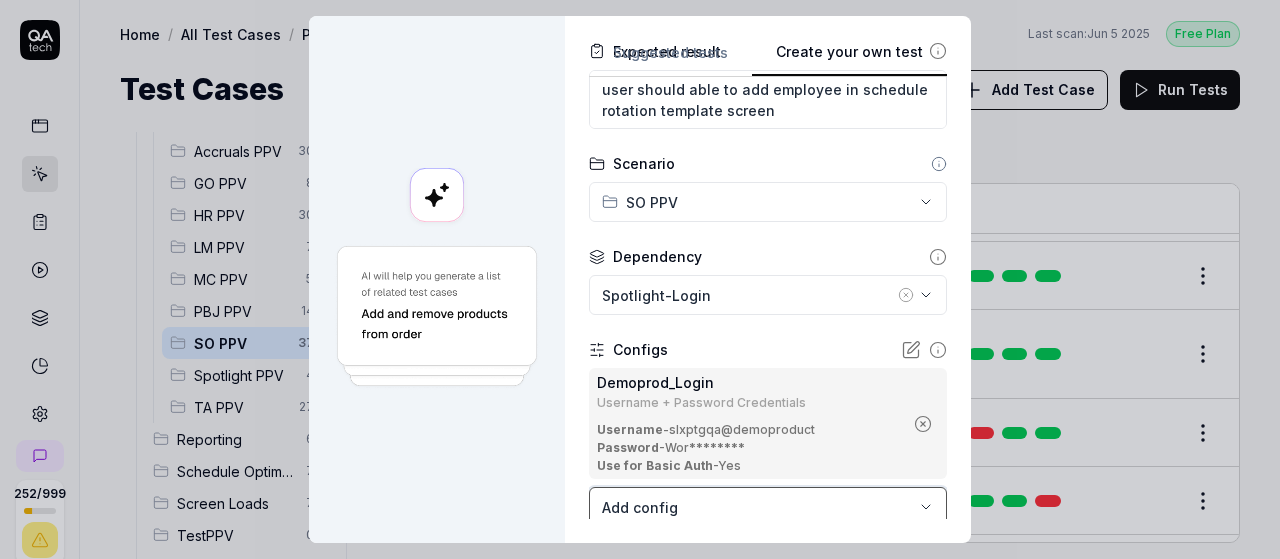 scroll, scrollTop: 477, scrollLeft: 0, axis: vertical 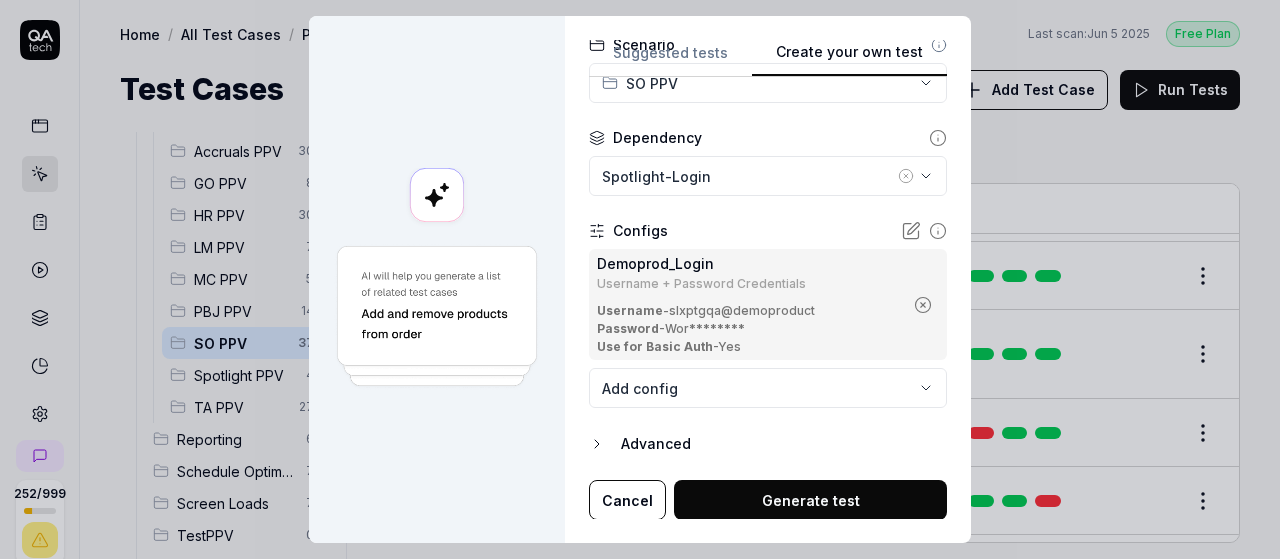 click on "Generate test" at bounding box center (810, 500) 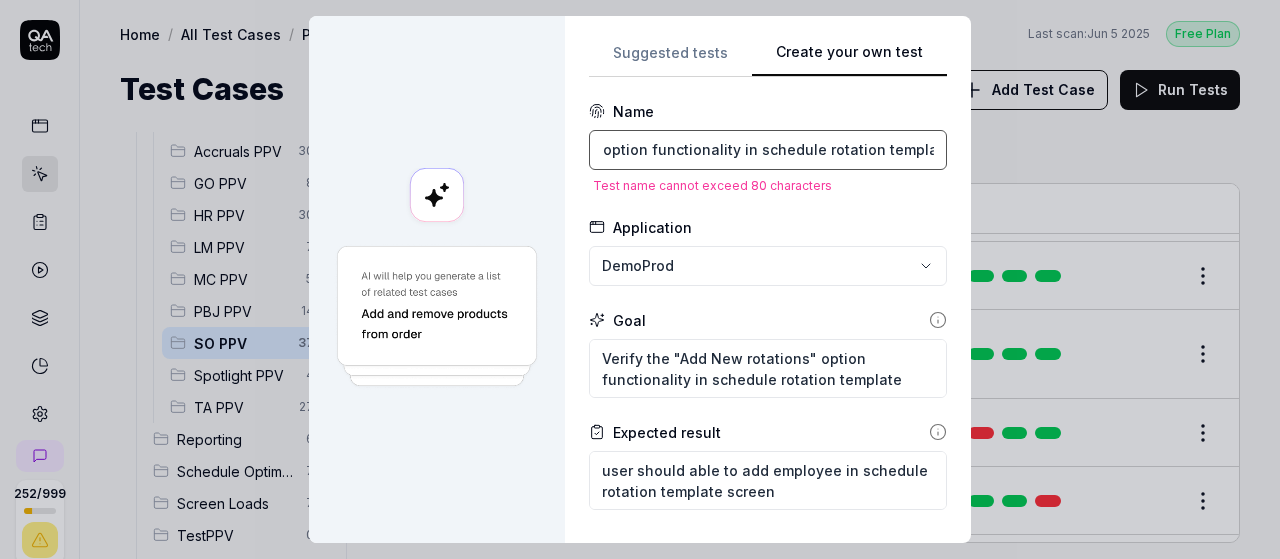 scroll, scrollTop: 0, scrollLeft: 0, axis: both 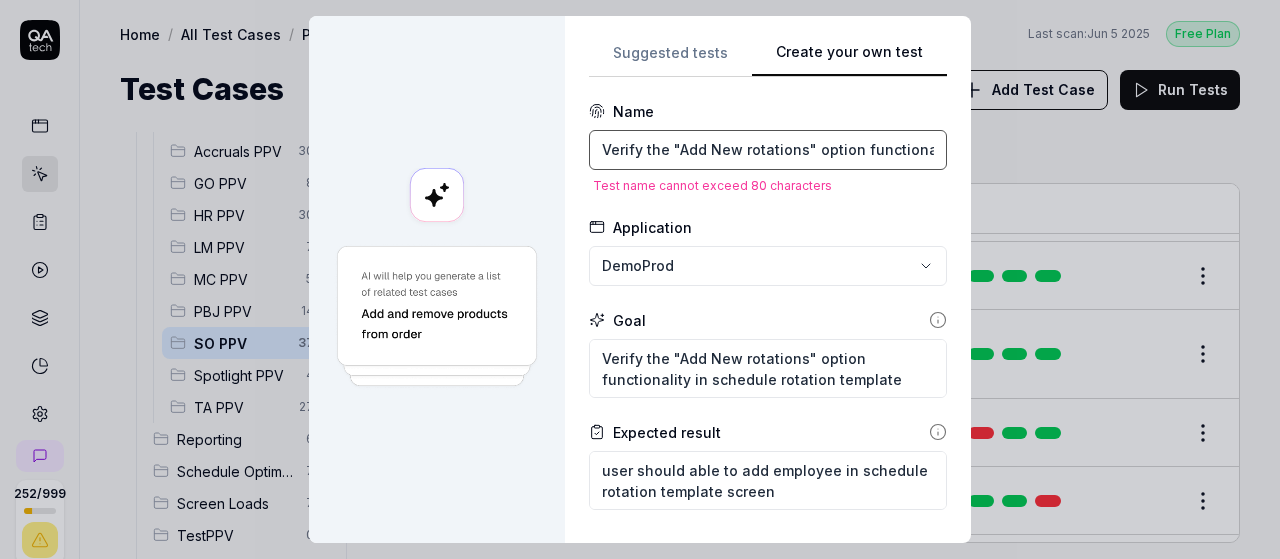 click on "Verify the "Add New rotations" option functionality in schedule rotation template" at bounding box center (768, 150) 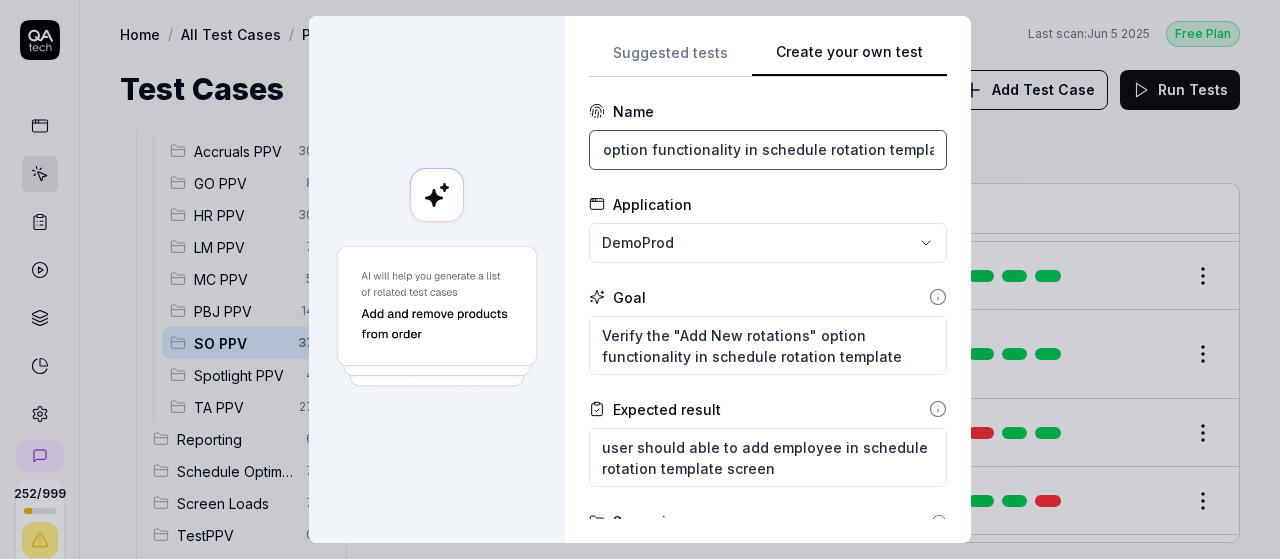scroll, scrollTop: 0, scrollLeft: 0, axis: both 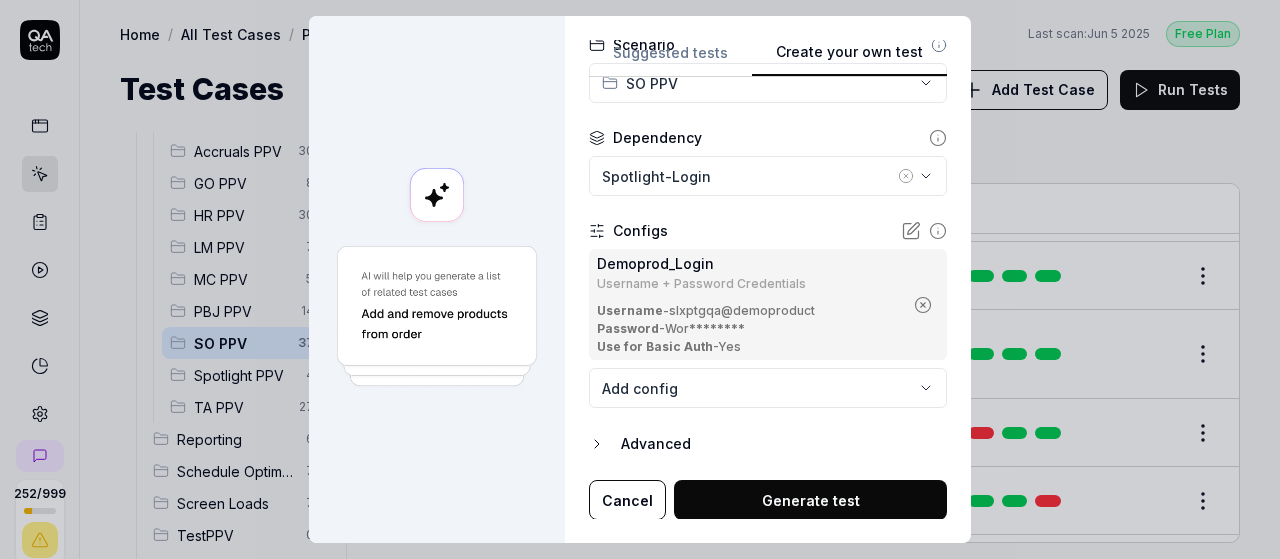 type on "Verify the Add New rotations option functionality in schedule rotation template" 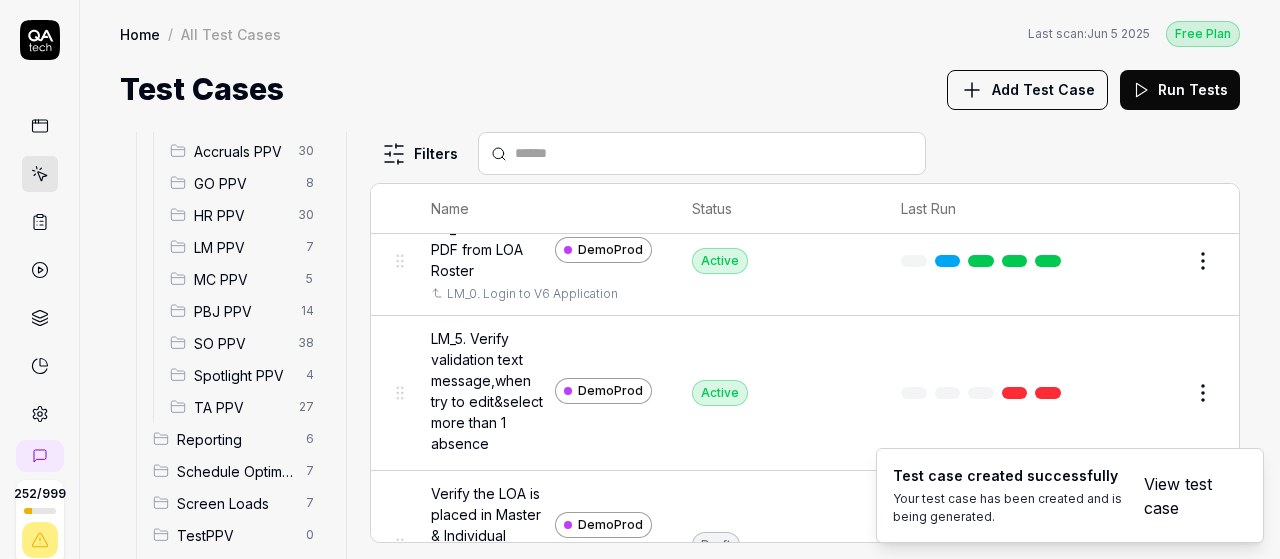 scroll, scrollTop: 36785, scrollLeft: 0, axis: vertical 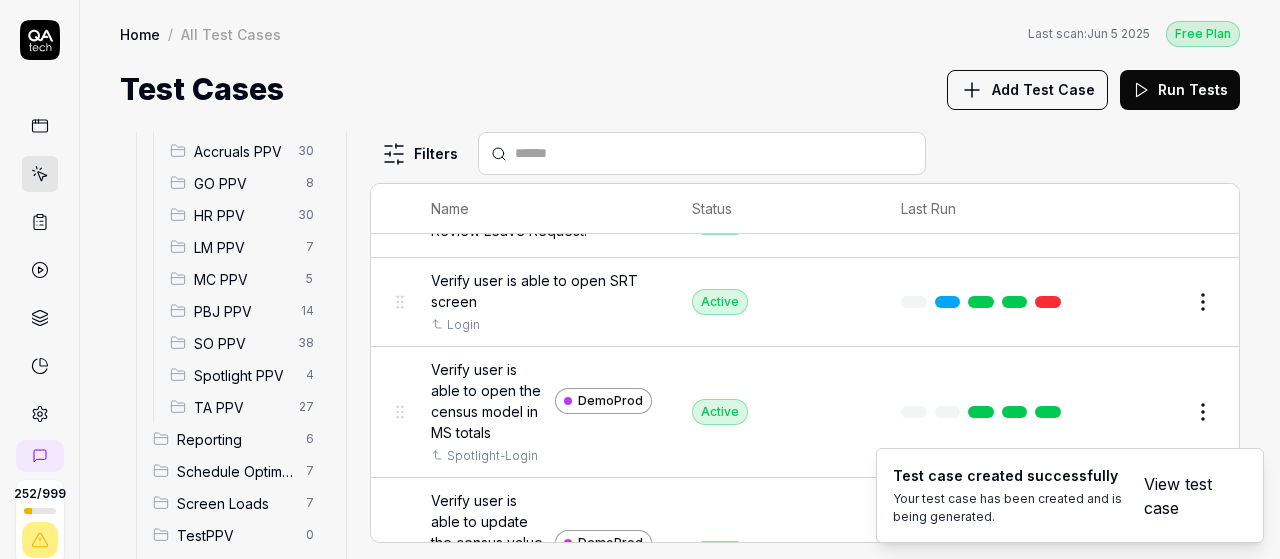 click on "View test case" at bounding box center [1183, 496] 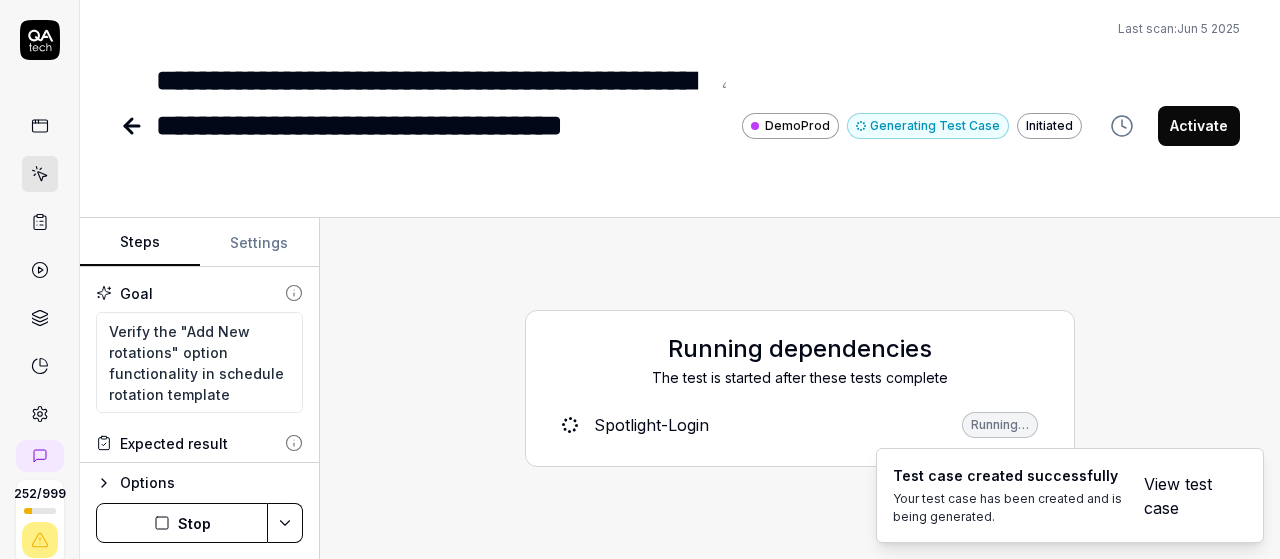 scroll, scrollTop: 21, scrollLeft: 0, axis: vertical 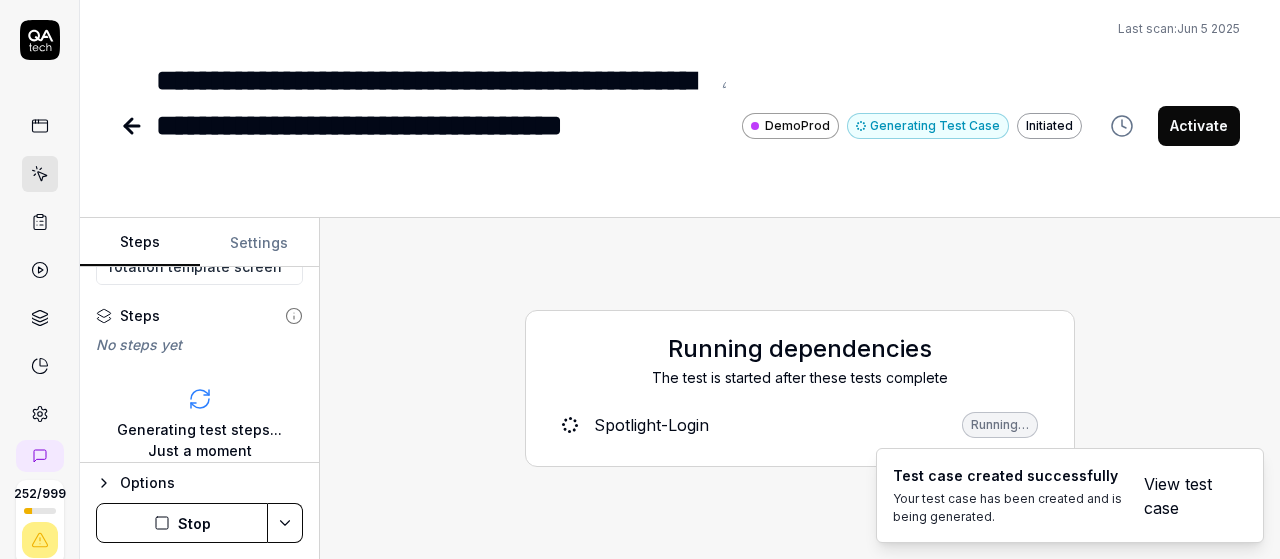 type on "*" 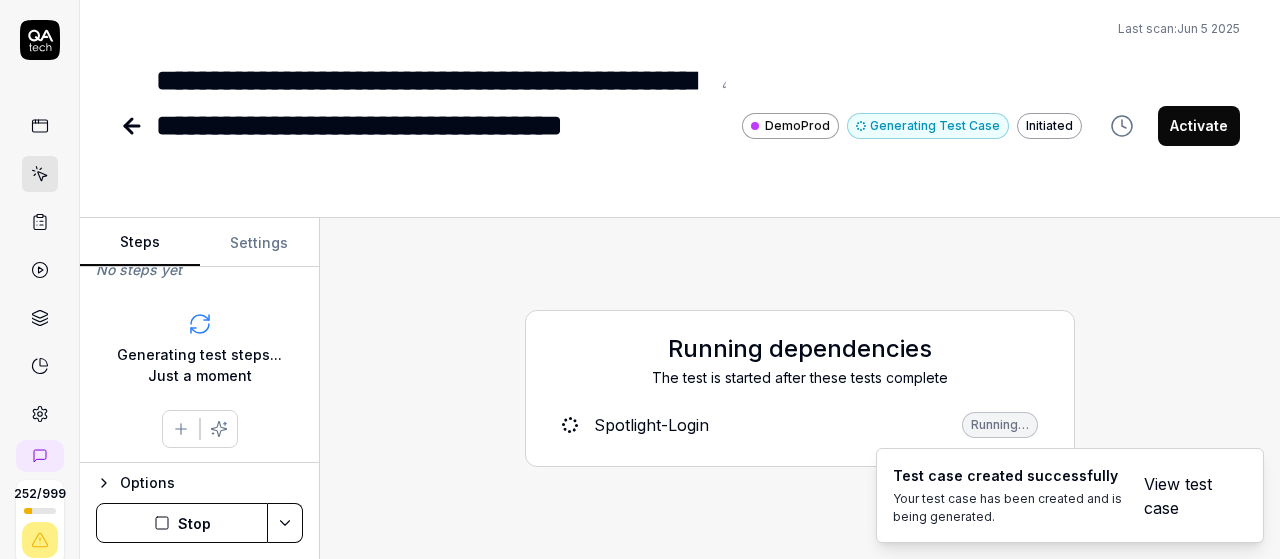 scroll, scrollTop: 331, scrollLeft: 0, axis: vertical 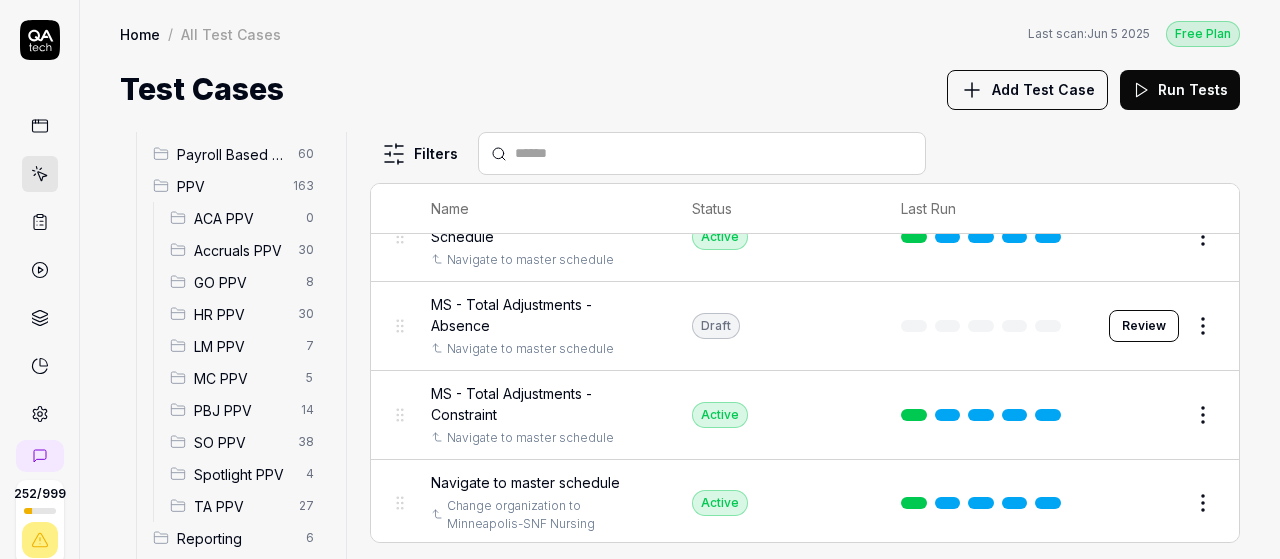click on "SO PPV" at bounding box center (240, 442) 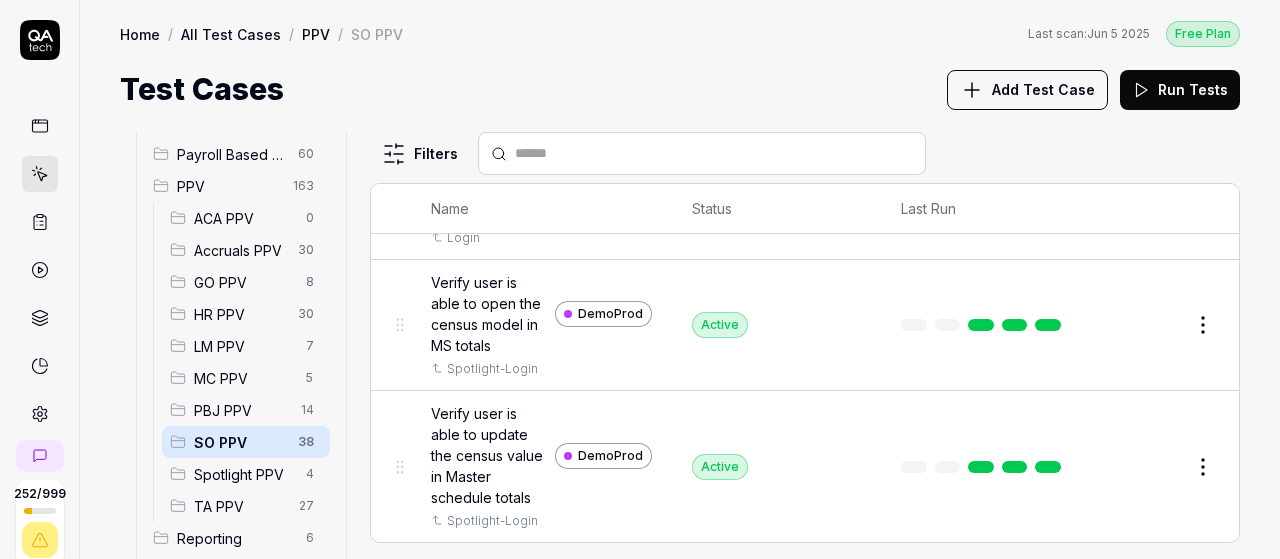 scroll, scrollTop: 4228, scrollLeft: 0, axis: vertical 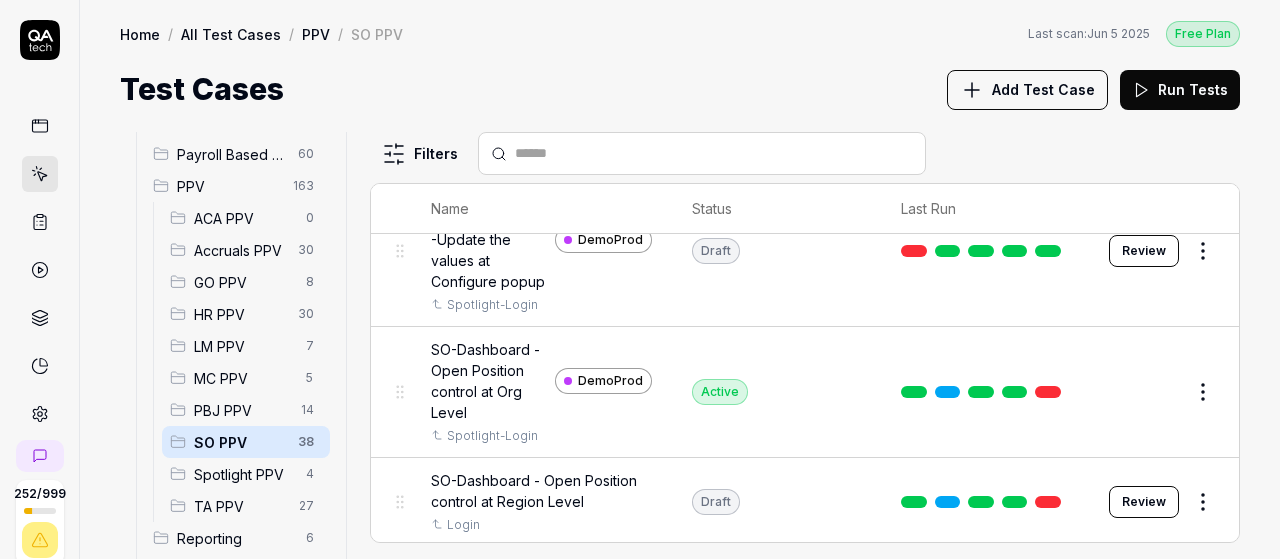 click at bounding box center (714, 153) 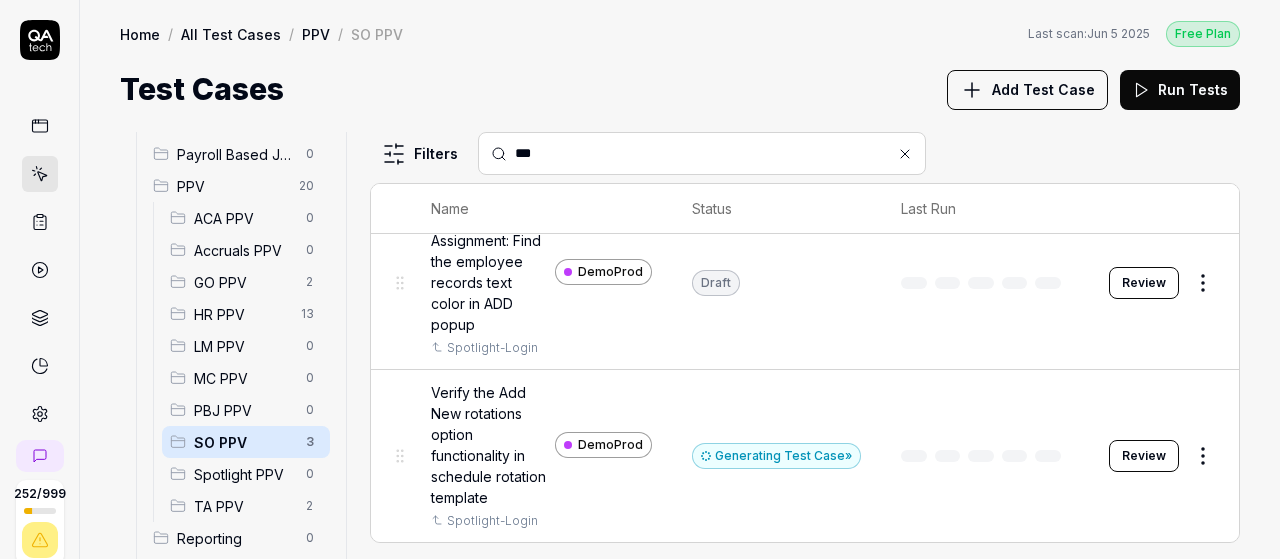 scroll, scrollTop: 261, scrollLeft: 0, axis: vertical 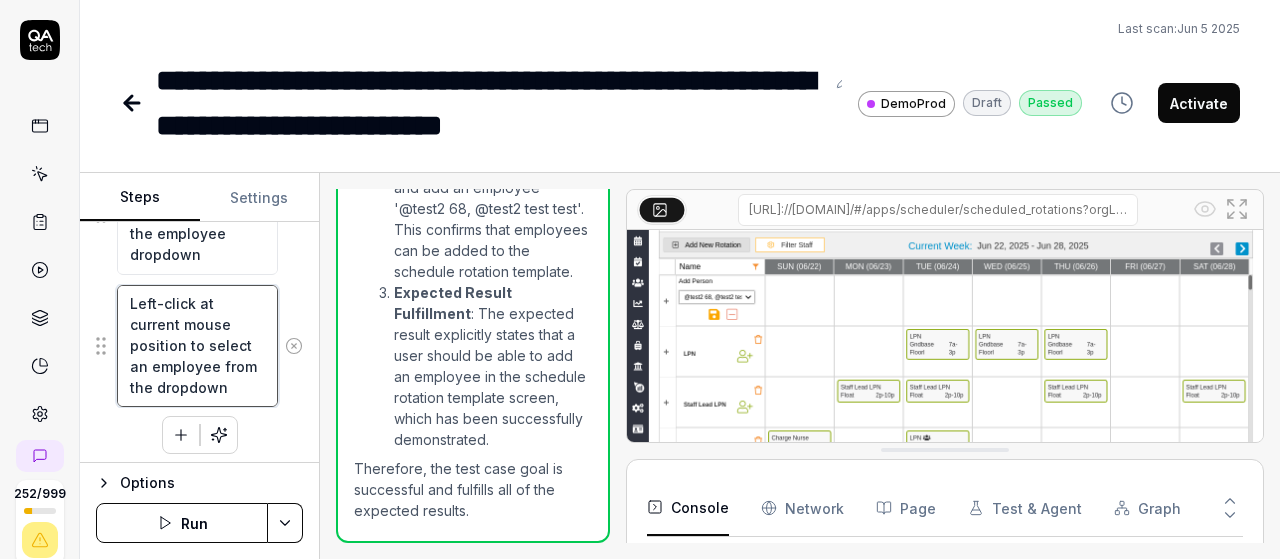 click on "Left-click at current mouse position to select an employee from the dropdown" at bounding box center [197, 346] 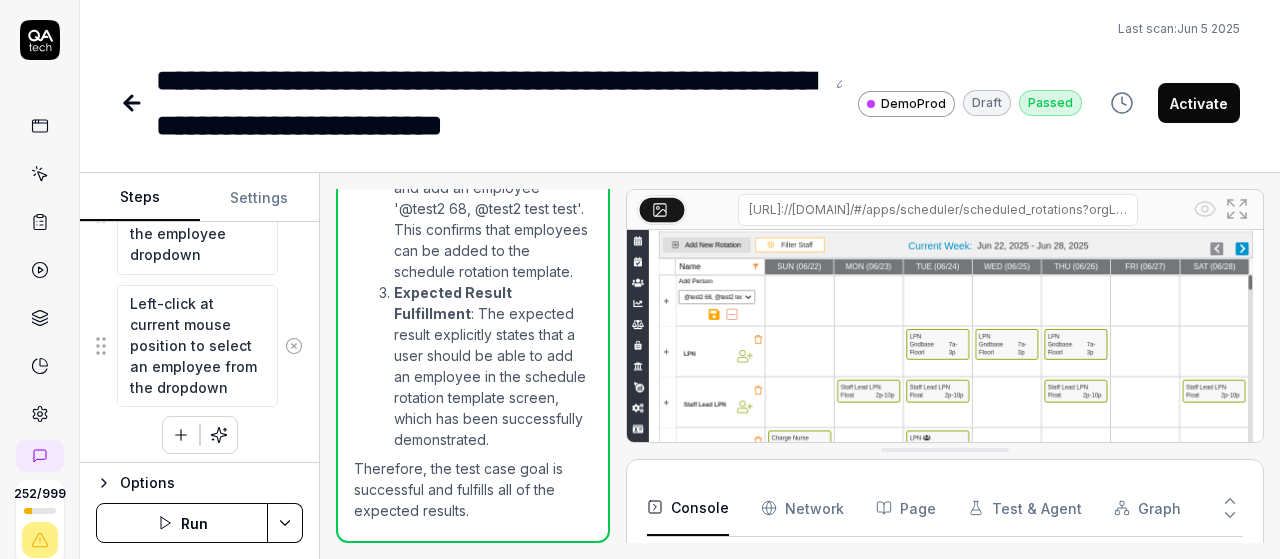 click 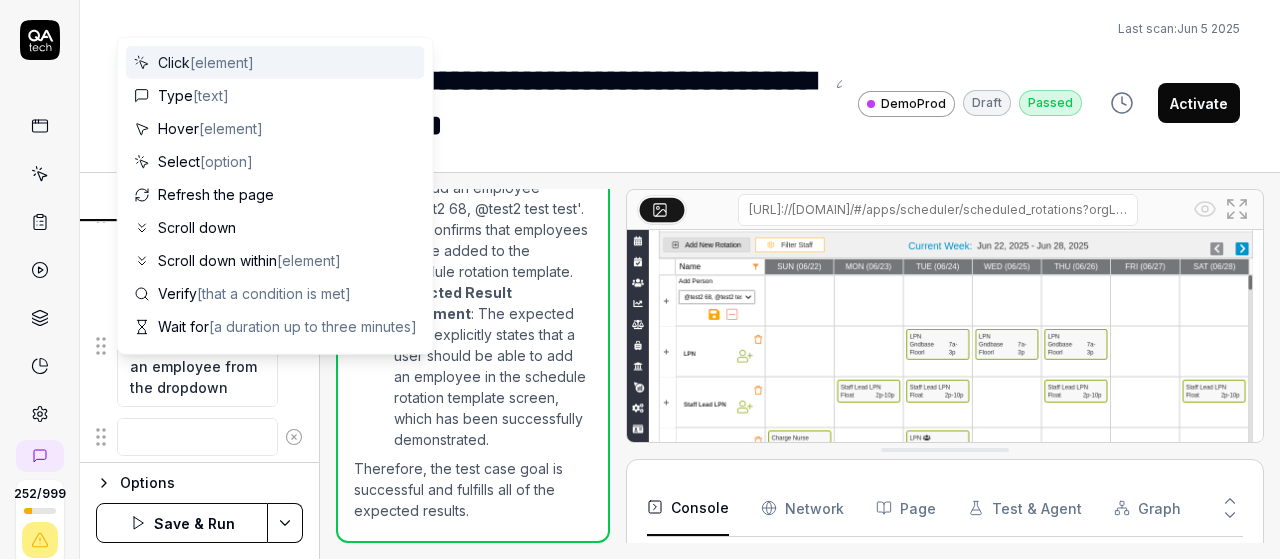 scroll, scrollTop: 0, scrollLeft: 0, axis: both 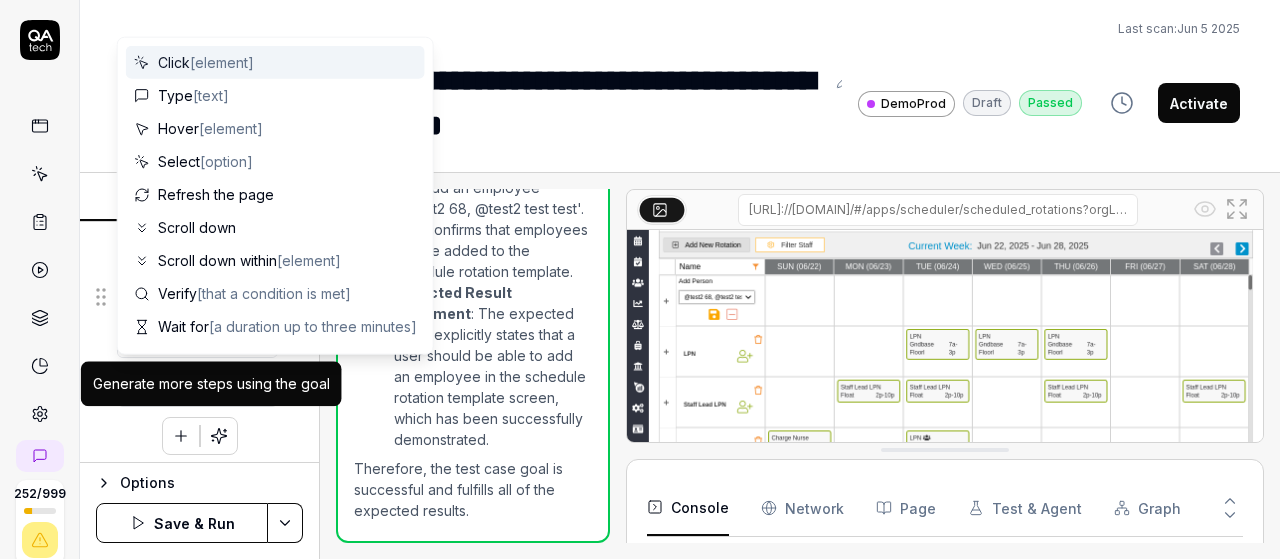 type on "*" 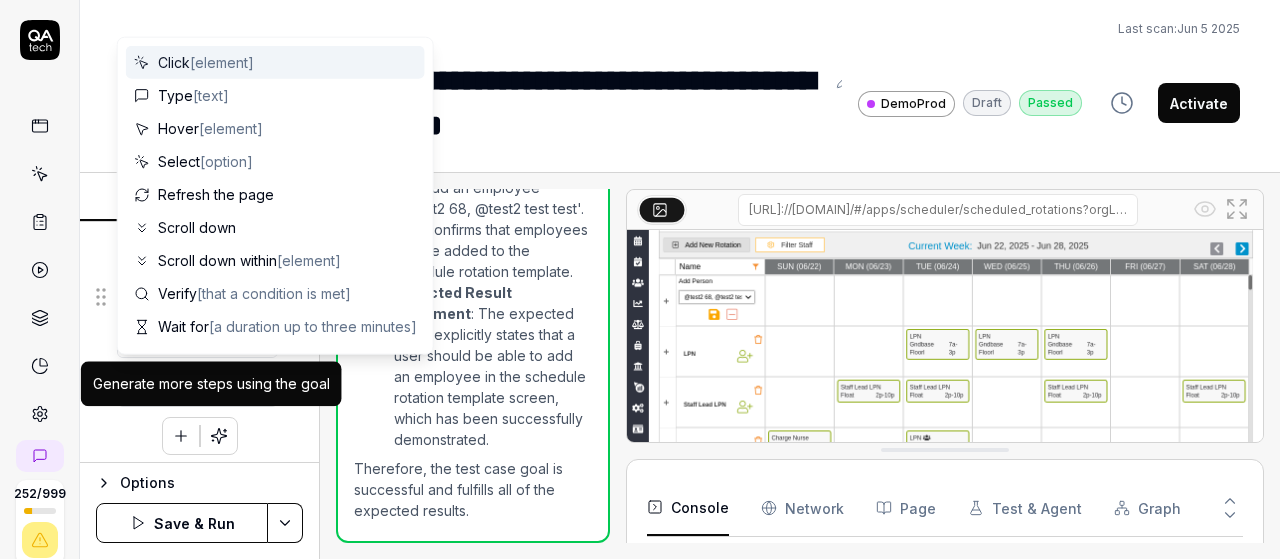 type on "a" 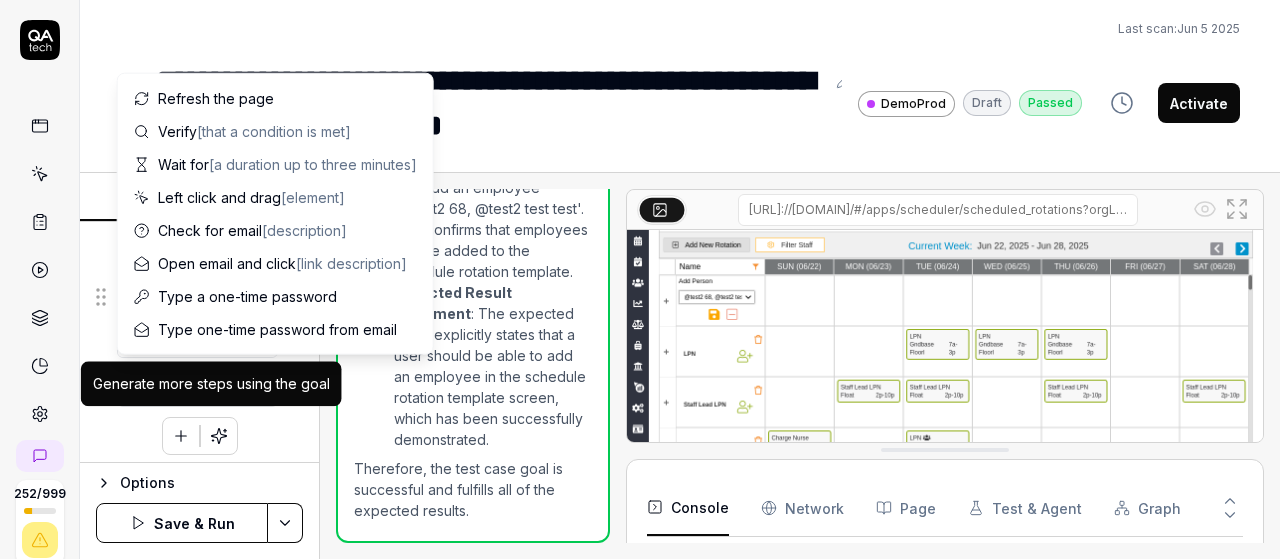 type on "*" 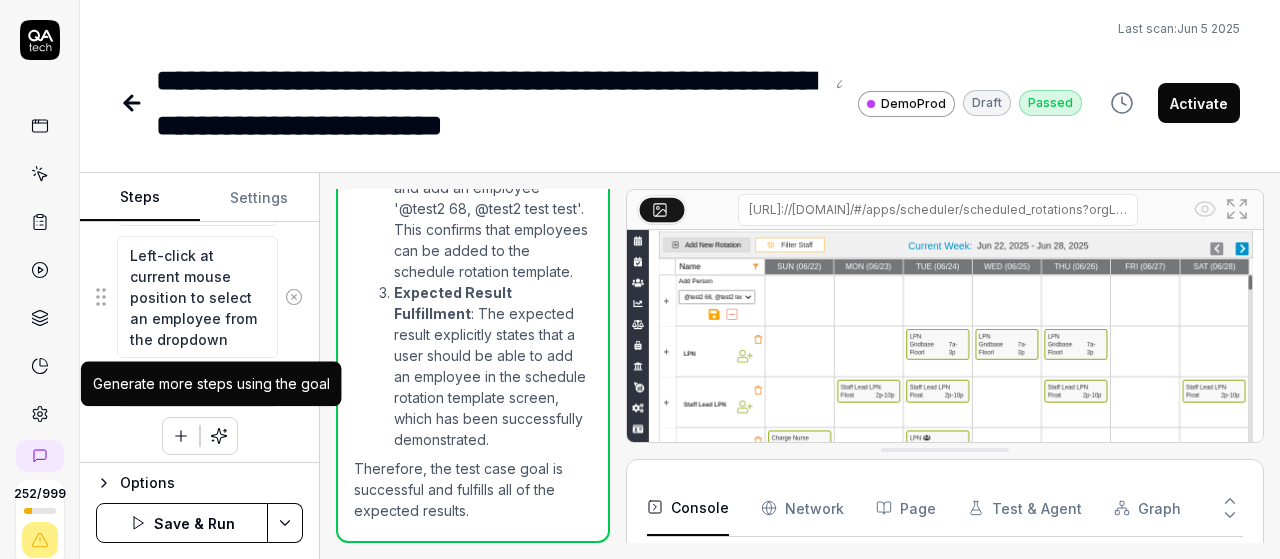 type on "*" 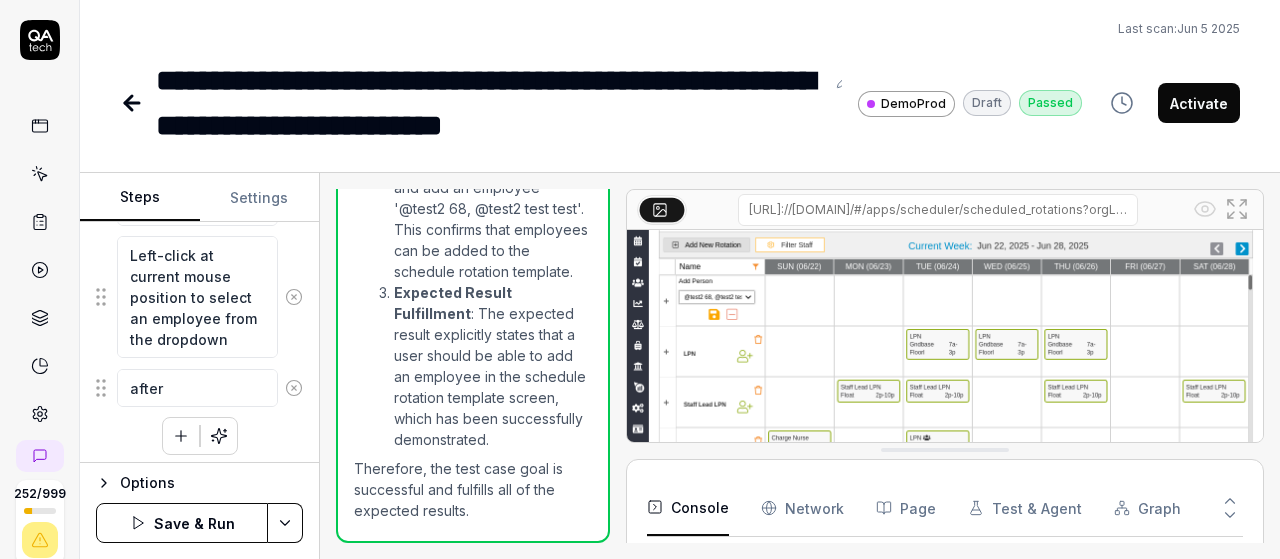 type on "*" 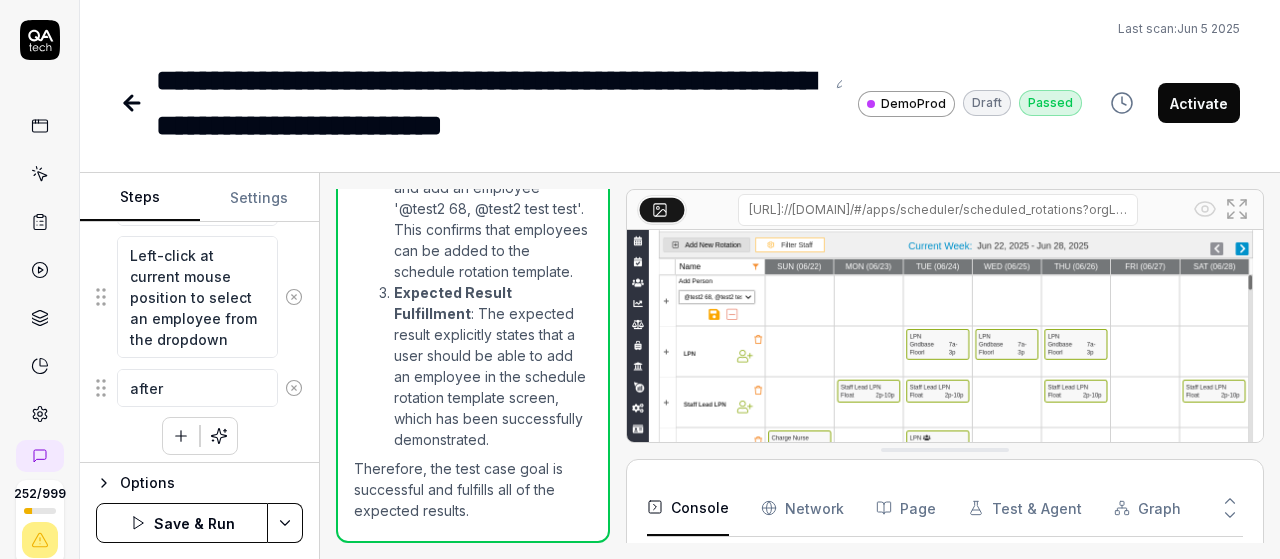 type on "after s" 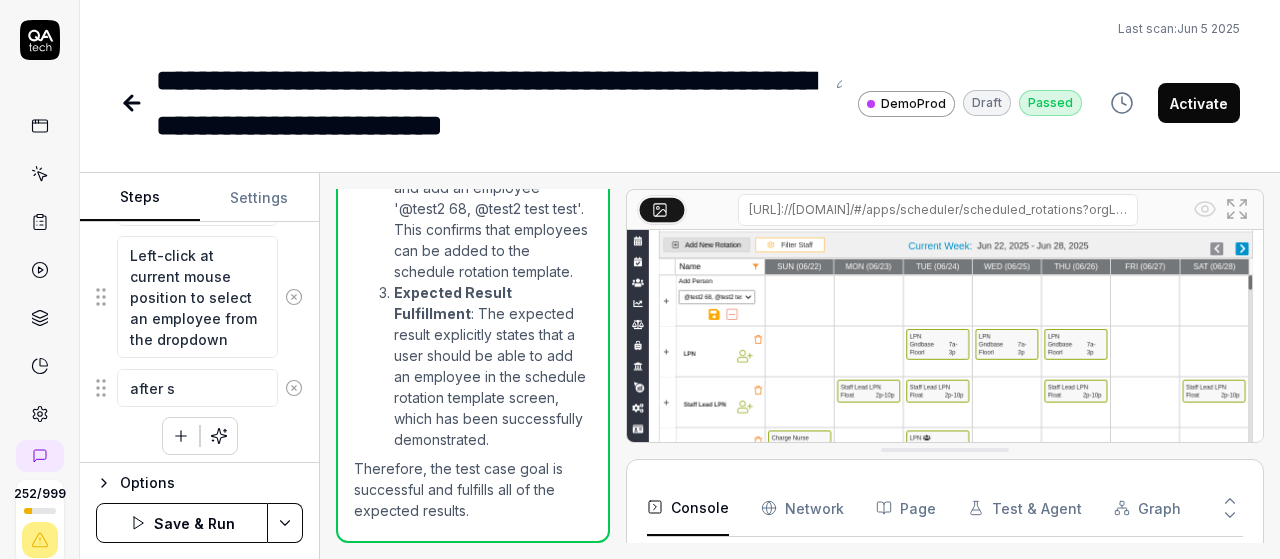 type on "*" 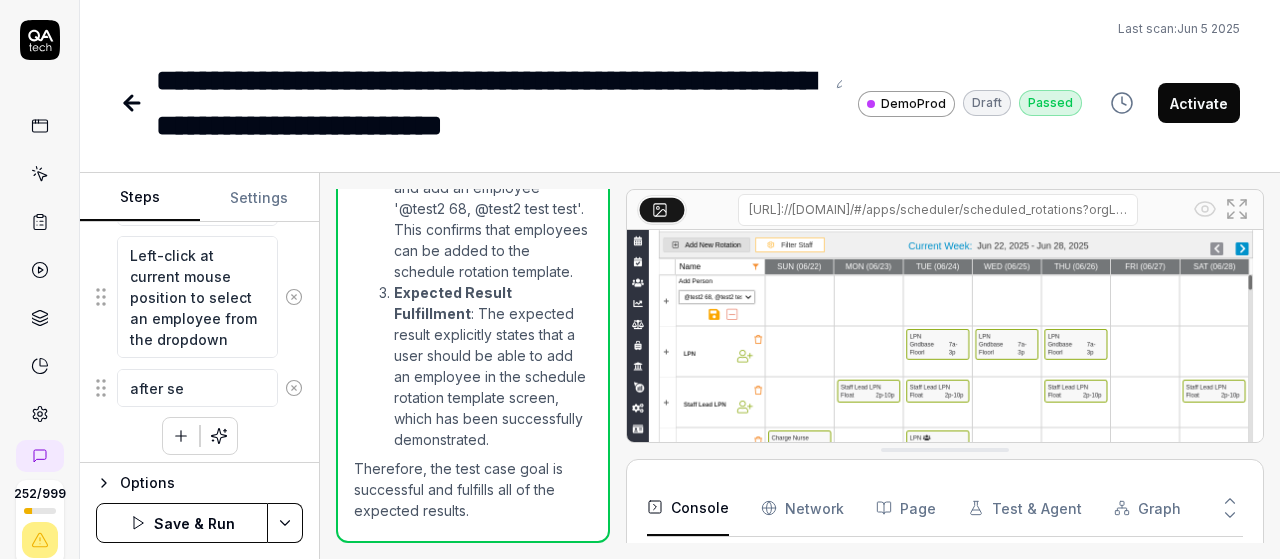type on "*" 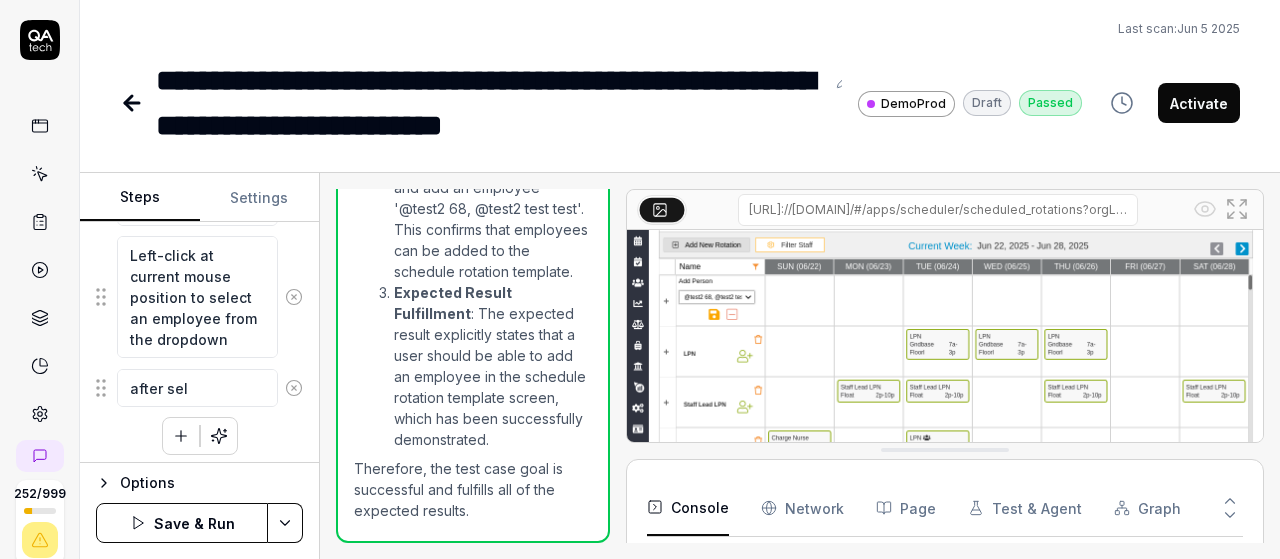 type on "*" 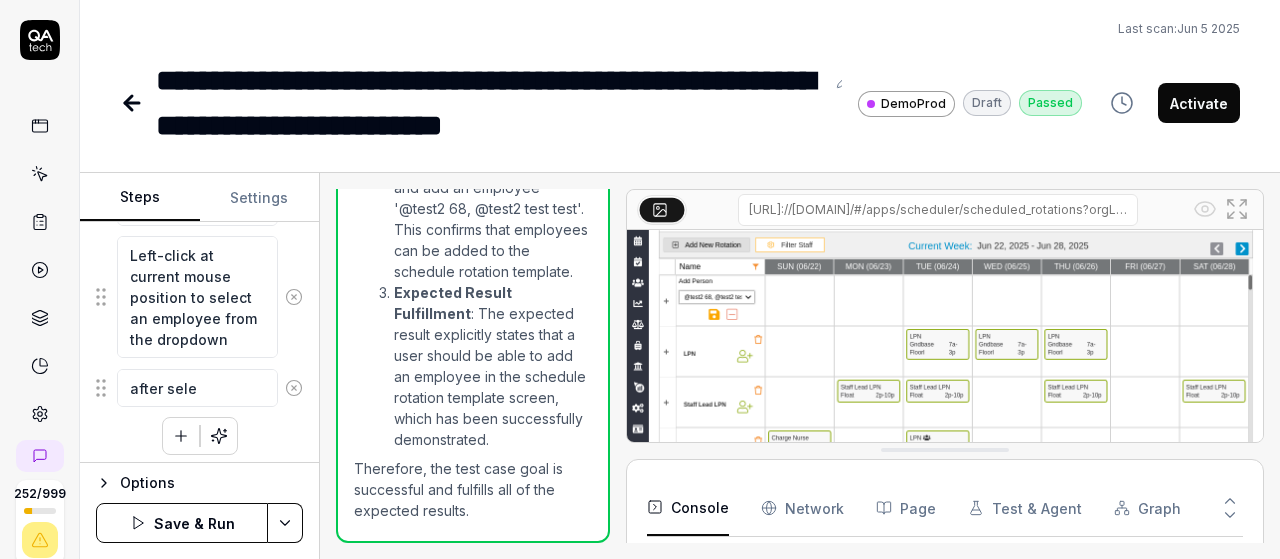 type on "*" 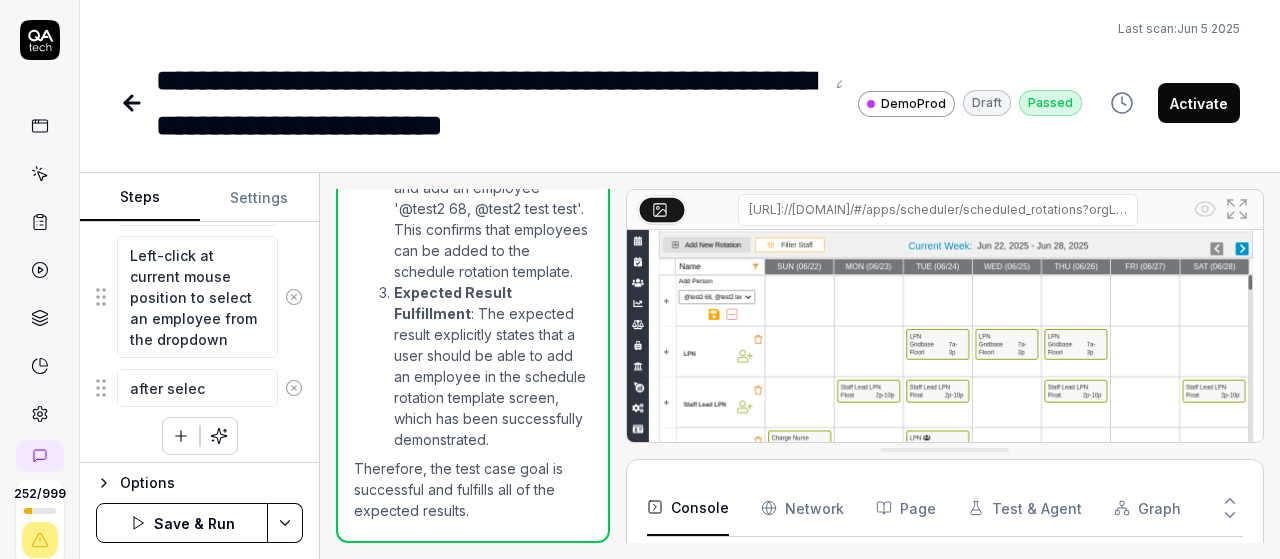 type on "*" 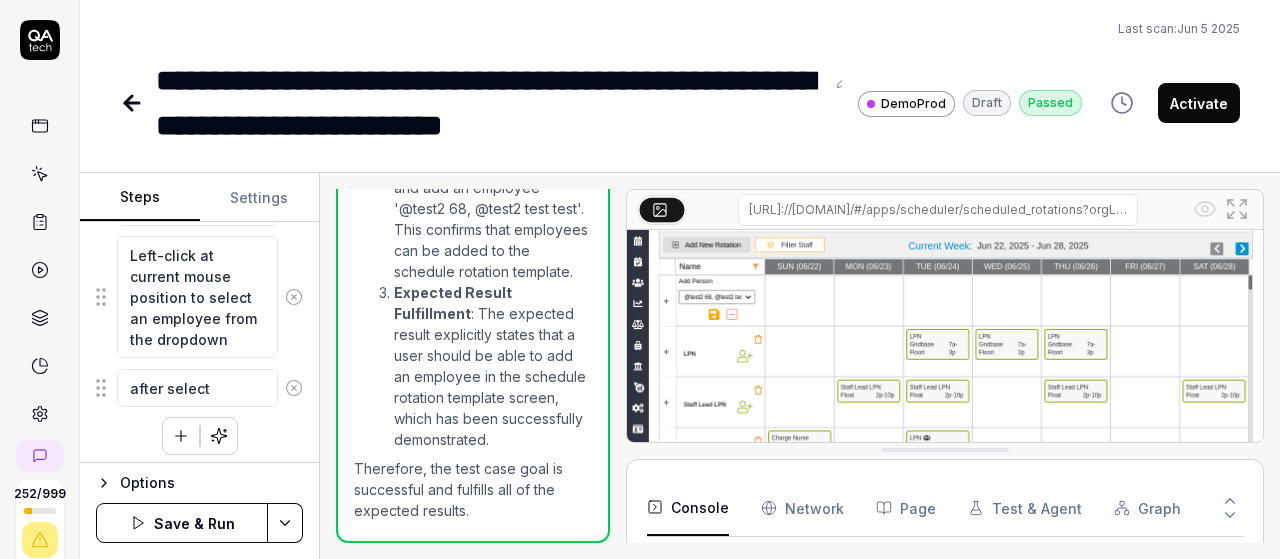type on "*" 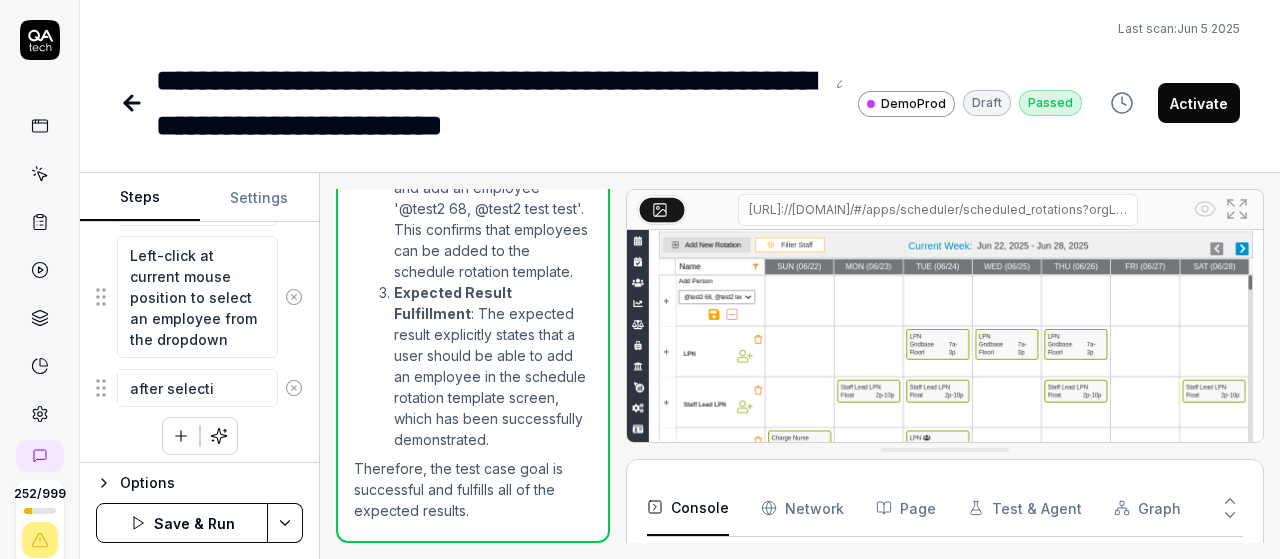 type on "after selectii" 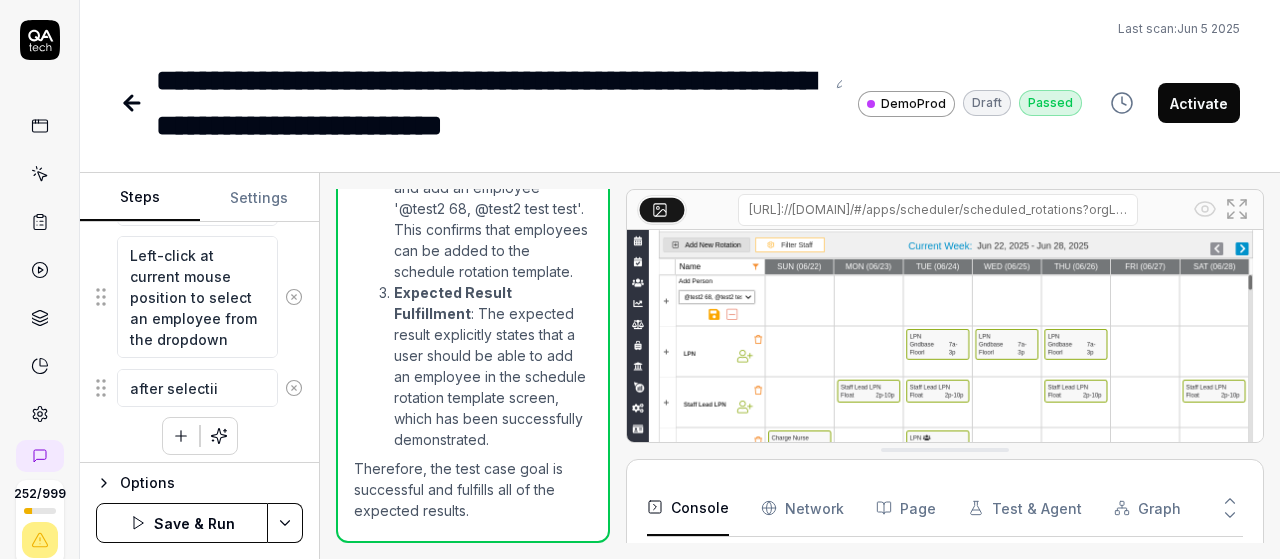 type on "*" 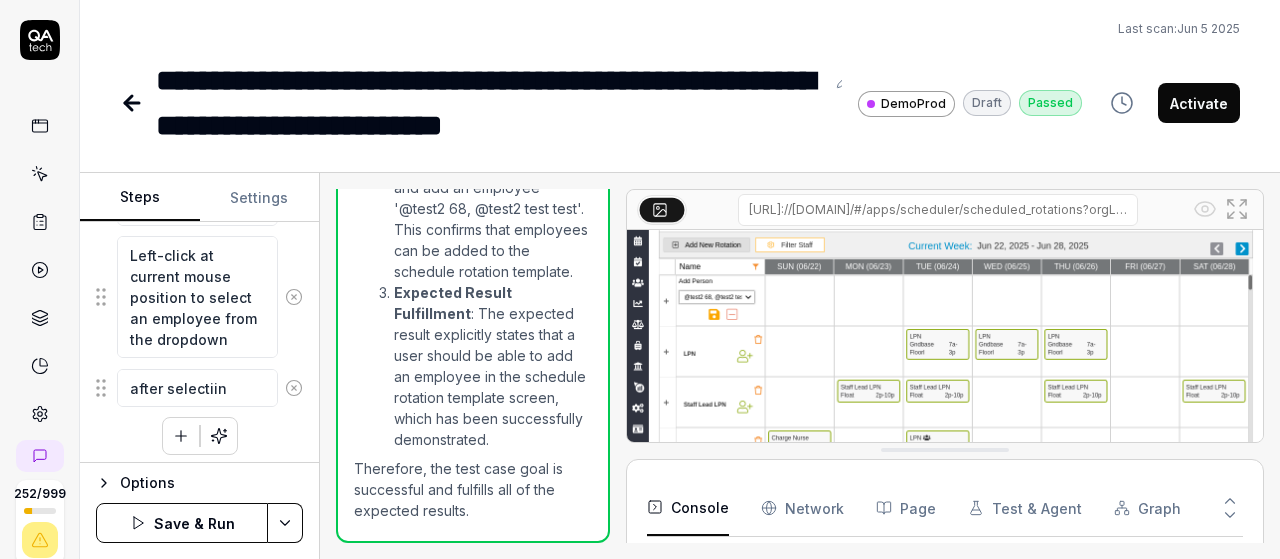 type on "*" 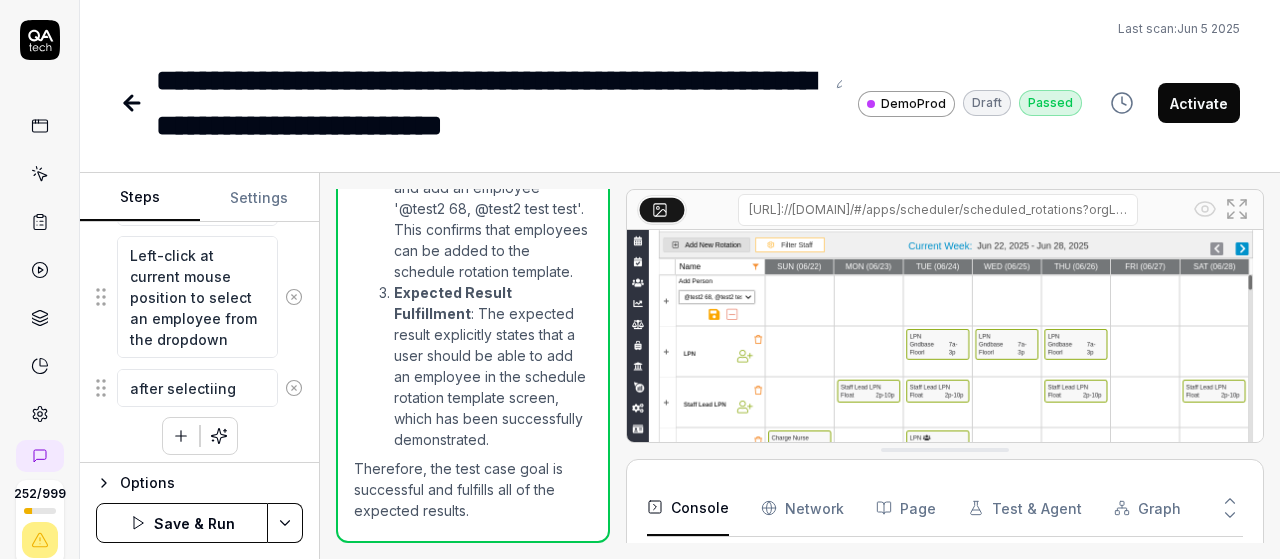 type on "*" 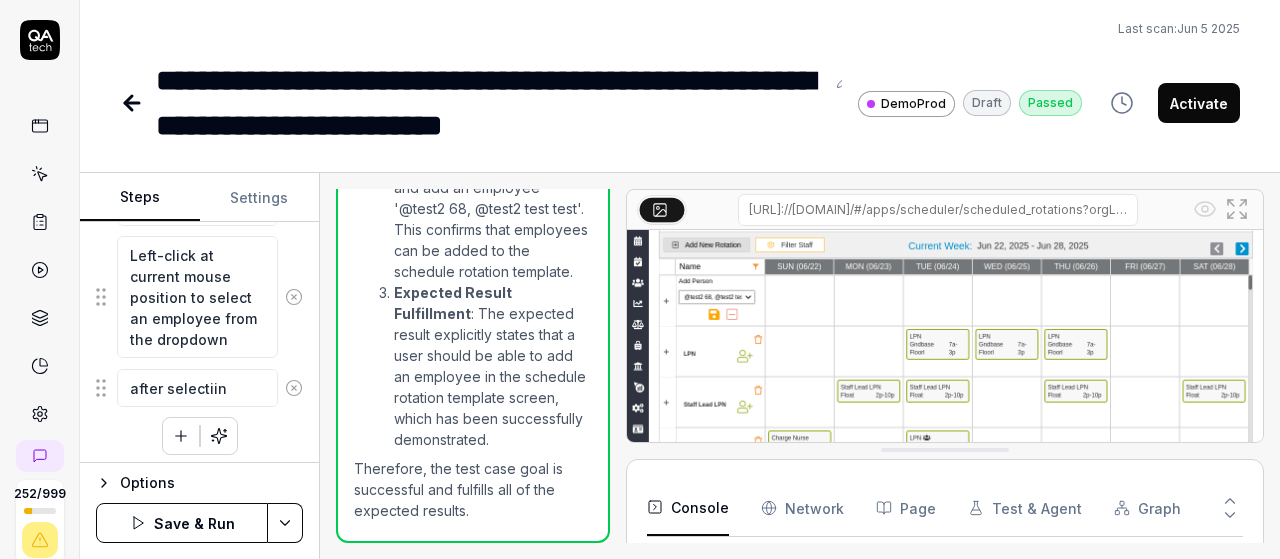 type on "*" 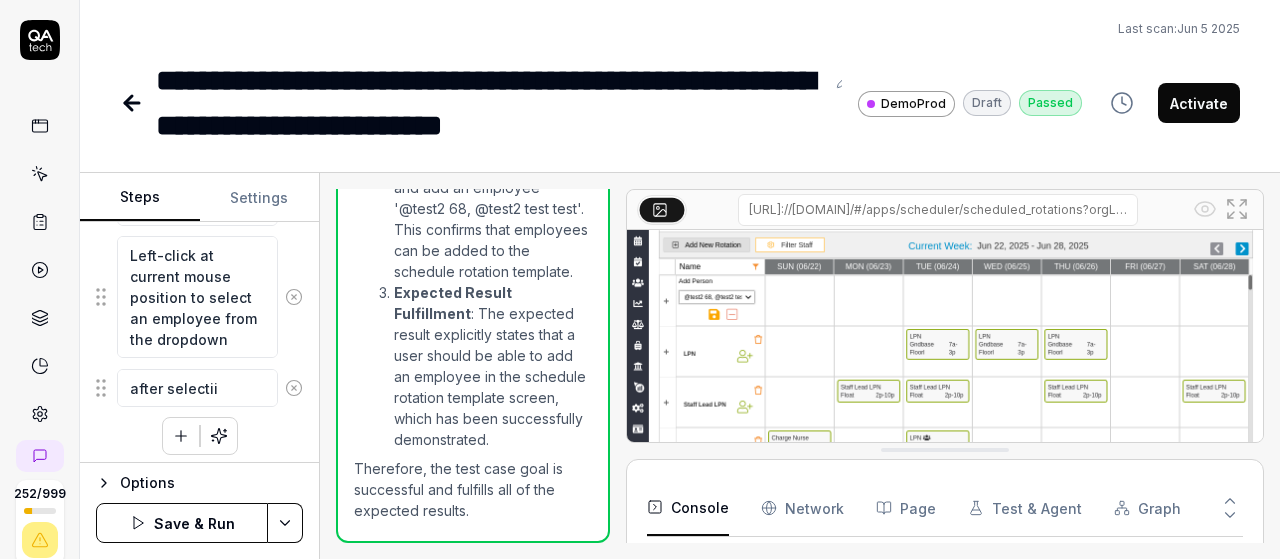 type on "*" 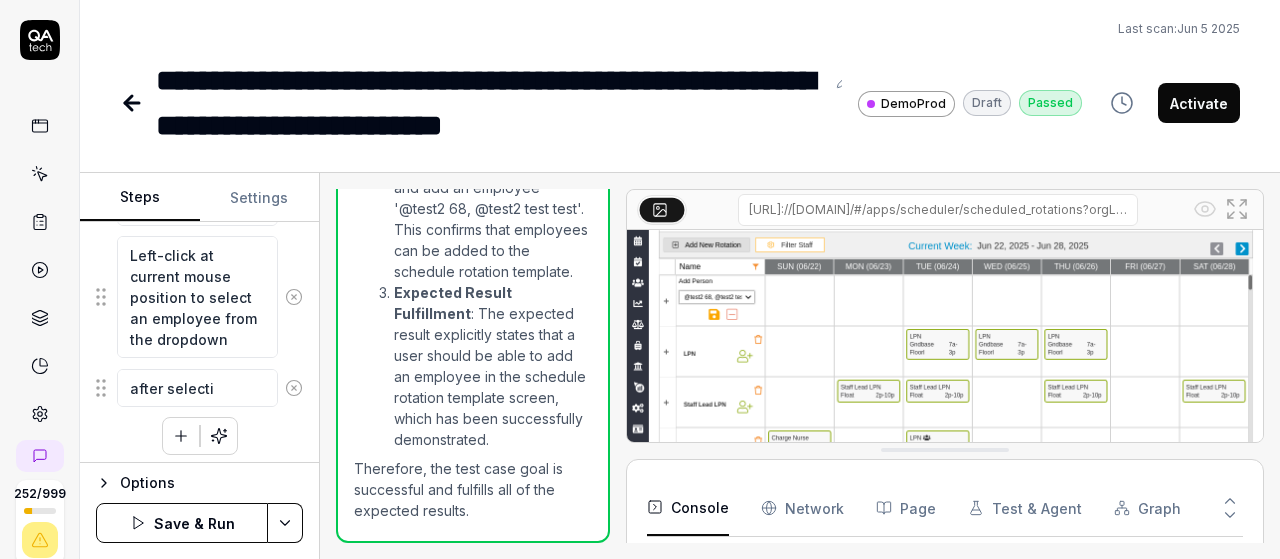 type on "*" 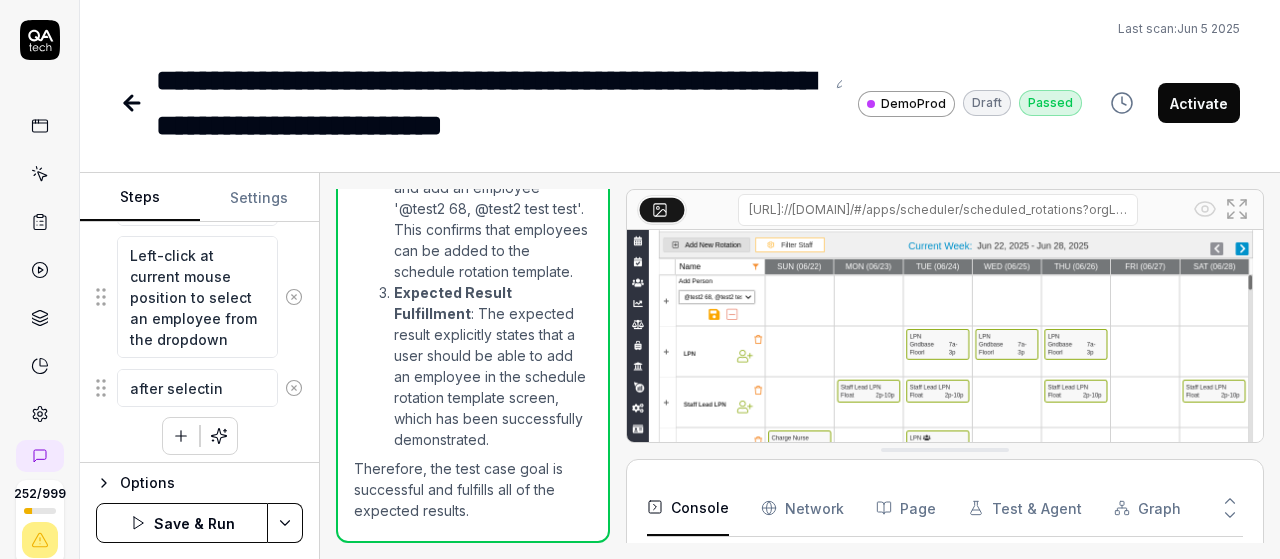 type on "*" 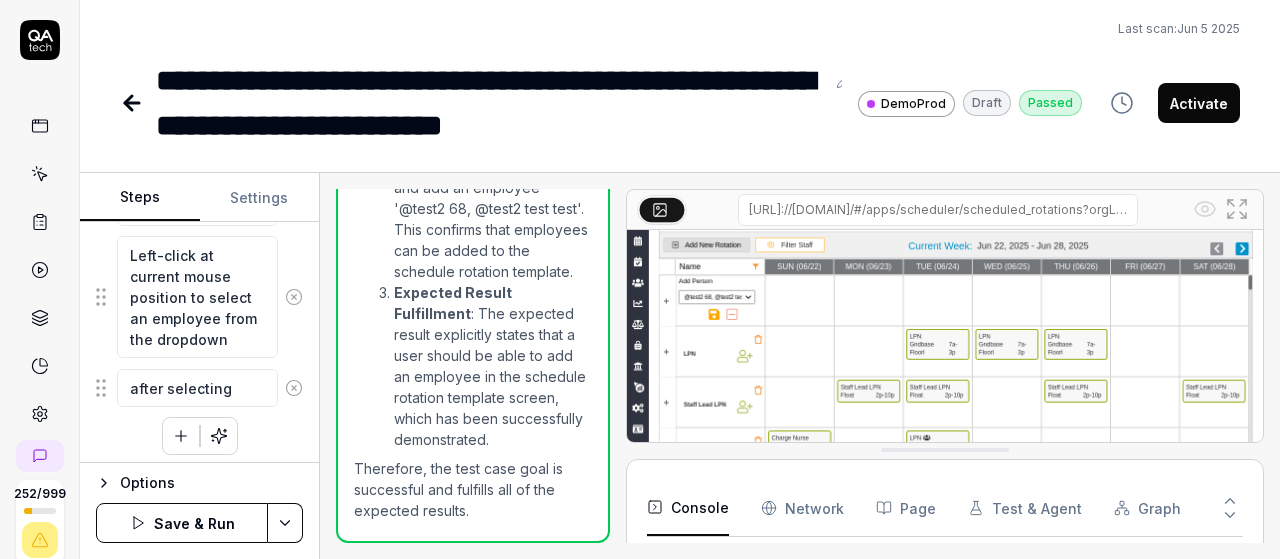 type 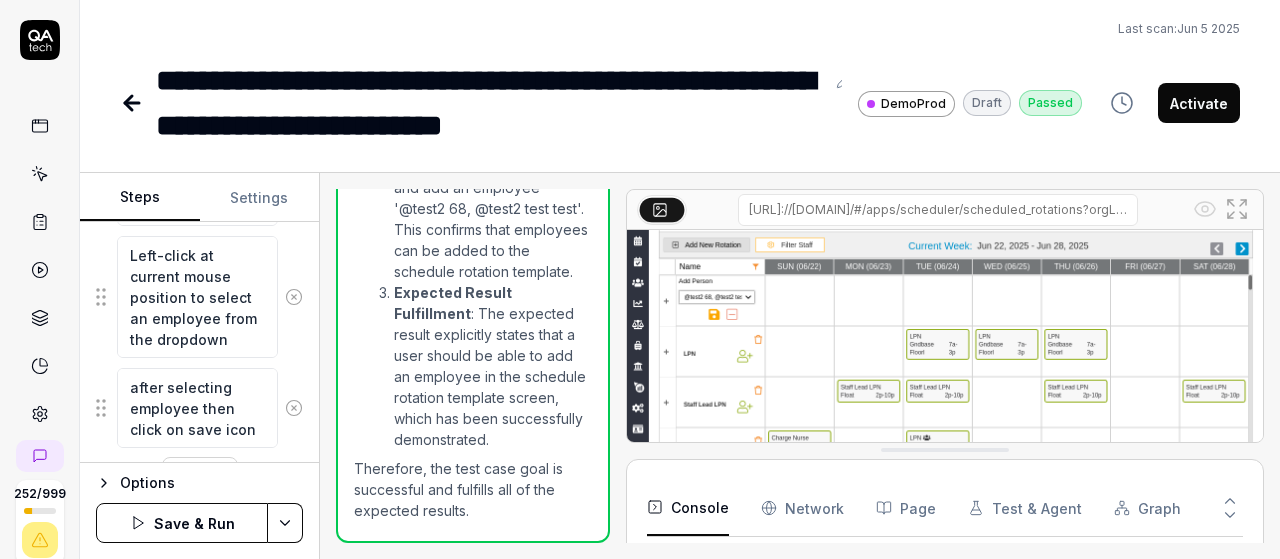 scroll, scrollTop: 1348, scrollLeft: 0, axis: vertical 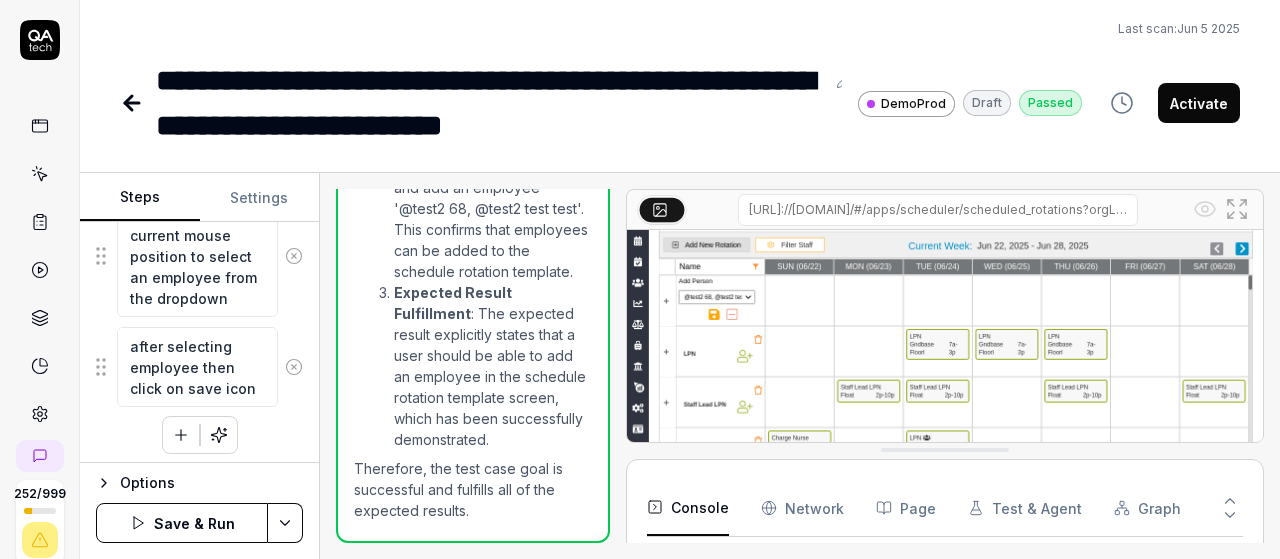 click on "Save & Run" at bounding box center (182, 523) 